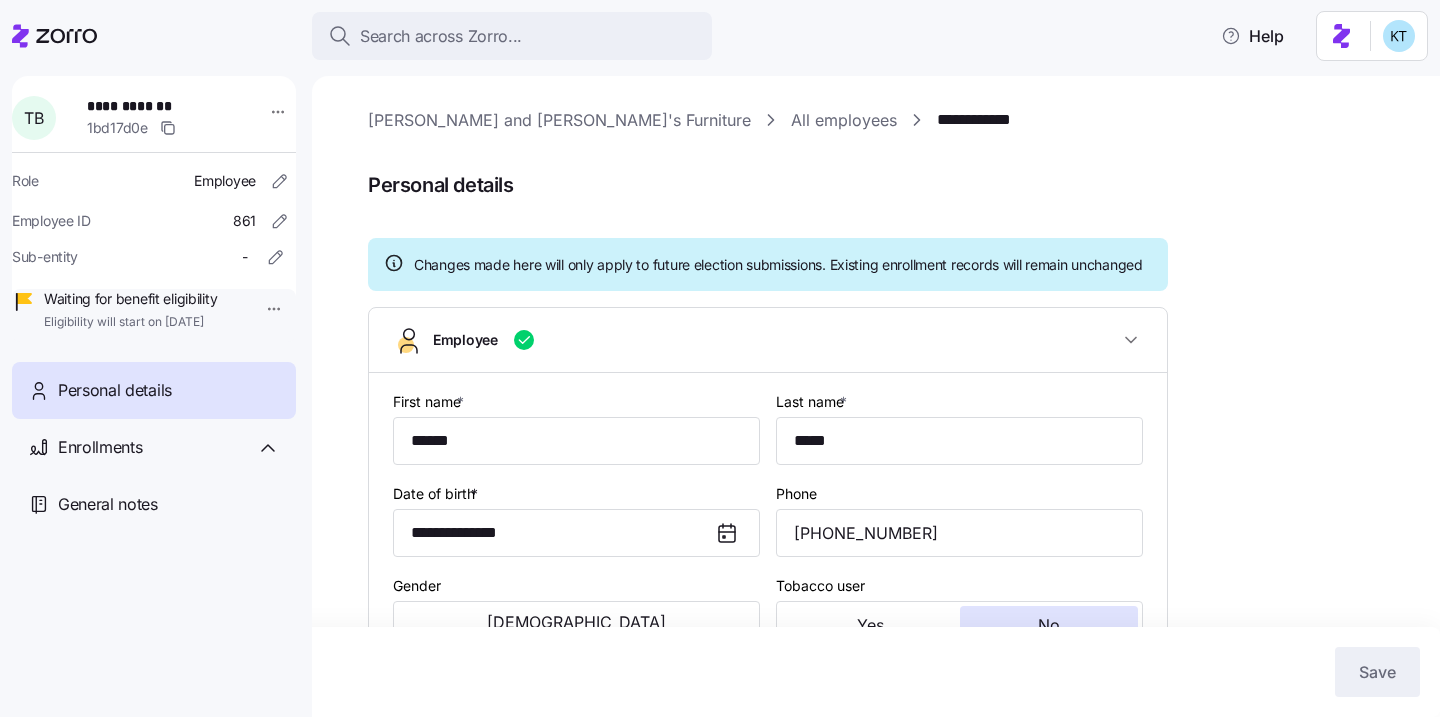 scroll, scrollTop: 0, scrollLeft: 0, axis: both 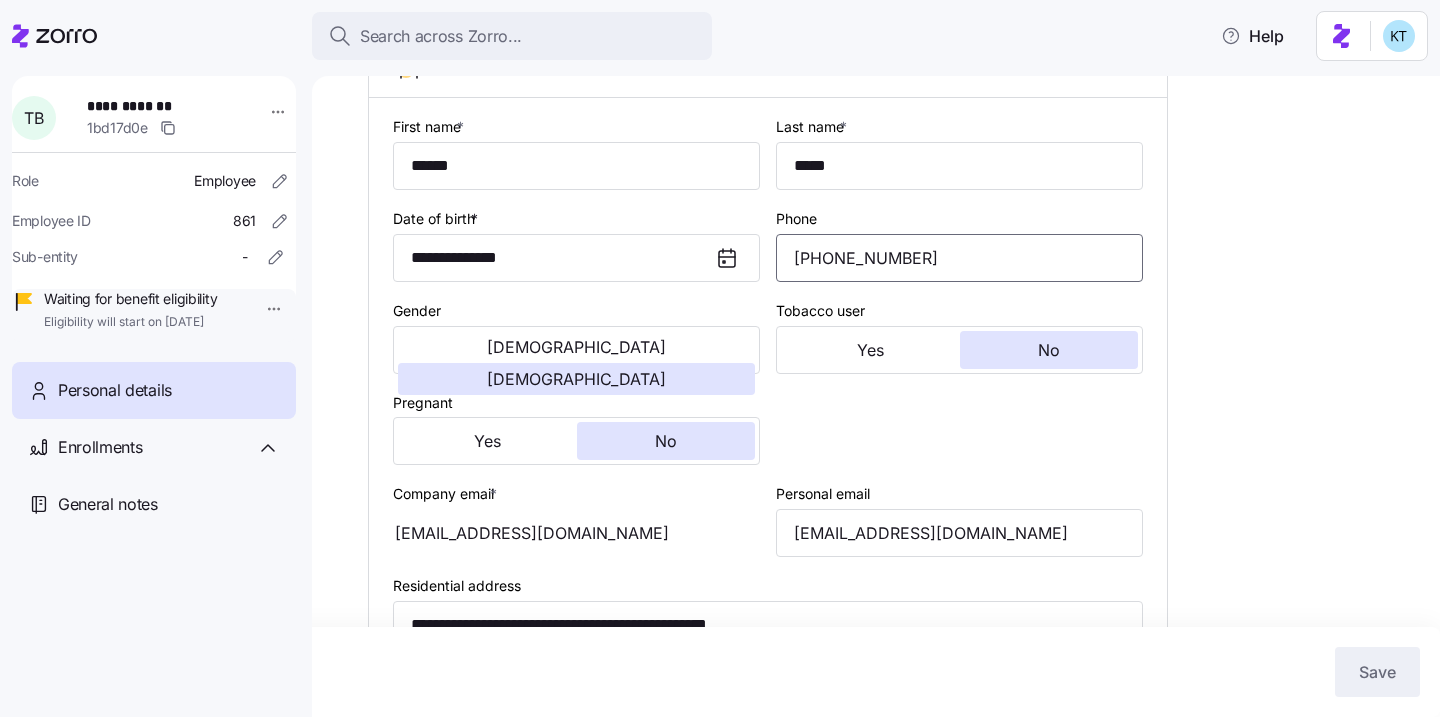 click on "(603) 833-0779" at bounding box center (959, 258) 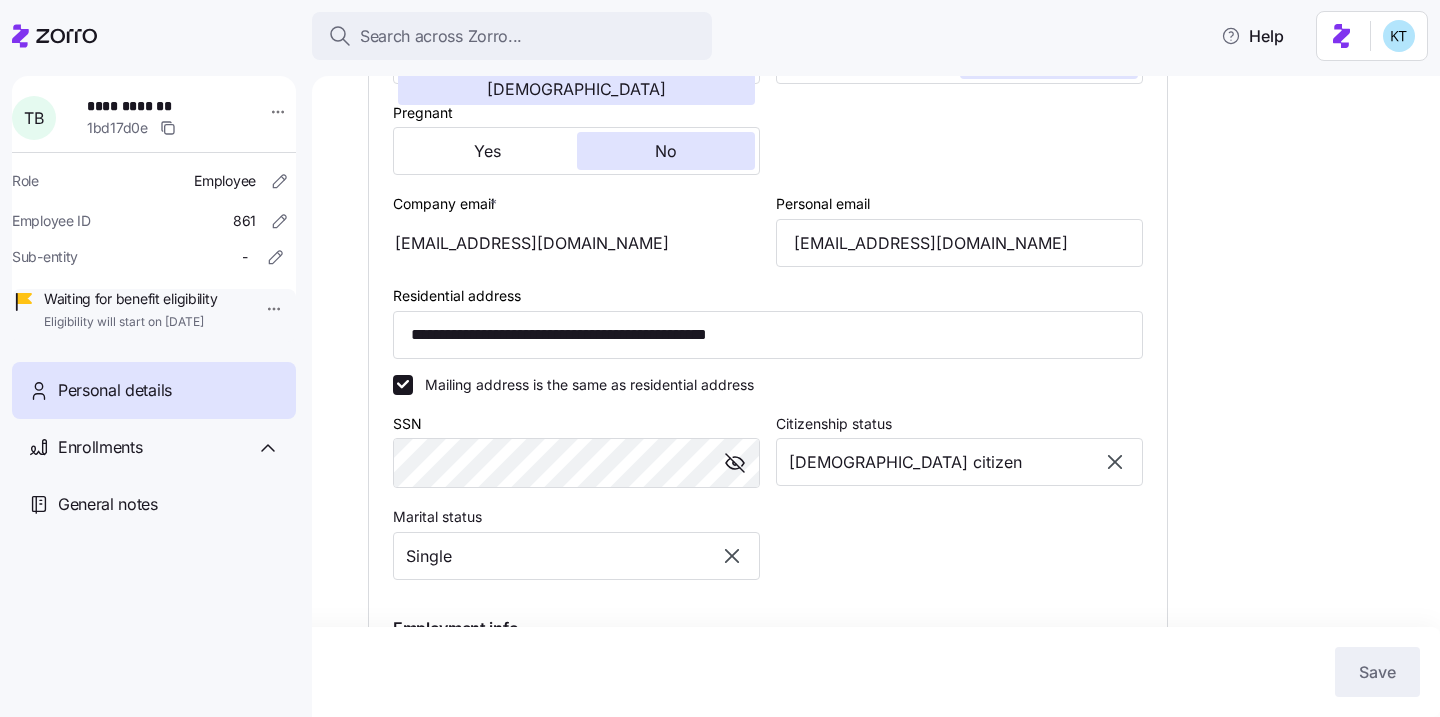 scroll, scrollTop: 615, scrollLeft: 0, axis: vertical 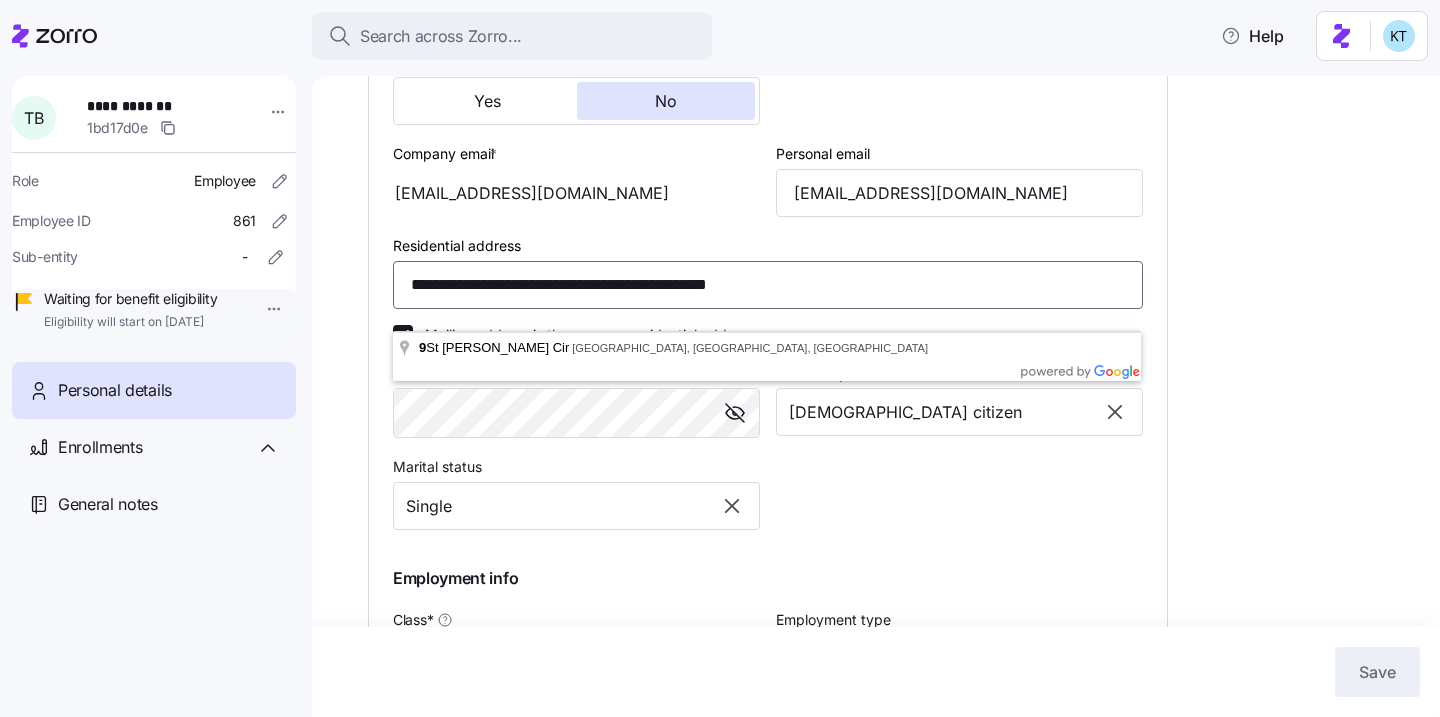 drag, startPoint x: 585, startPoint y: 309, endPoint x: 395, endPoint y: 295, distance: 190.51509 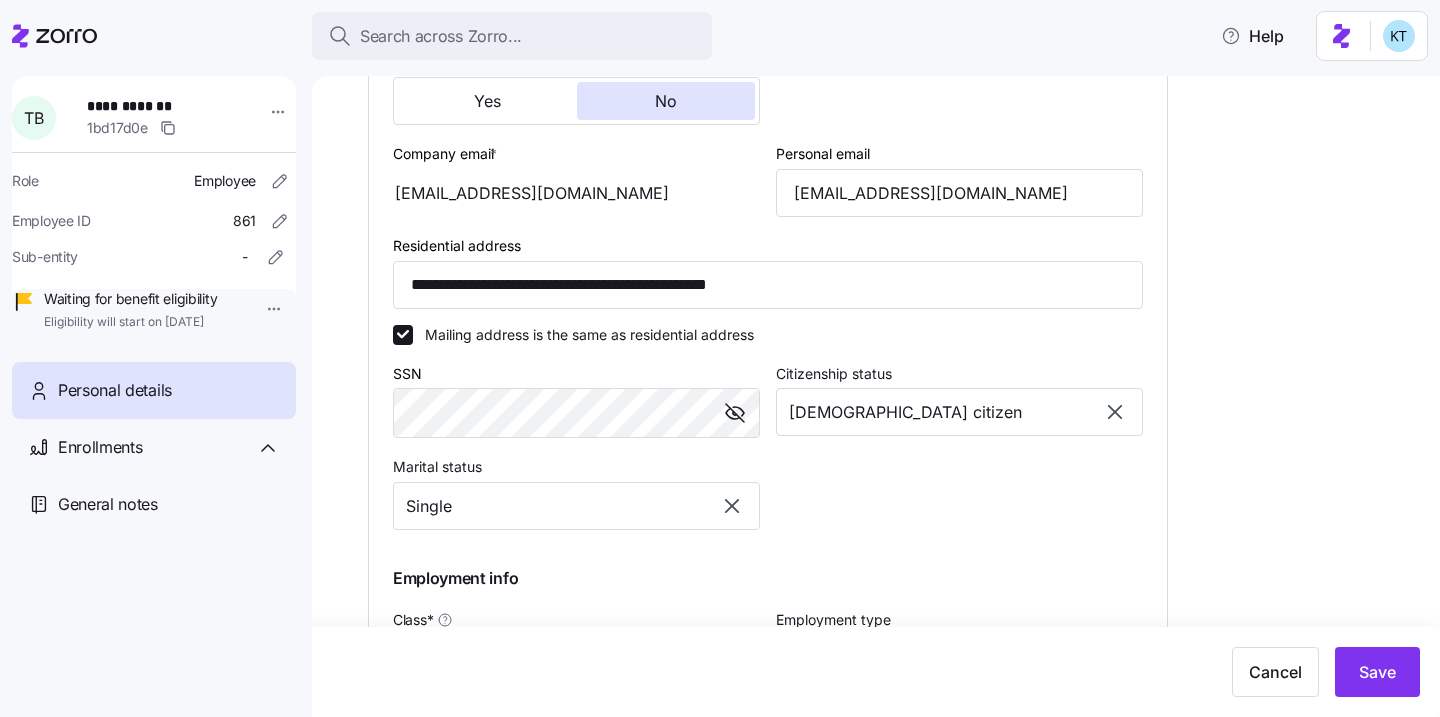 click on "**********" at bounding box center [768, 271] 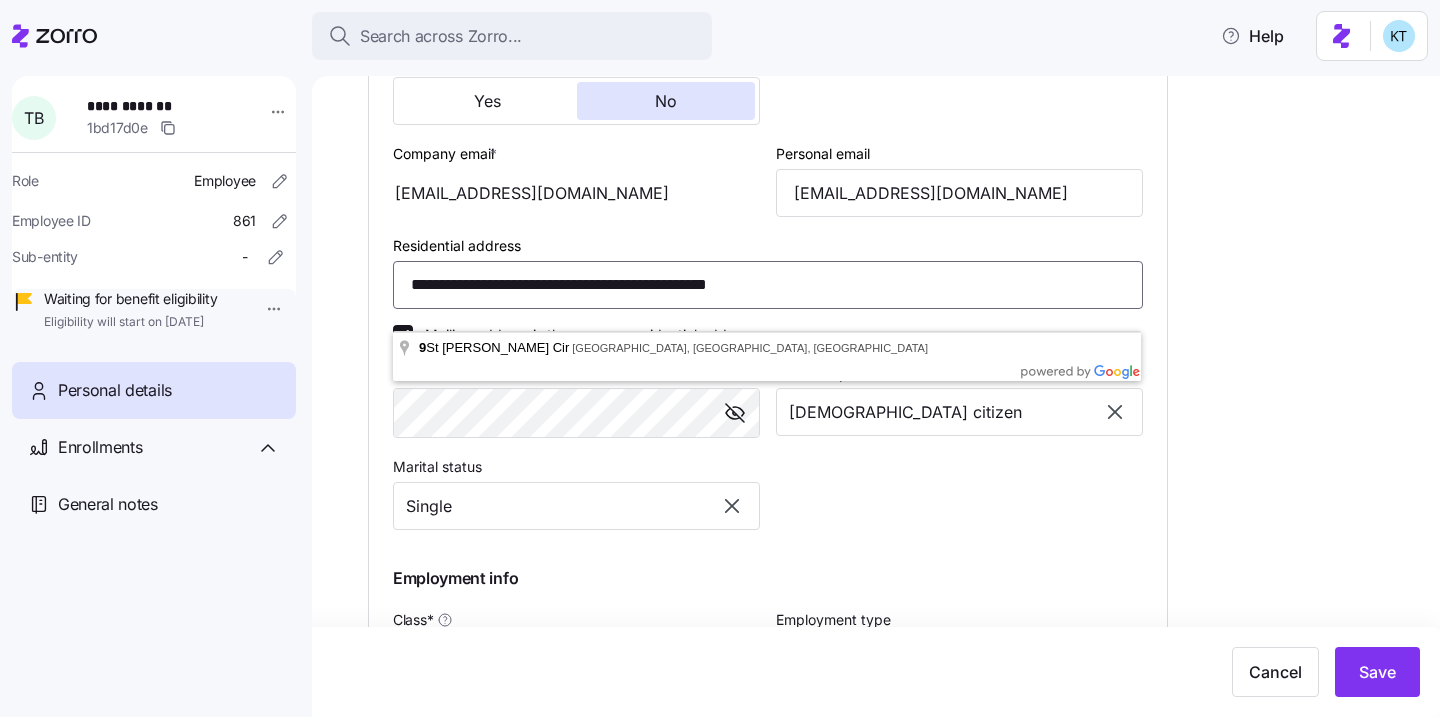 click on "**********" at bounding box center (768, 285) 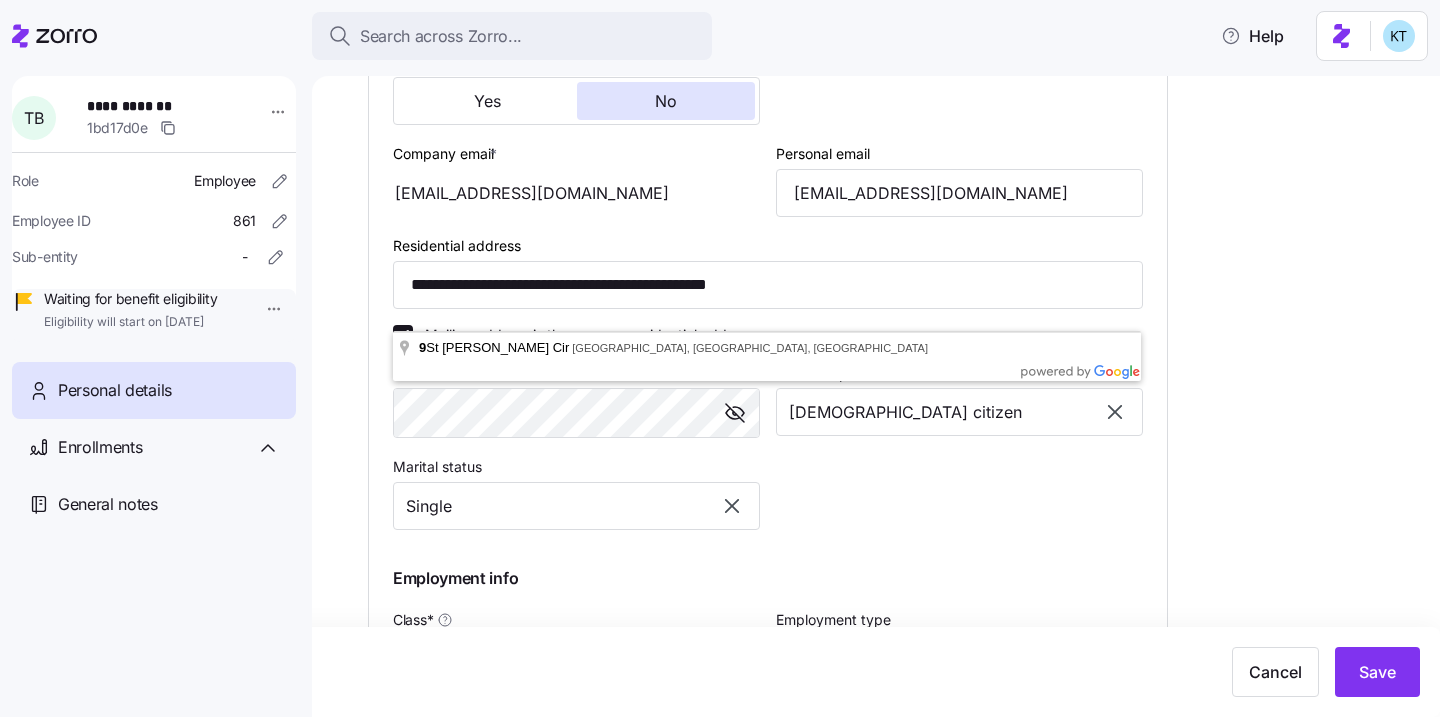 click on "**********" at bounding box center (890, 247) 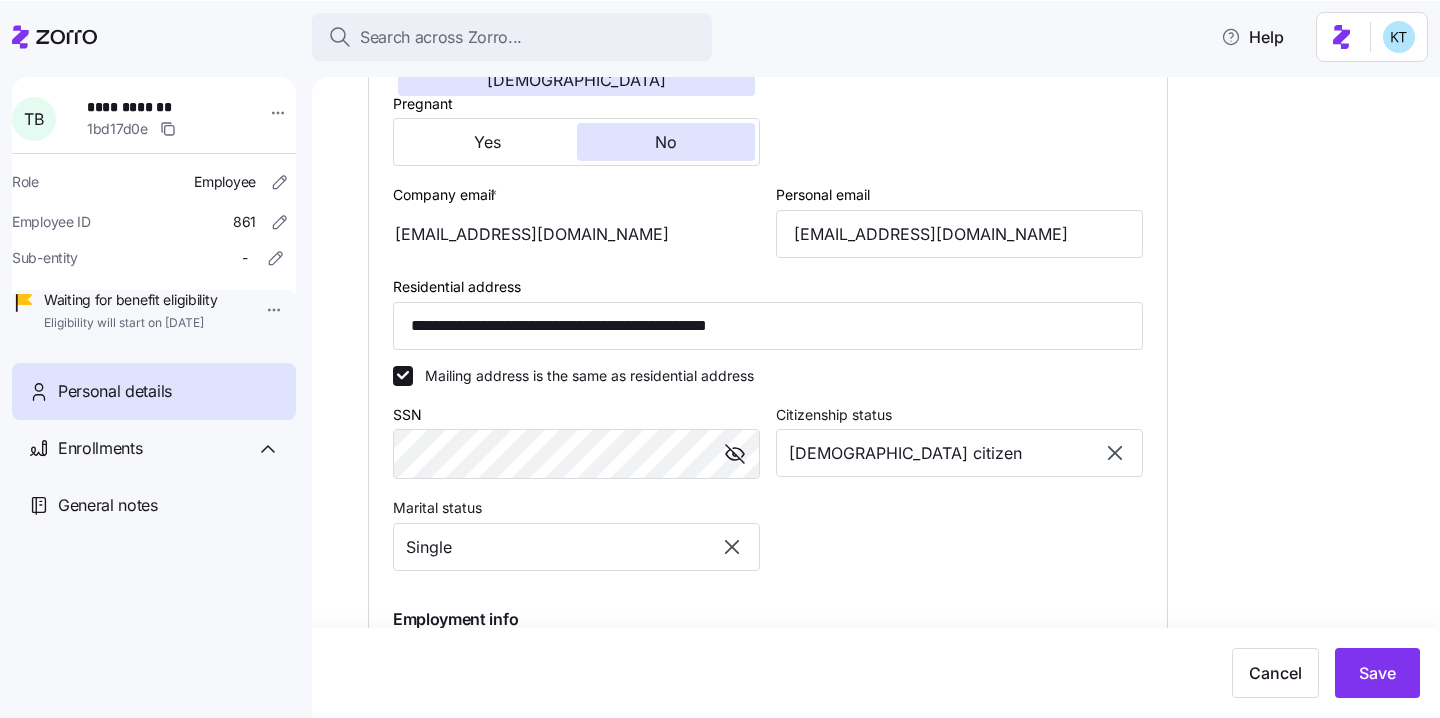 scroll, scrollTop: 680, scrollLeft: 0, axis: vertical 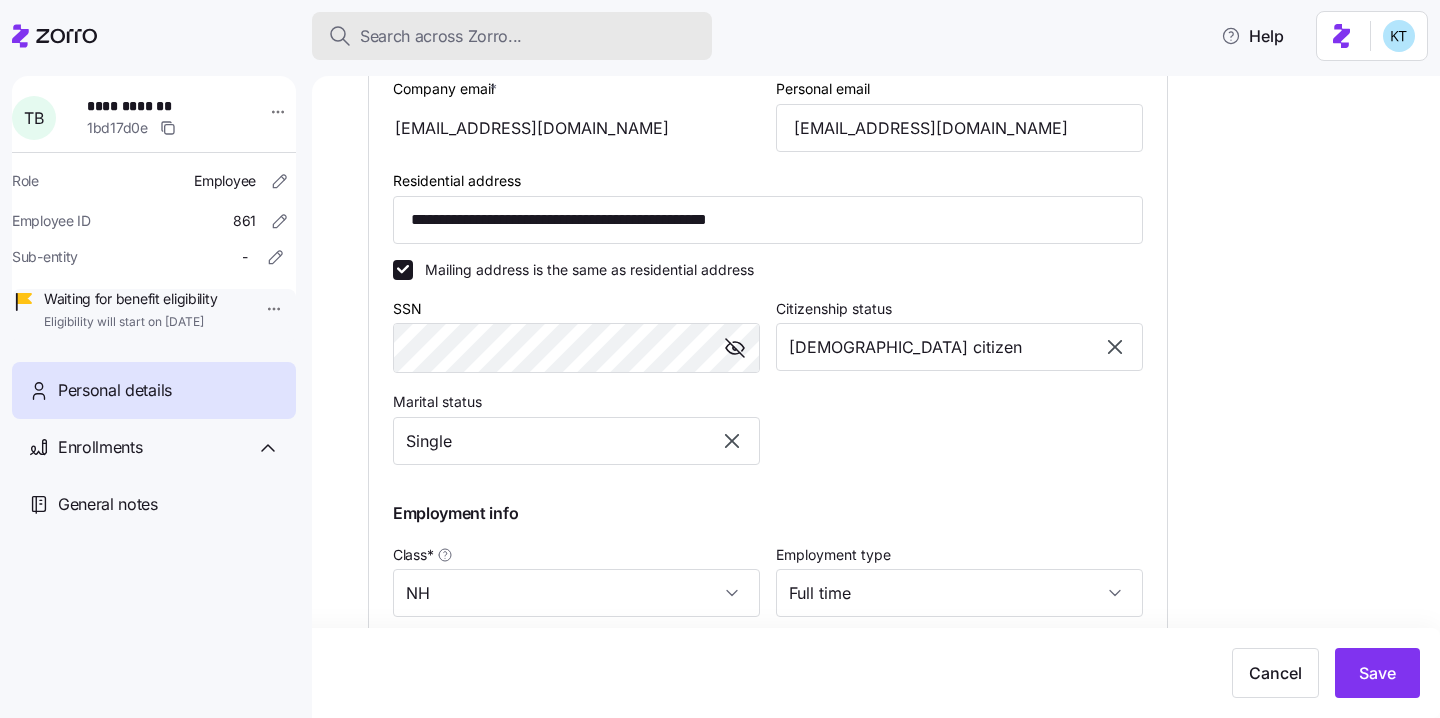 click on "Search across Zorro..." at bounding box center [441, 36] 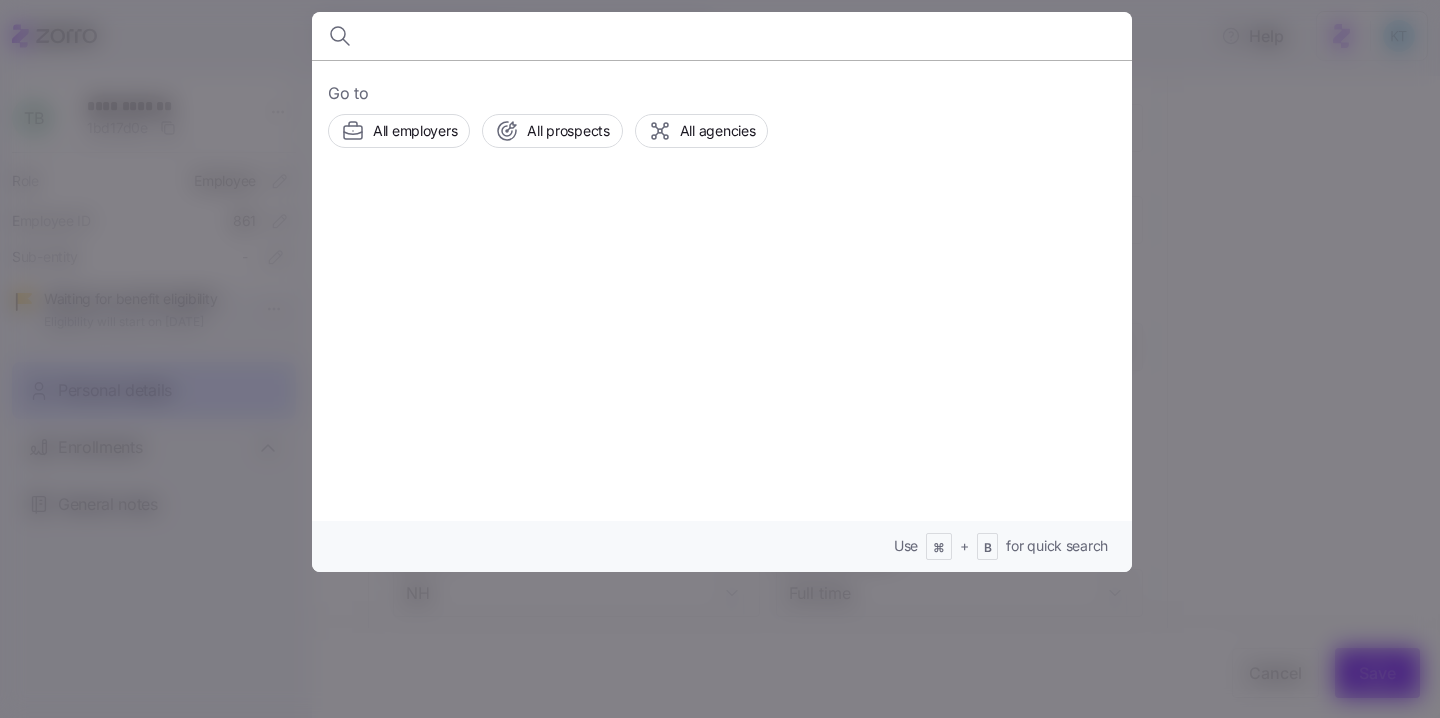 type on "Application sent to carrier, binder payment and autopay set up. Will confirm enrollment once payment is processed in ECHO" 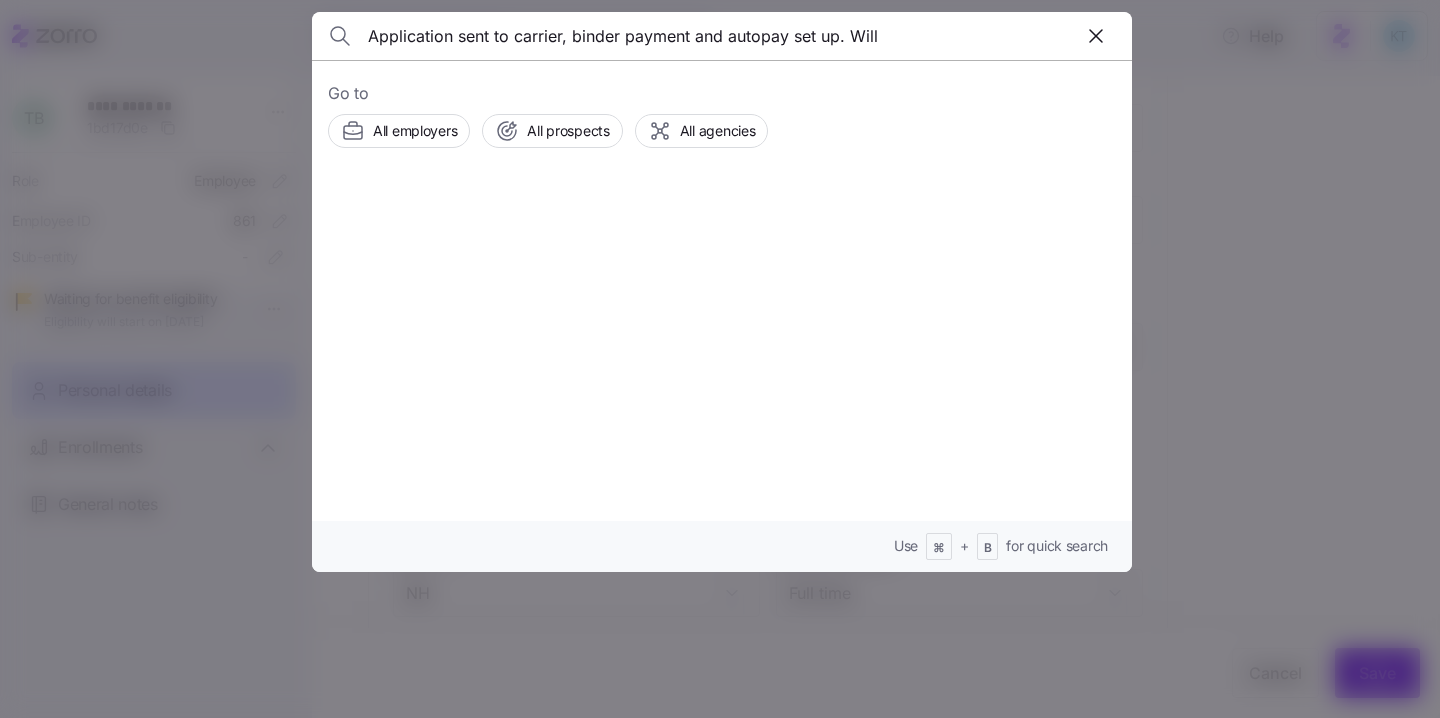 scroll, scrollTop: 0, scrollLeft: 423, axis: horizontal 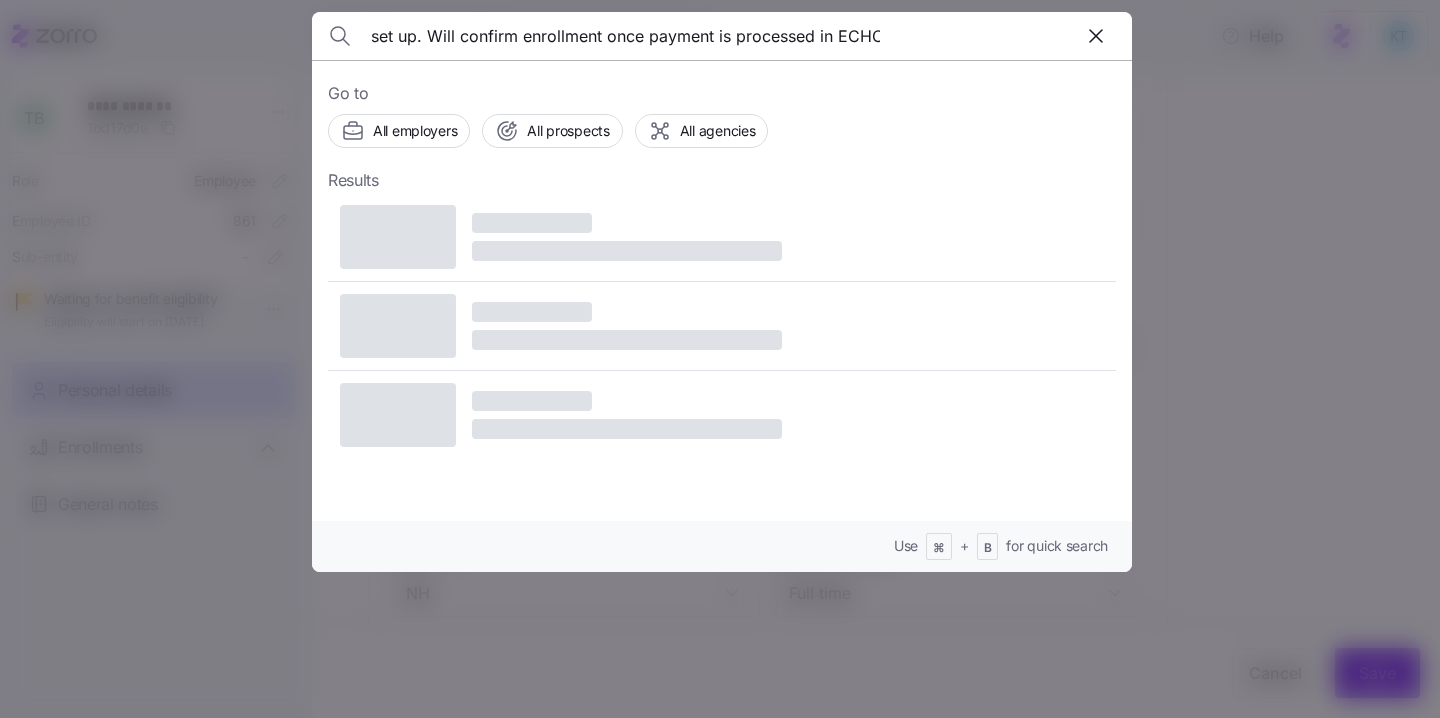 click on "Application sent to carrier, binder payment and autopay set up. Will confirm enrollment once payment is processed in ECHO" at bounding box center (624, 36) 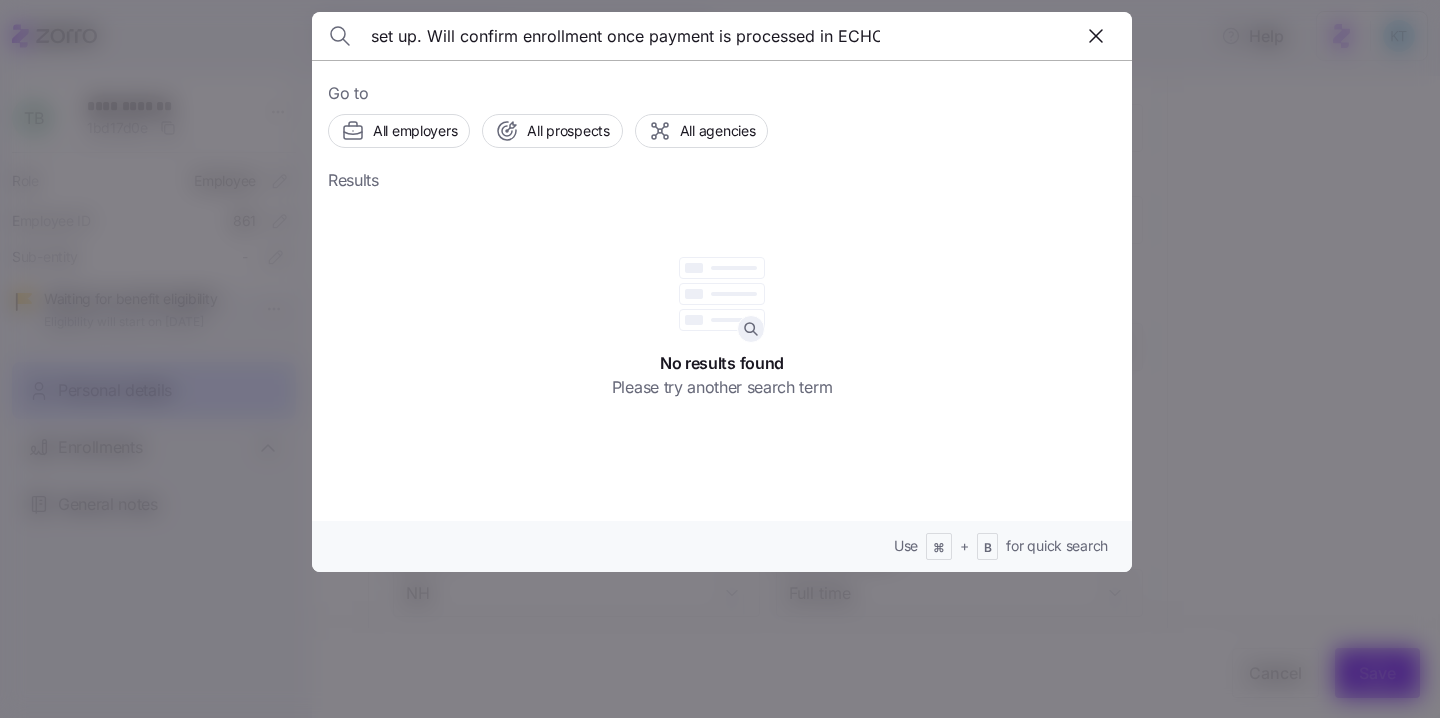click on "Application sent to carrier, binder payment and autopay set up. Will confirm enrollment once payment is processed in ECHO" at bounding box center [624, 36] 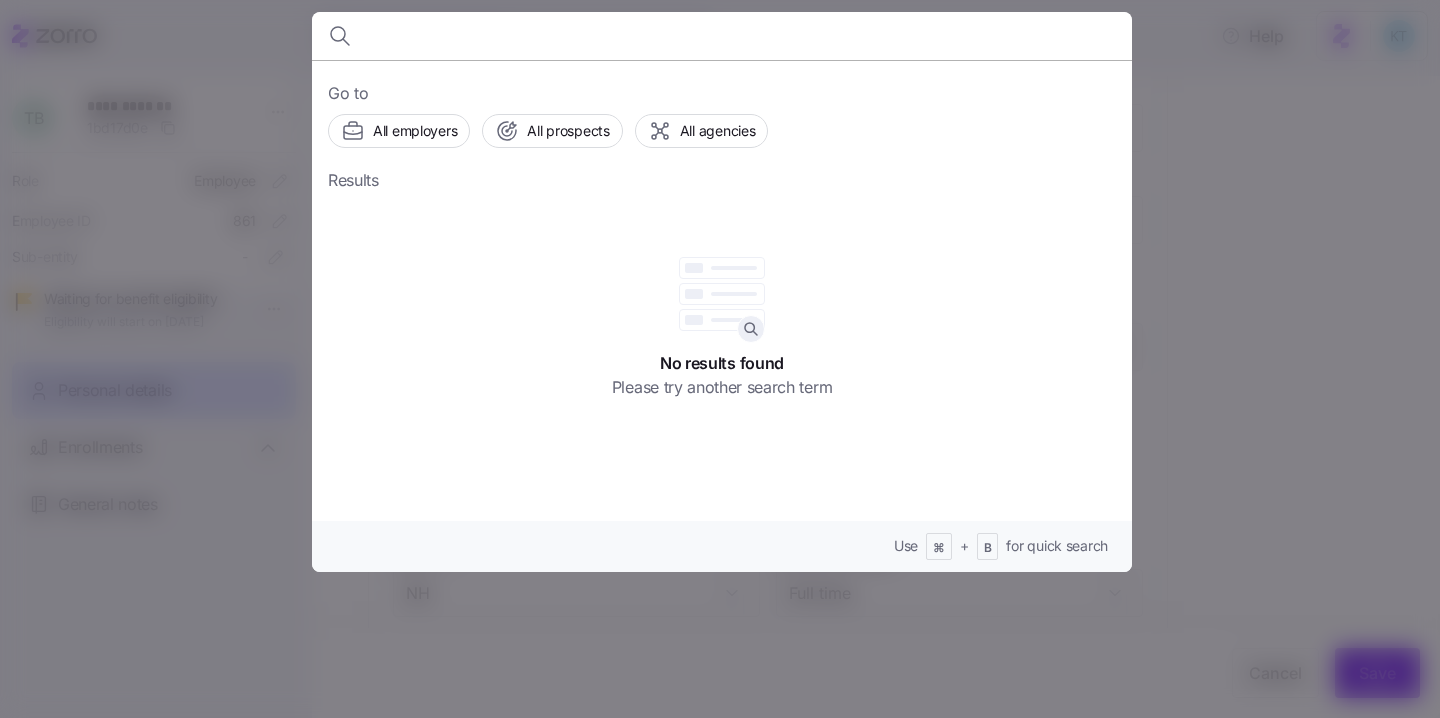 scroll, scrollTop: 0, scrollLeft: 0, axis: both 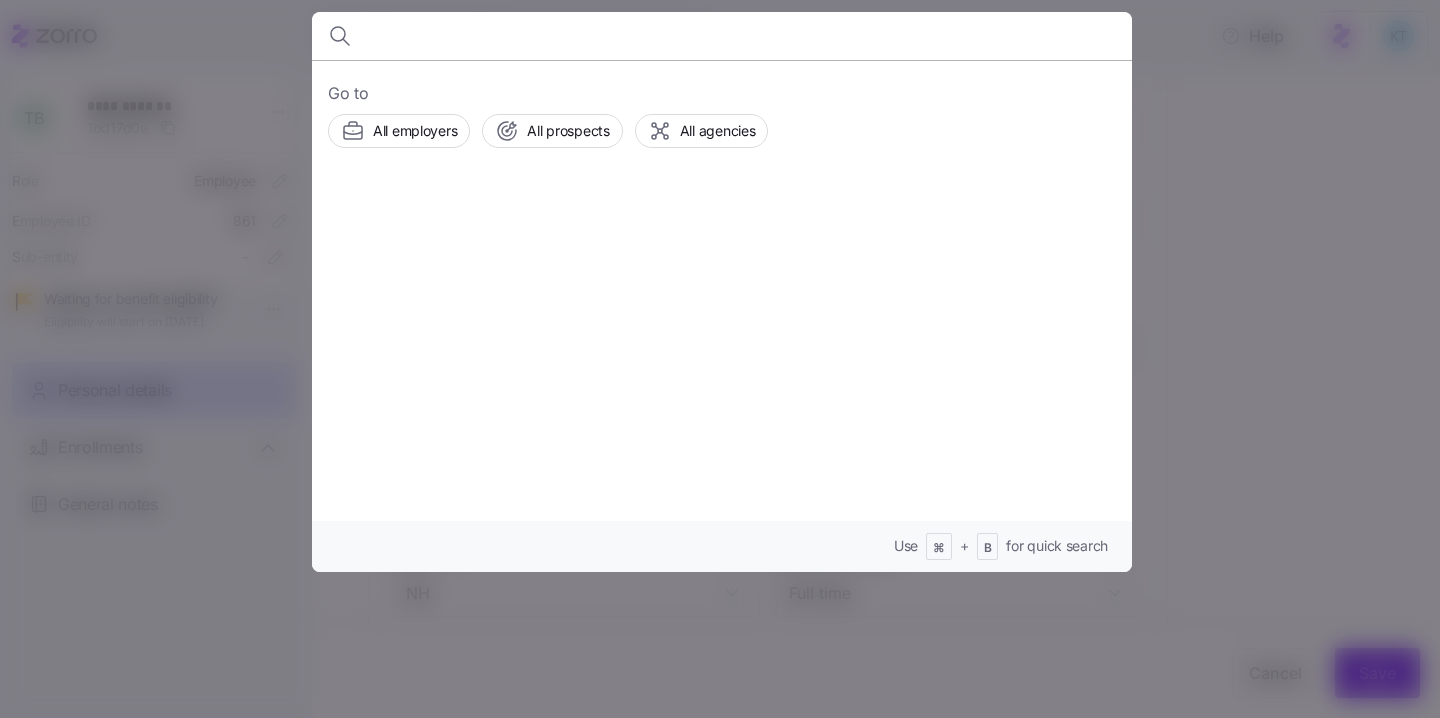 paste on "Prudhvi kopparapu" 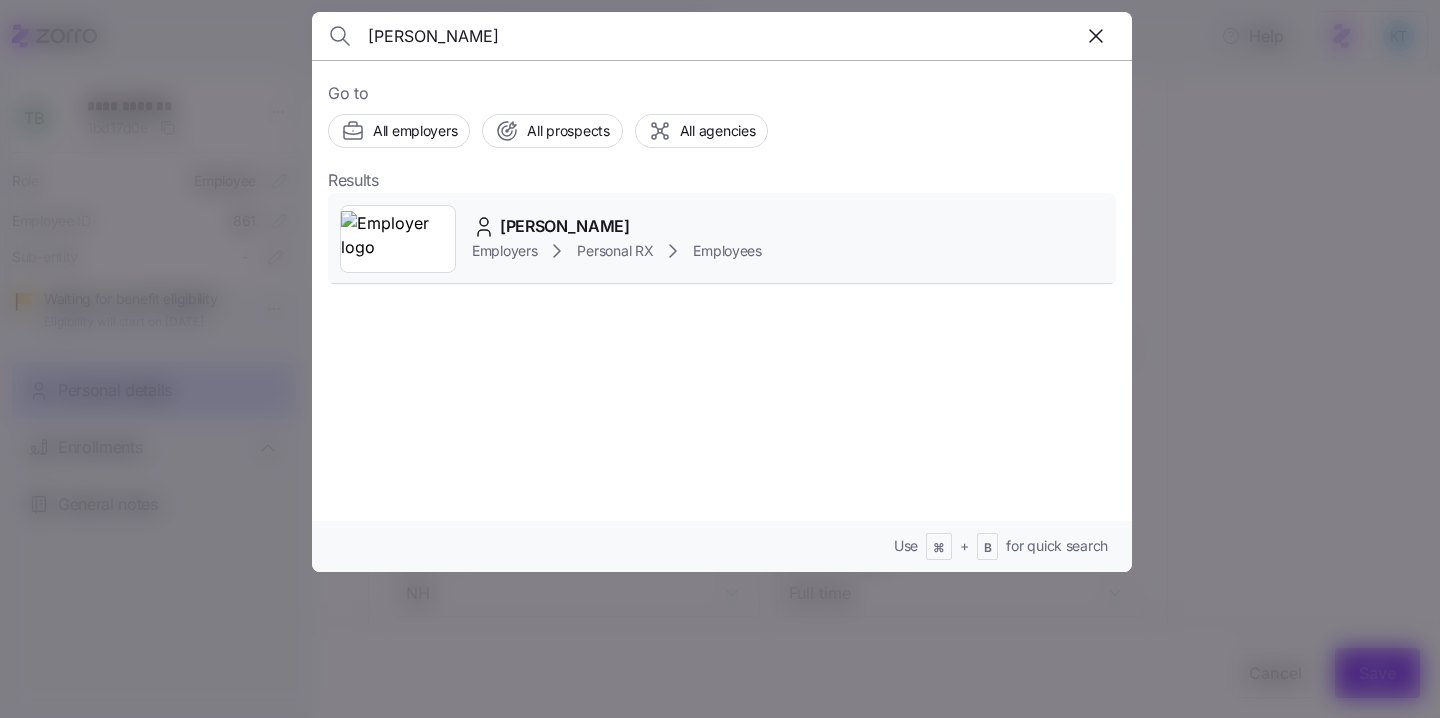 type on "Prudhvi kopparapu" 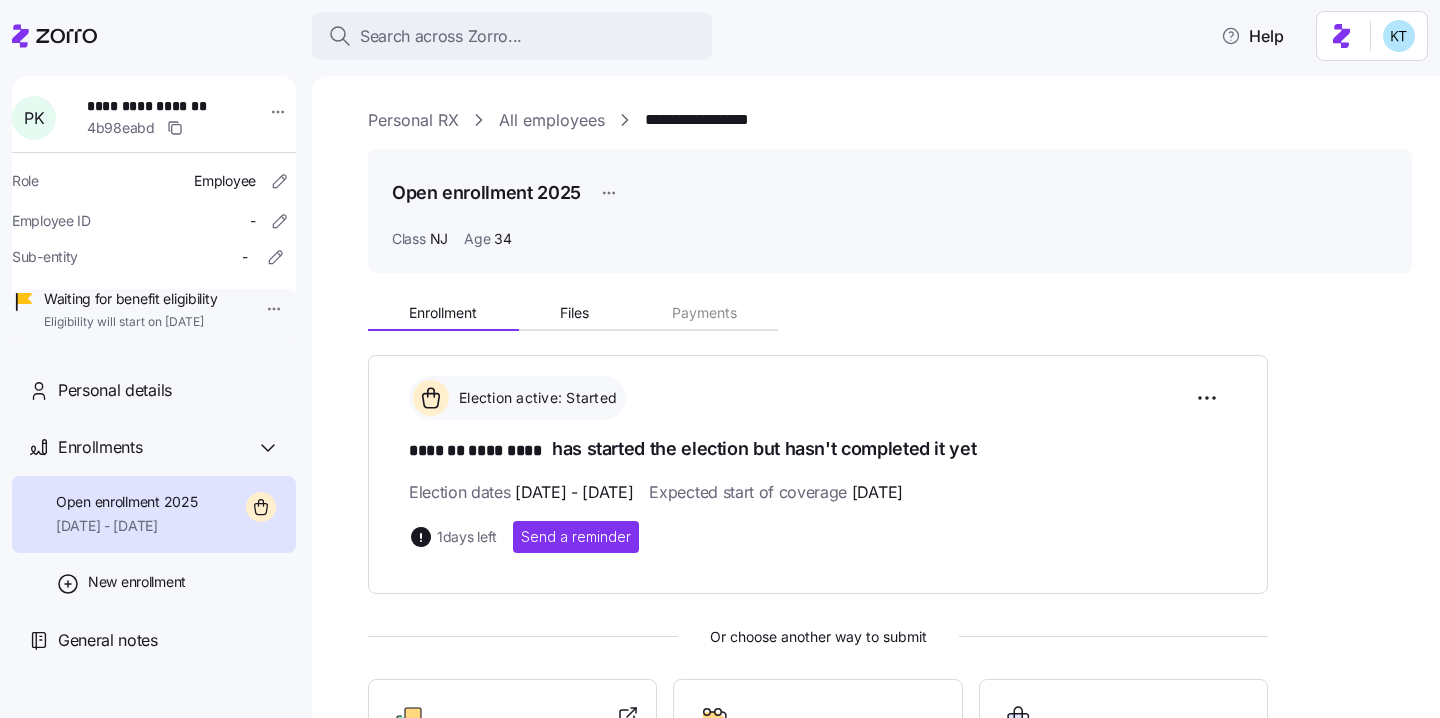 scroll, scrollTop: 198, scrollLeft: 0, axis: vertical 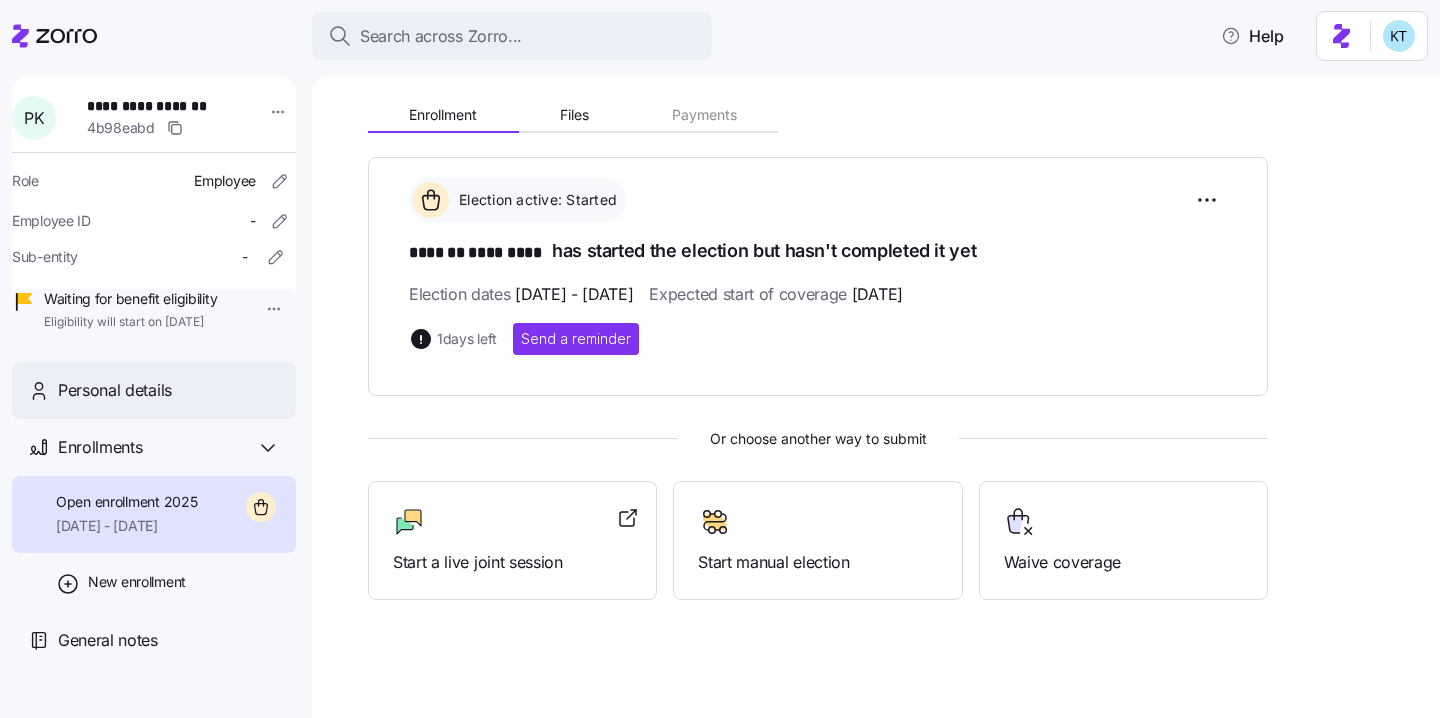 click on "Personal details" at bounding box center (115, 390) 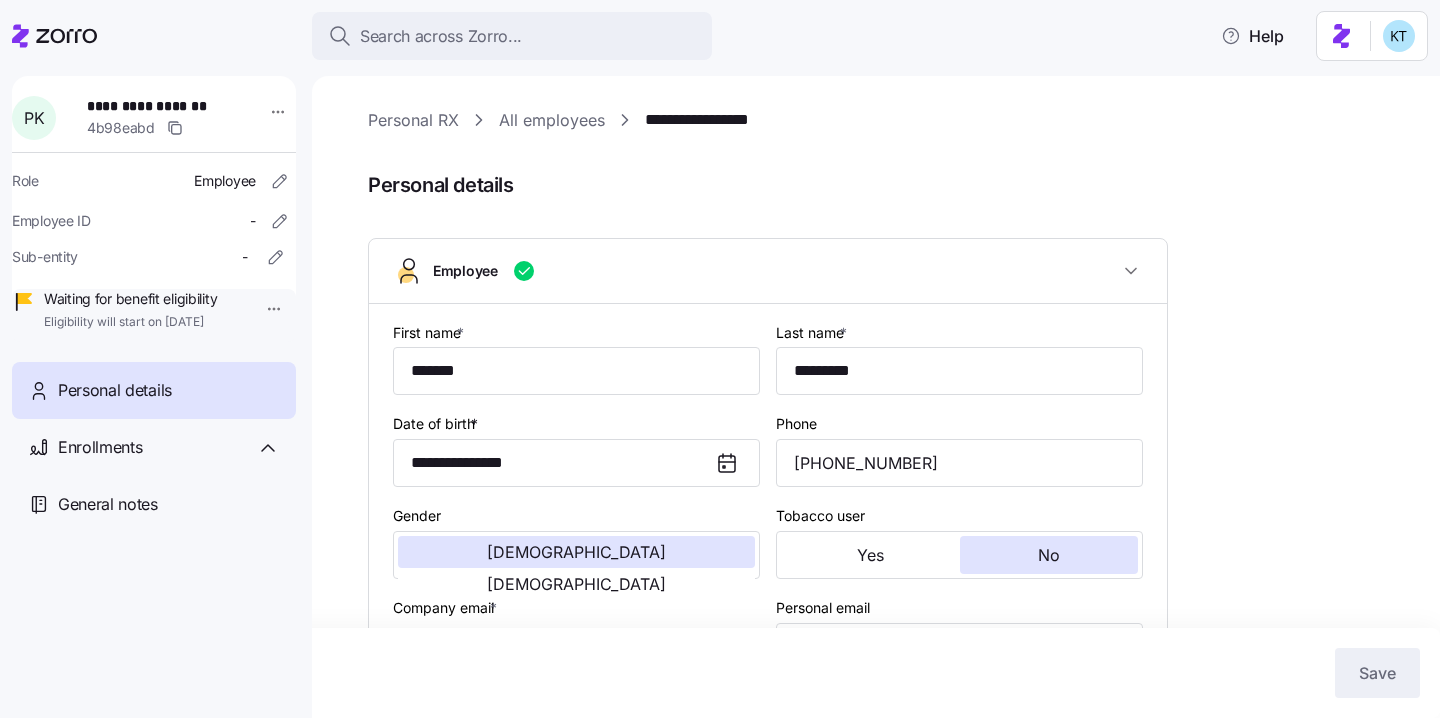 type on "NJ" 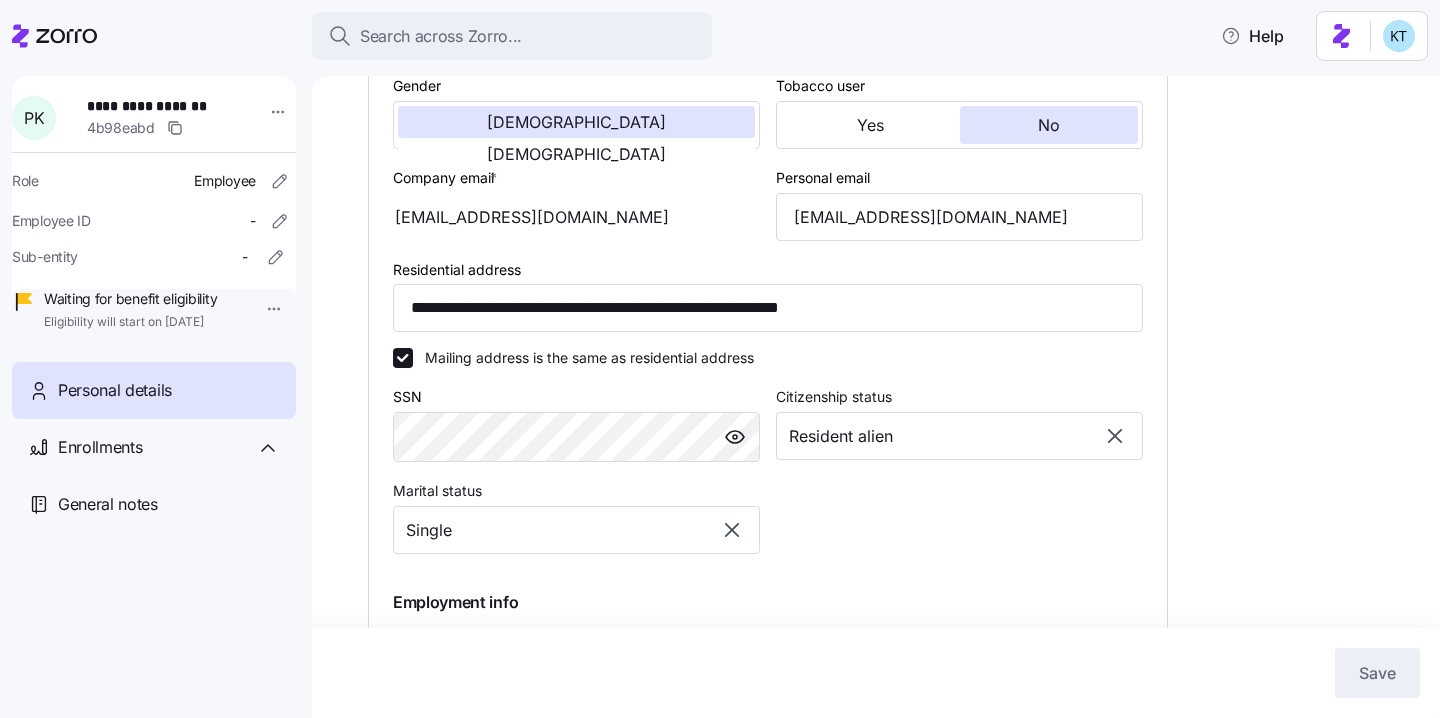 scroll, scrollTop: 0, scrollLeft: 0, axis: both 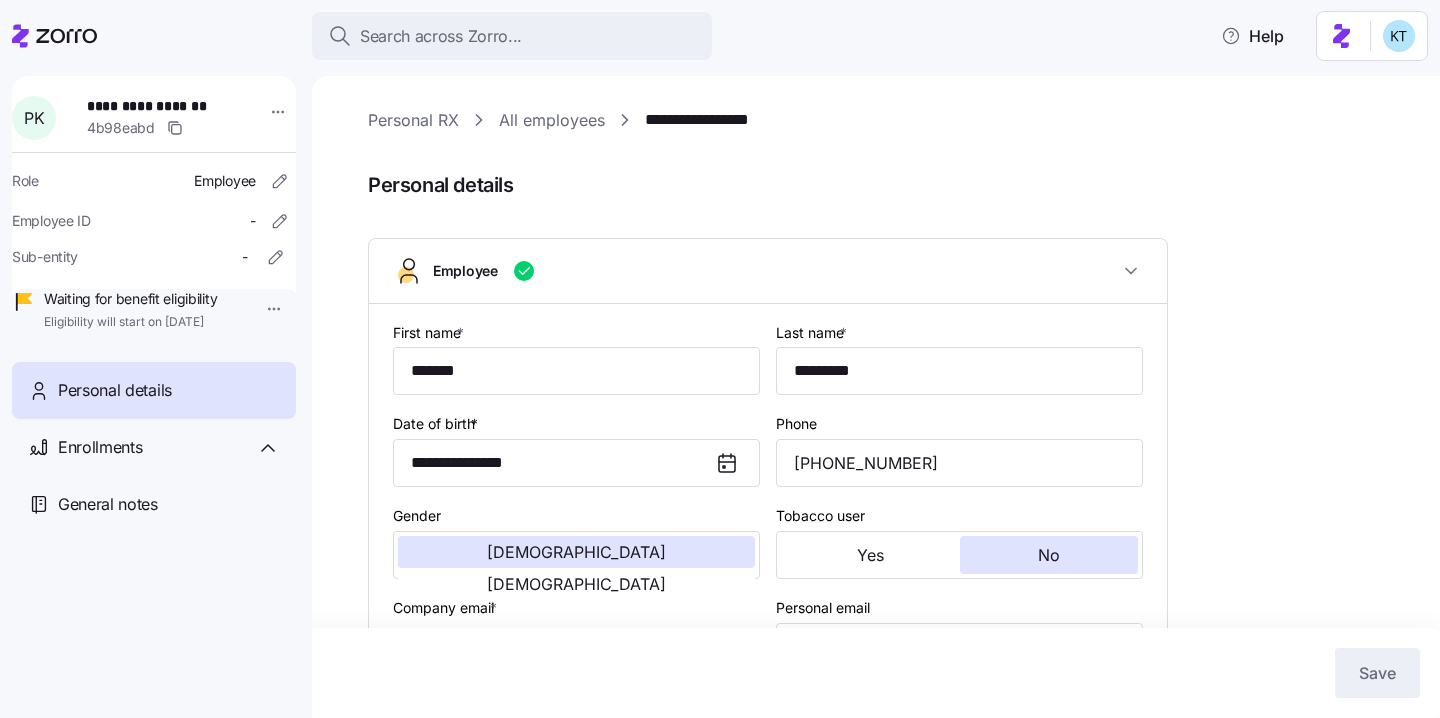 click on "**********" at bounding box center (720, 353) 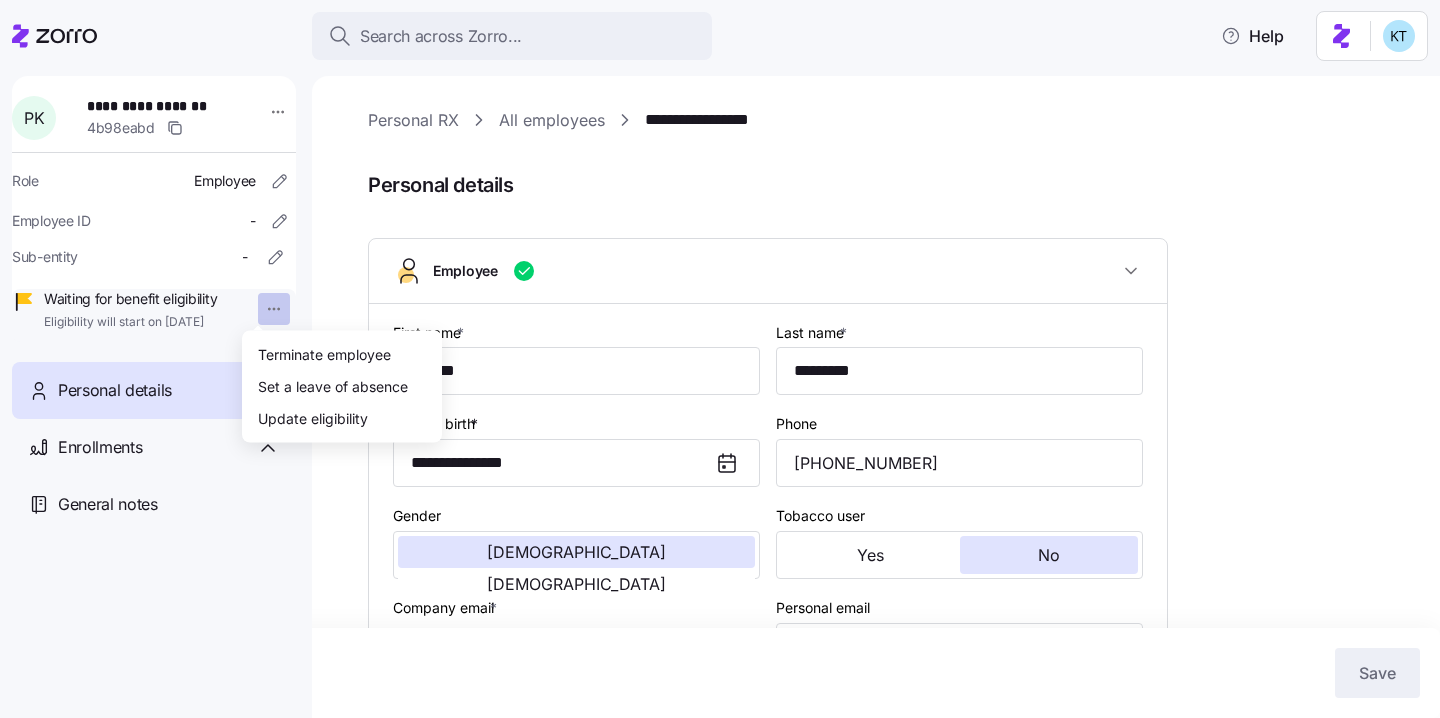 click on "**********" at bounding box center (720, 353) 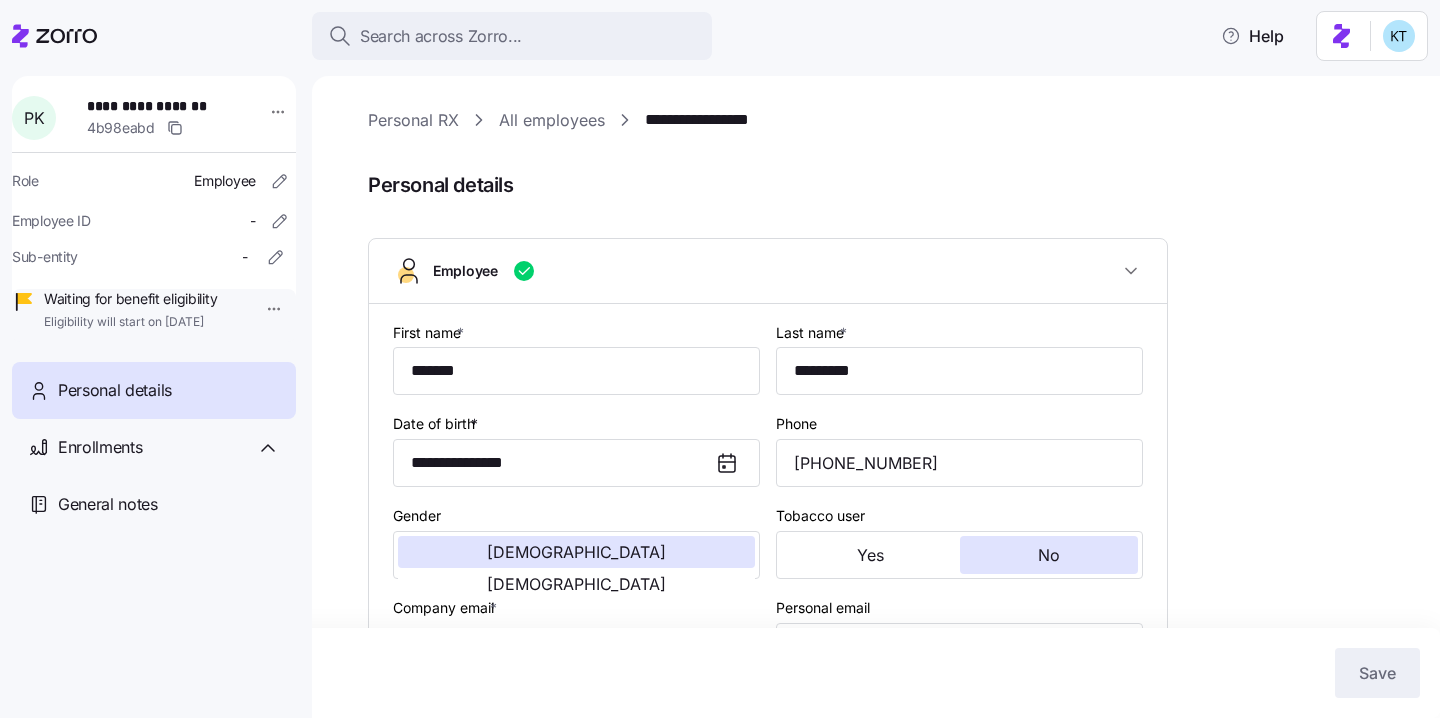 click on "Eligibility will start on [DATE]" at bounding box center (130, 322) 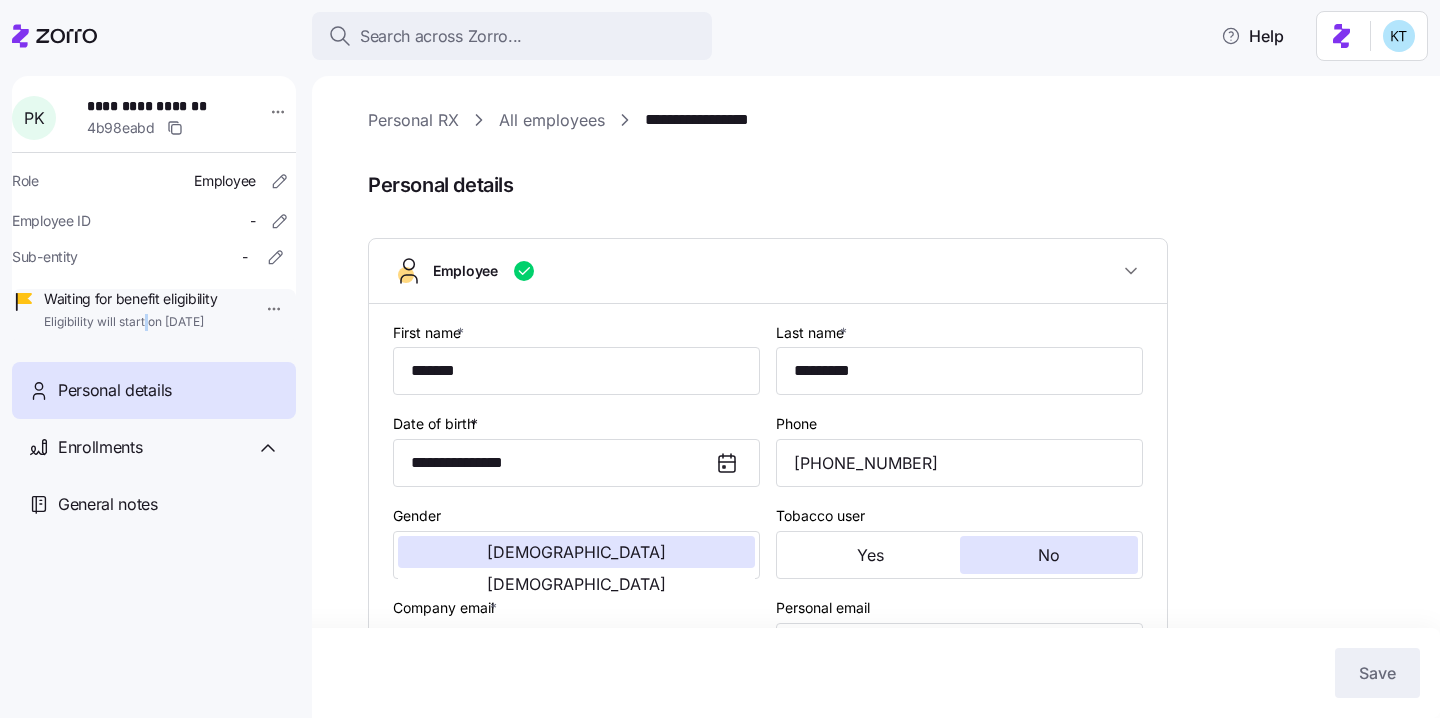 click on "Eligibility will start on [DATE]" at bounding box center (130, 322) 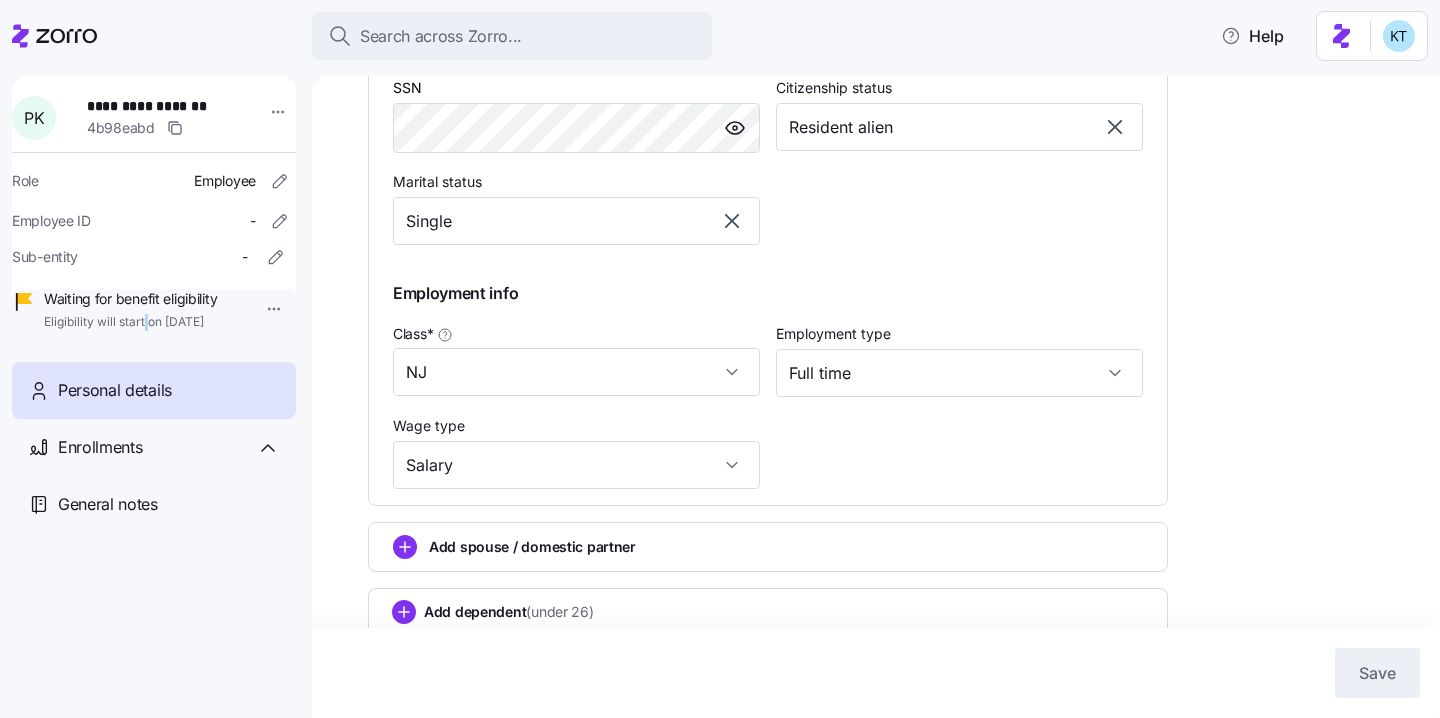 scroll, scrollTop: 765, scrollLeft: 0, axis: vertical 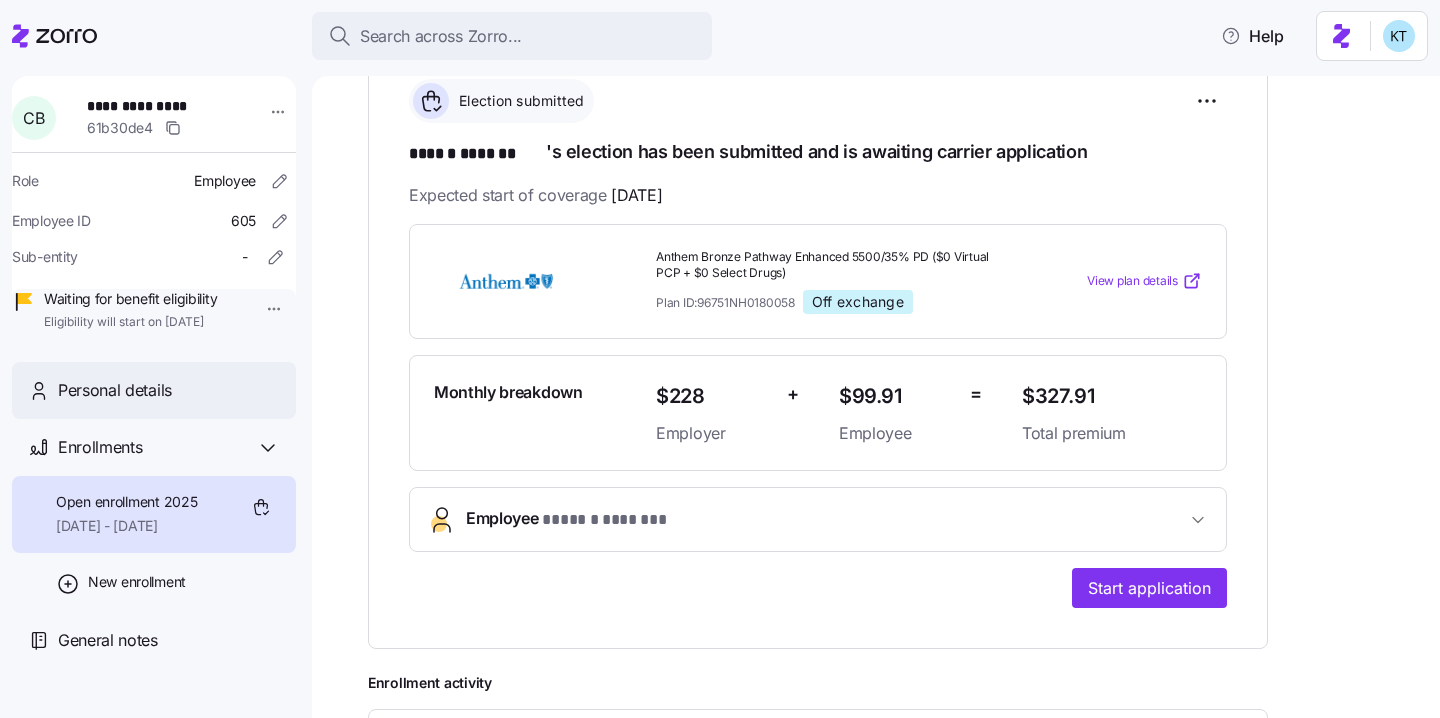 click on "Personal details" at bounding box center [154, 390] 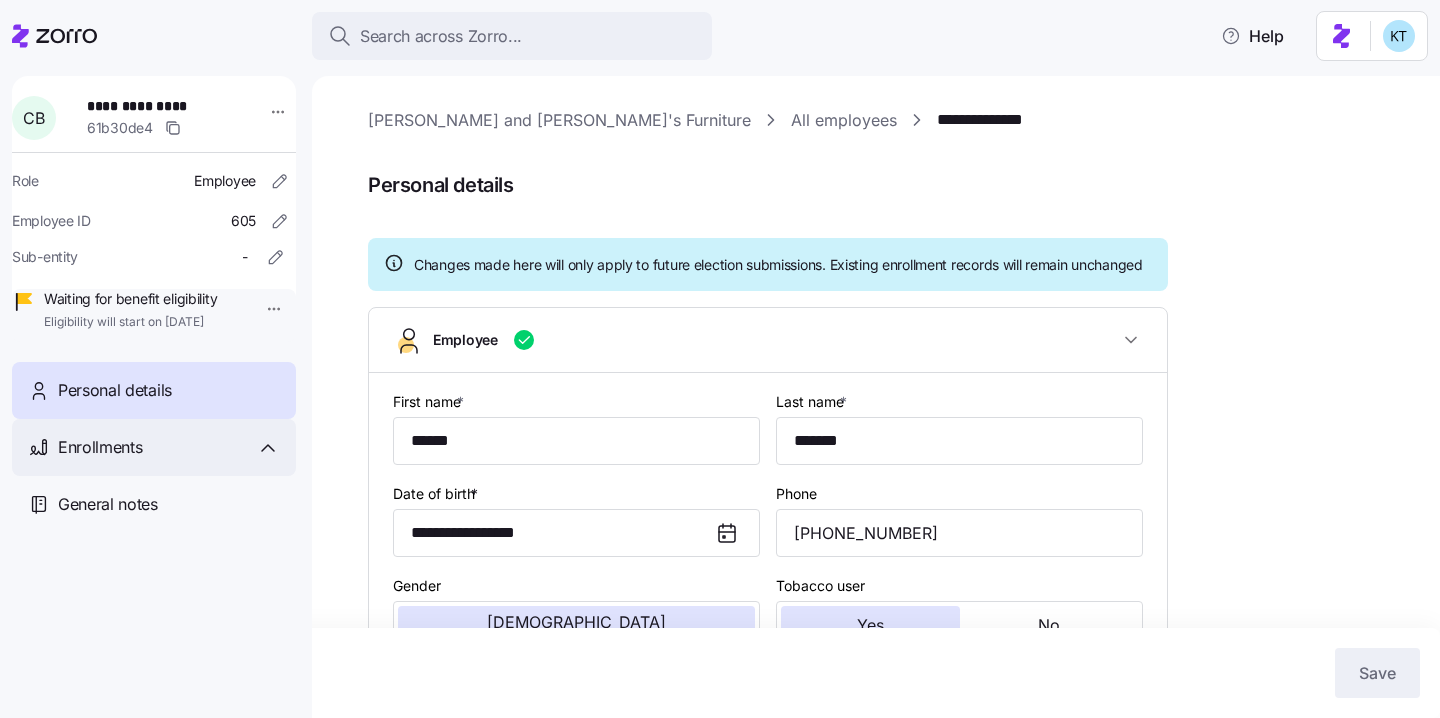 type on "NH" 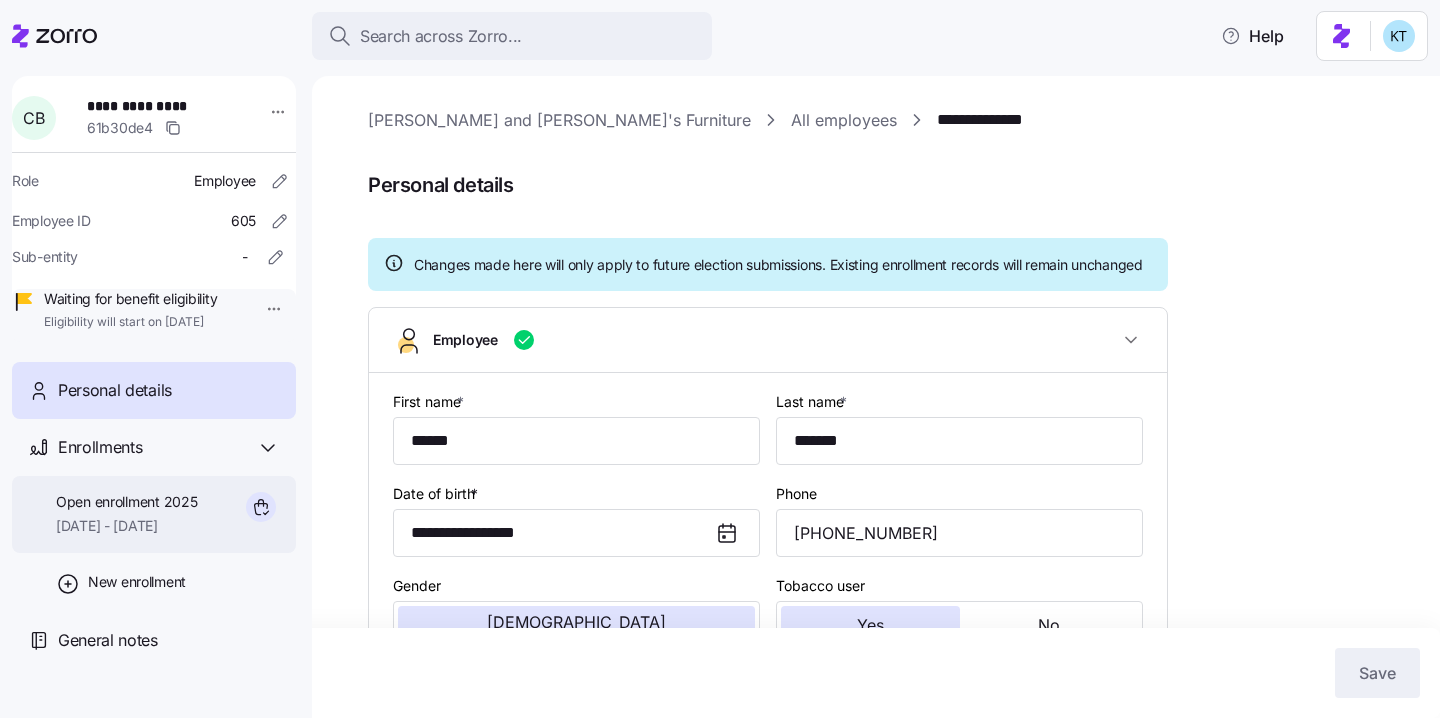 click on "[DATE] - [DATE]" at bounding box center (126, 526) 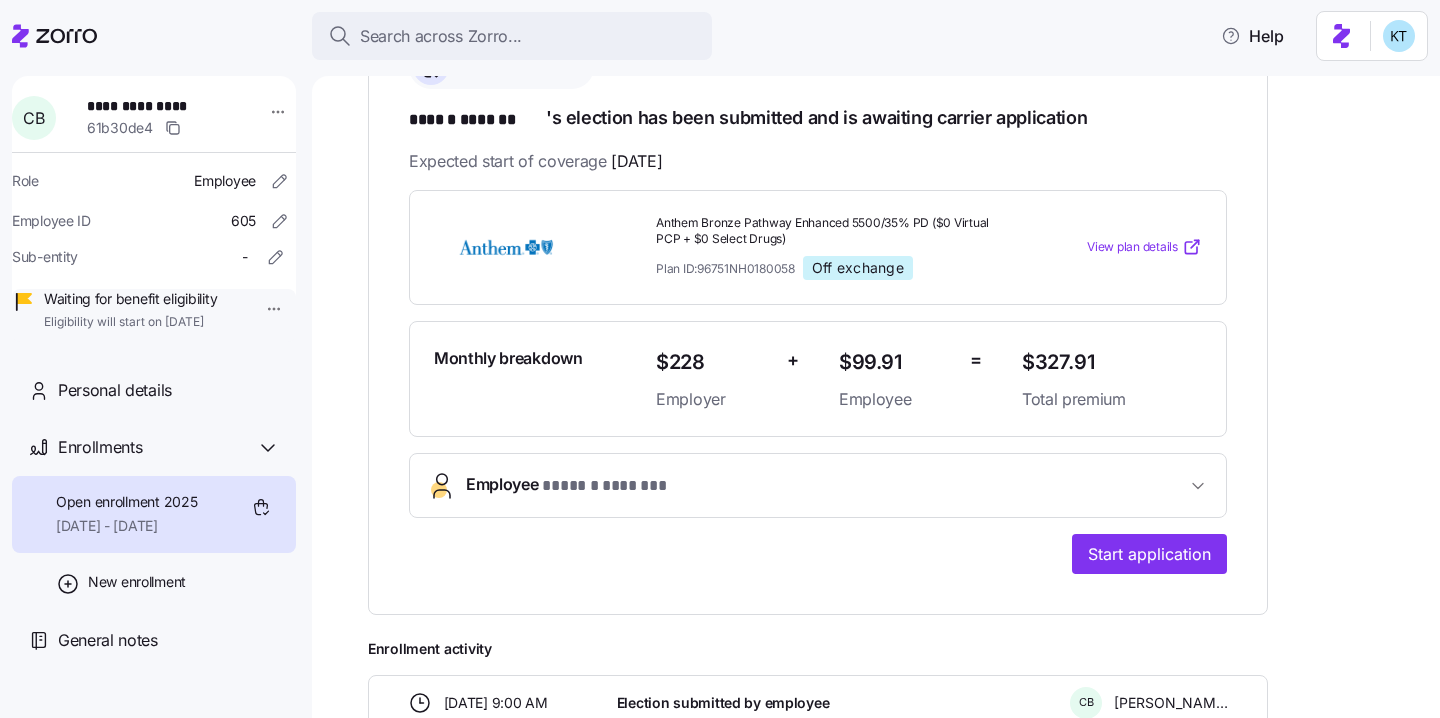 scroll, scrollTop: 56, scrollLeft: 0, axis: vertical 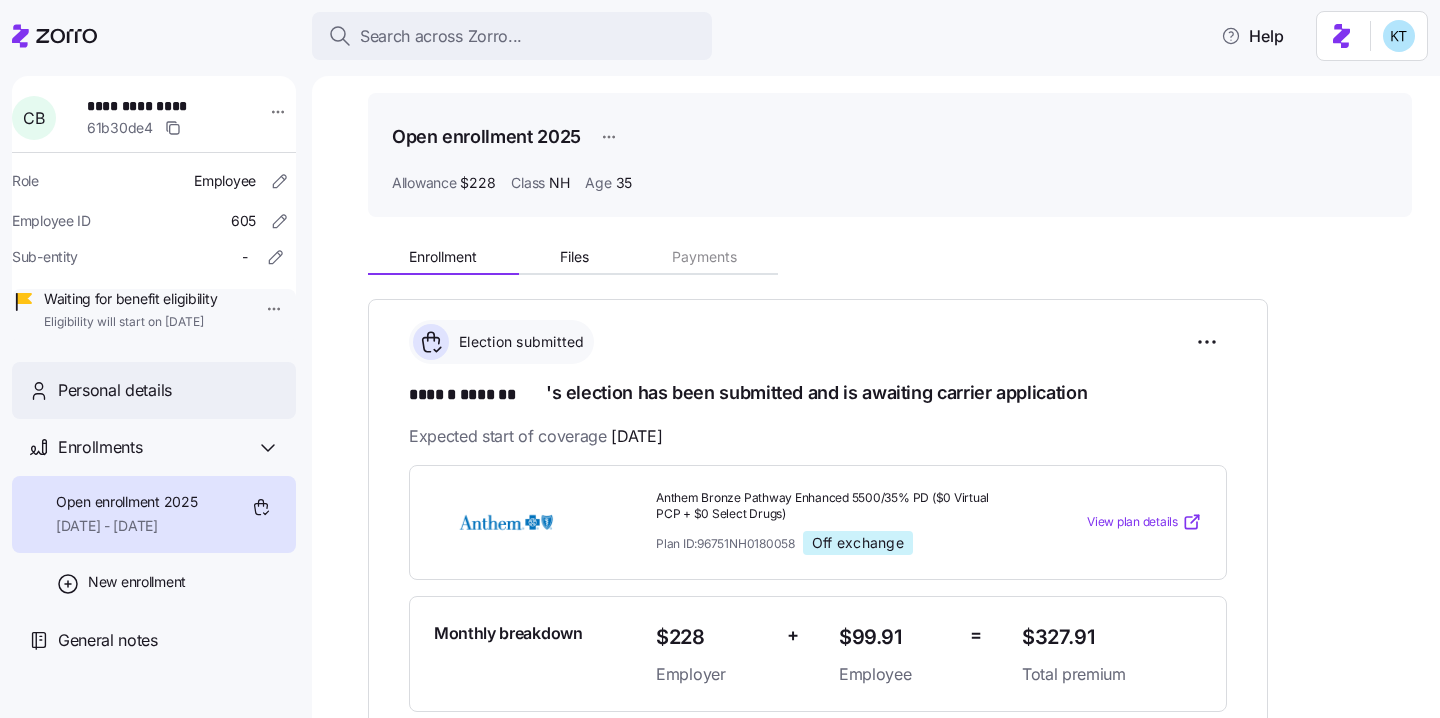 click on "Personal details" at bounding box center [169, 390] 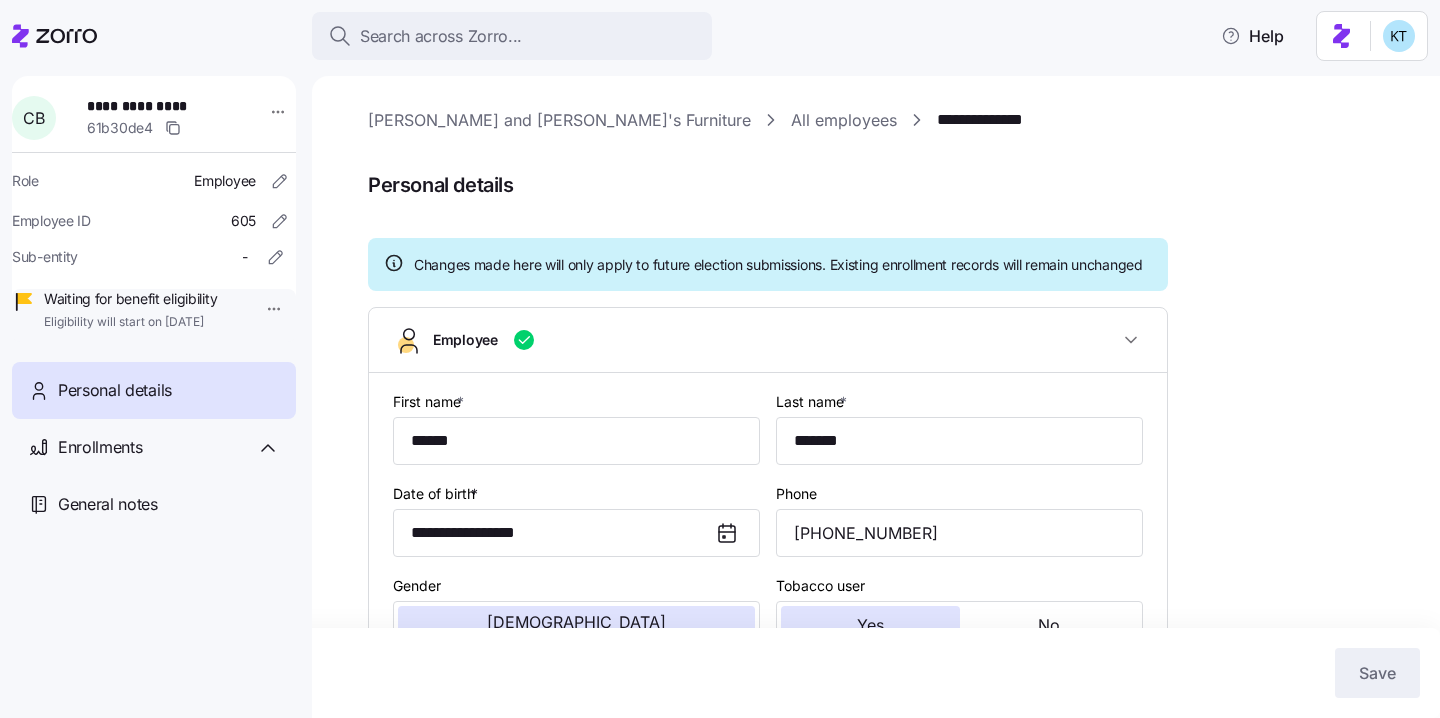 scroll, scrollTop: 366, scrollLeft: 0, axis: vertical 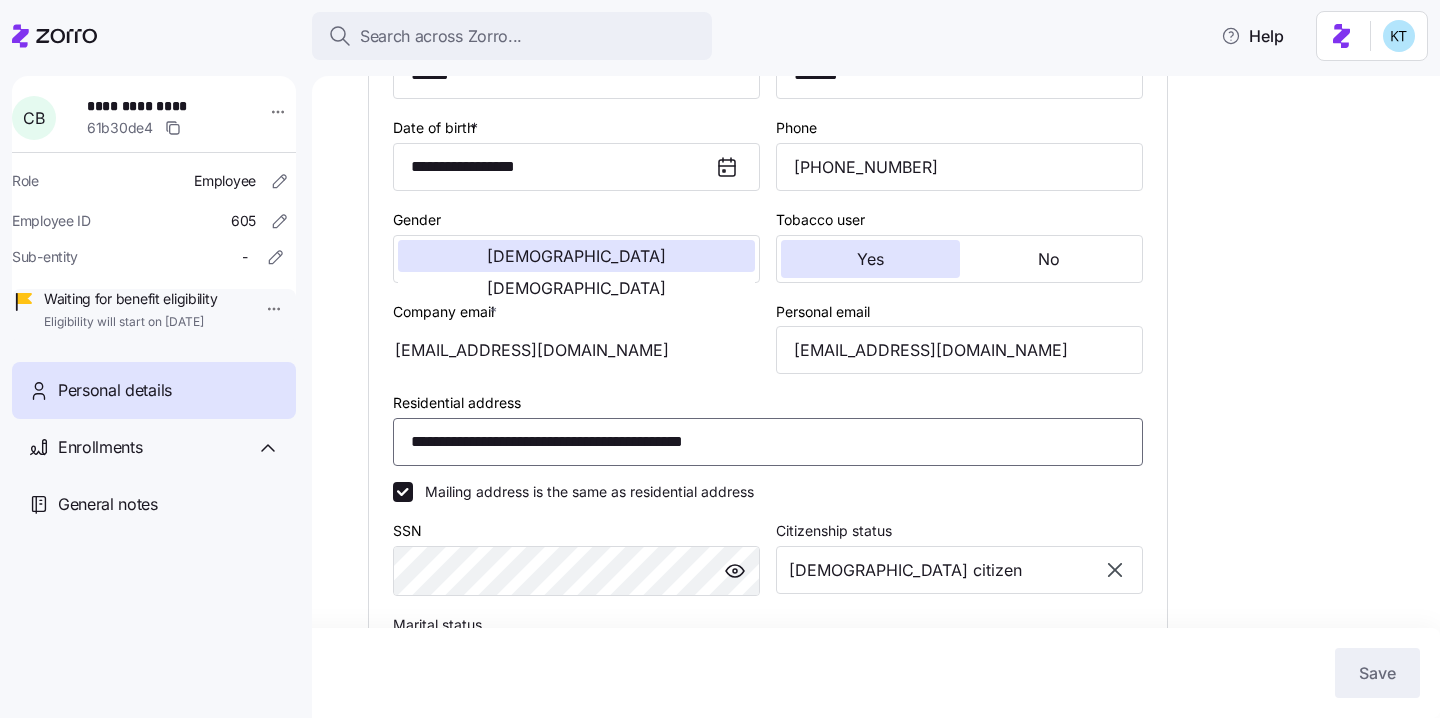 click on "**********" at bounding box center (768, 442) 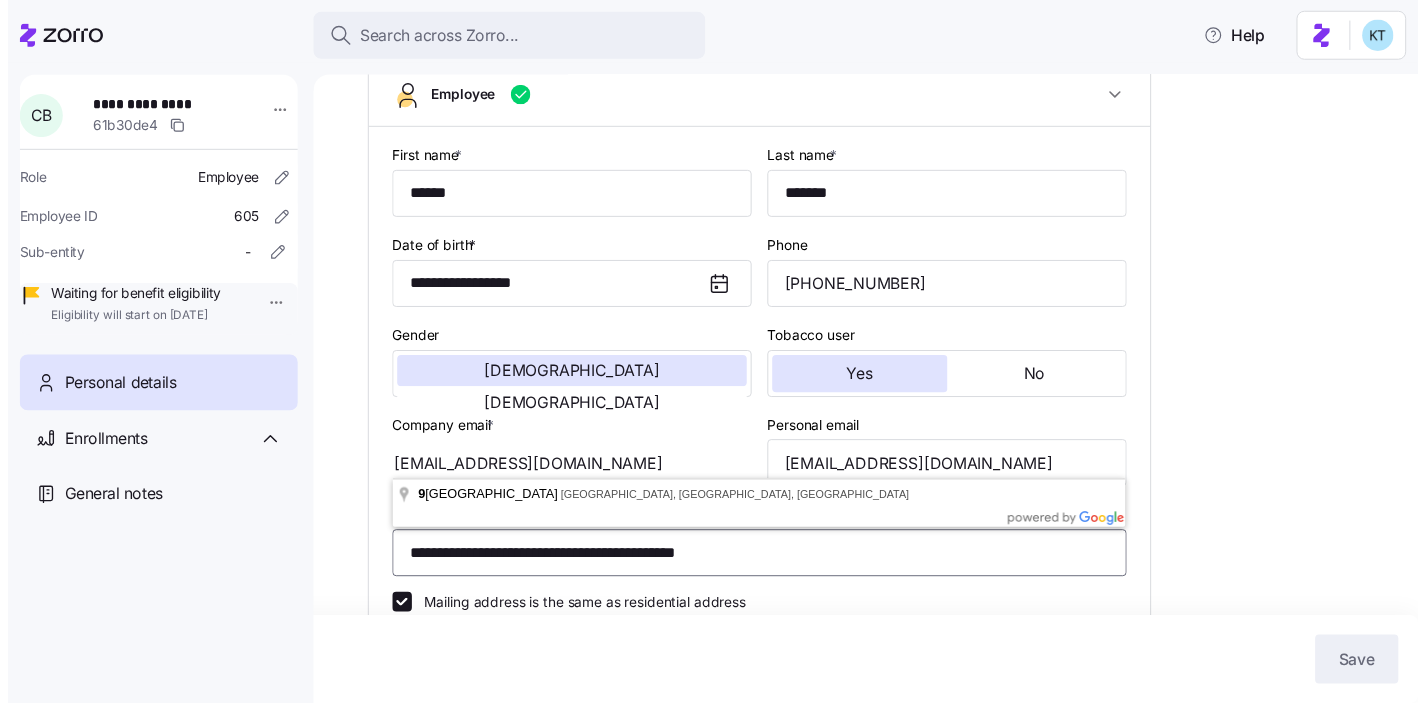 scroll, scrollTop: 82, scrollLeft: 0, axis: vertical 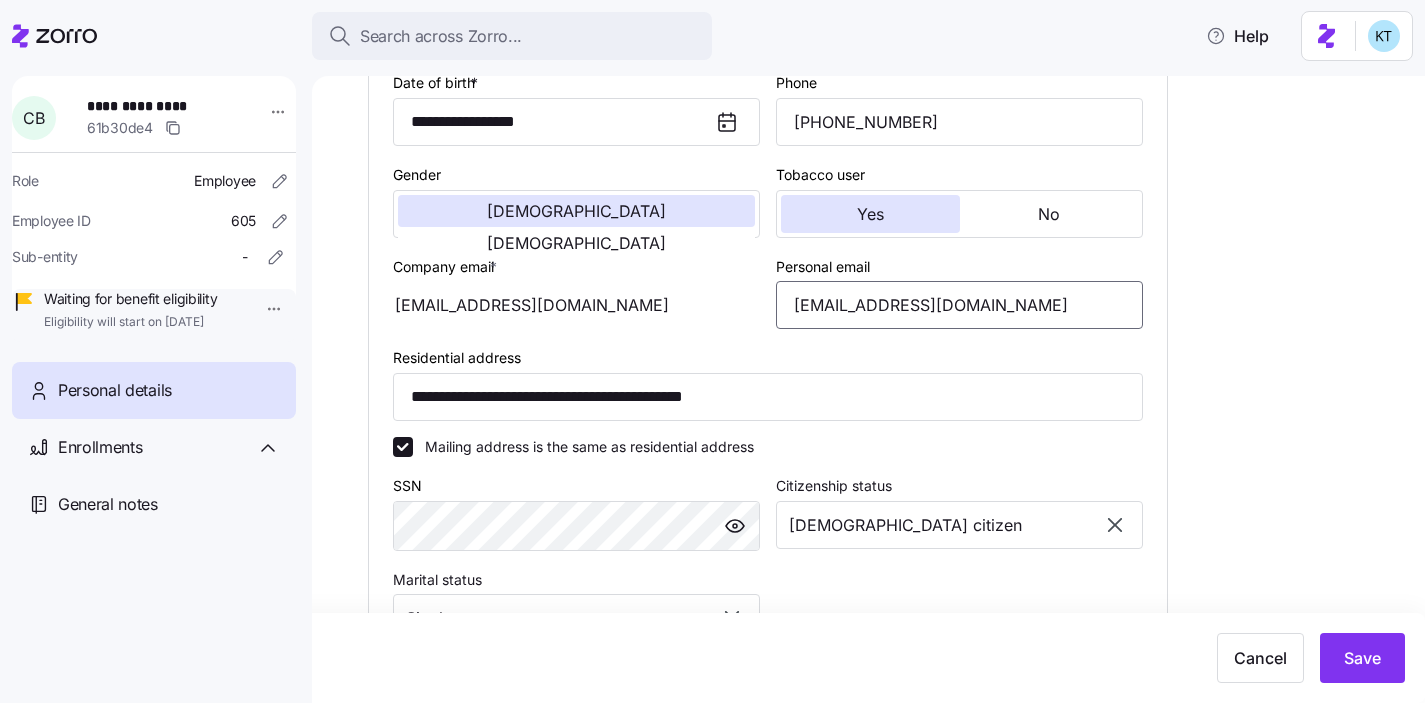 click on "ca3326be@gmail.com" at bounding box center [959, 305] 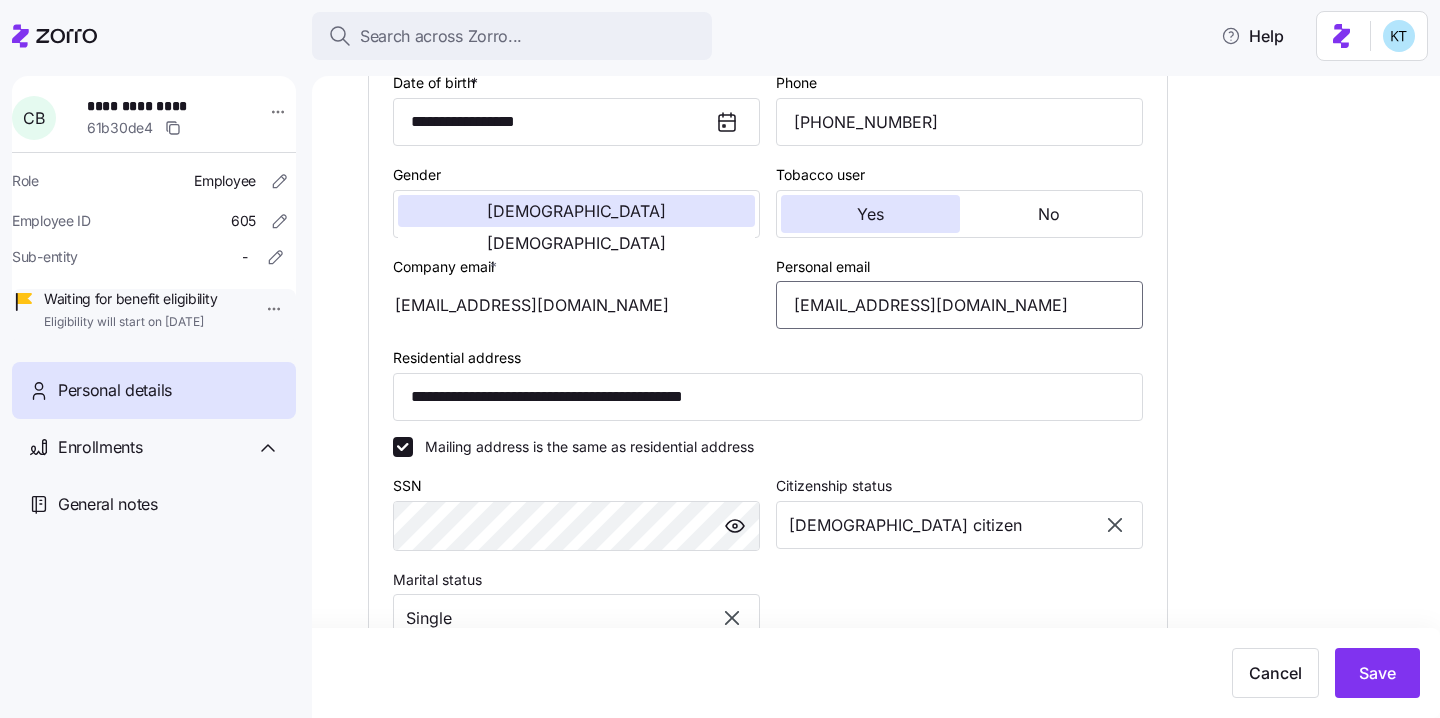 click on "ca3326be@gmail.com" at bounding box center [959, 305] 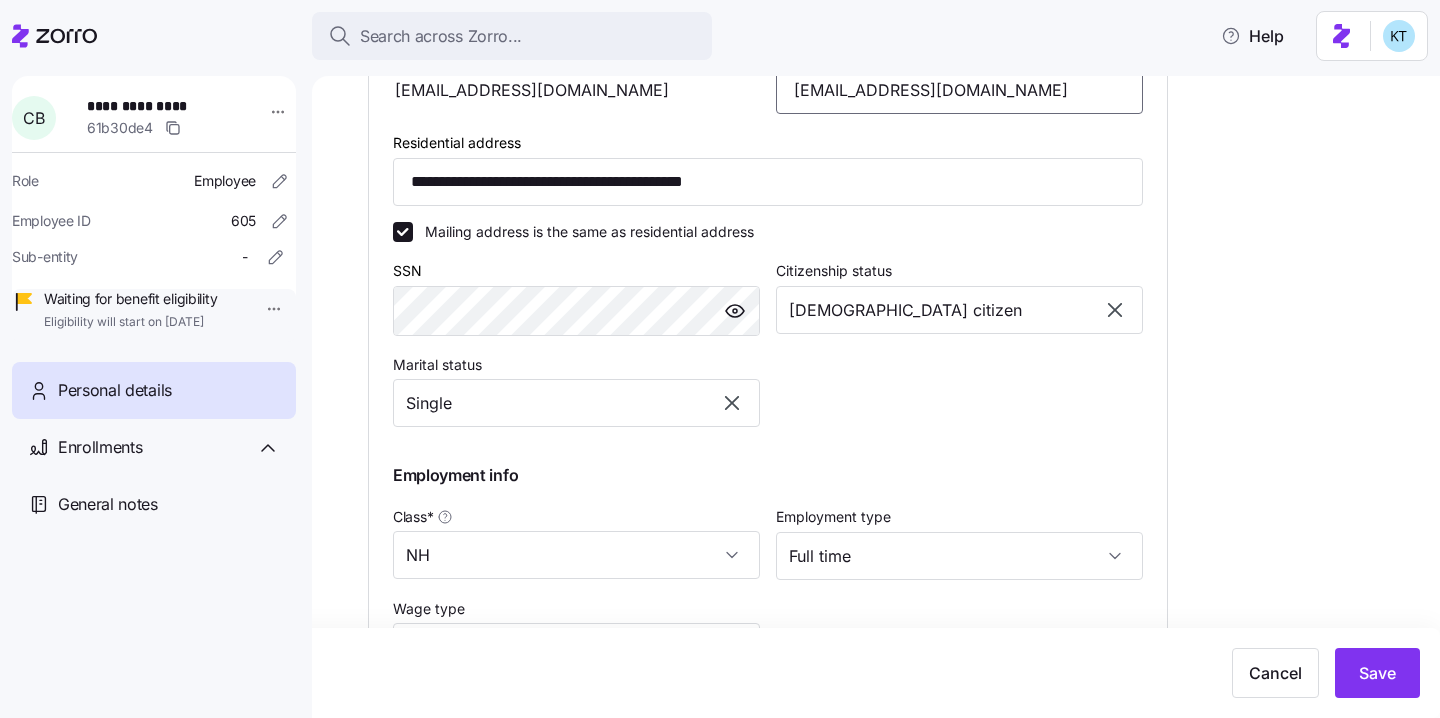 scroll, scrollTop: 855, scrollLeft: 0, axis: vertical 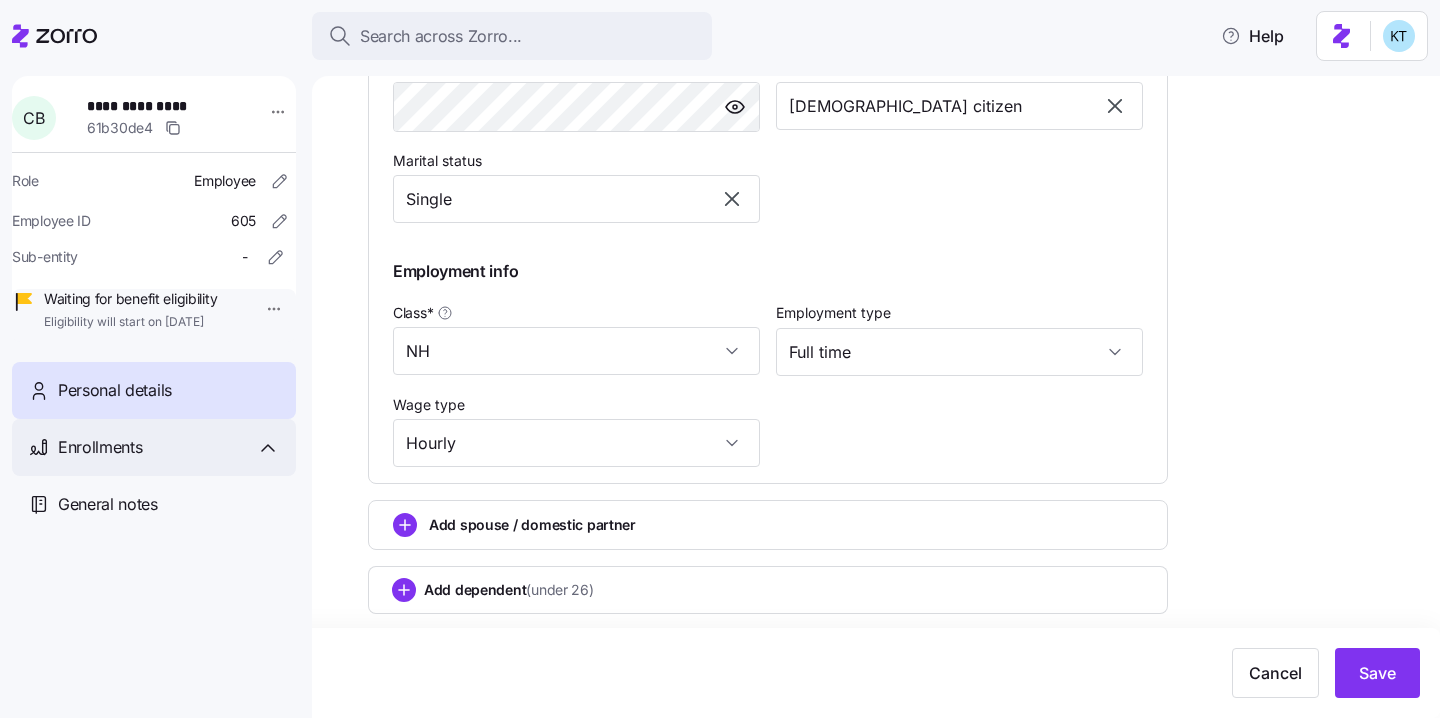 click on "Enrollments" at bounding box center [154, 447] 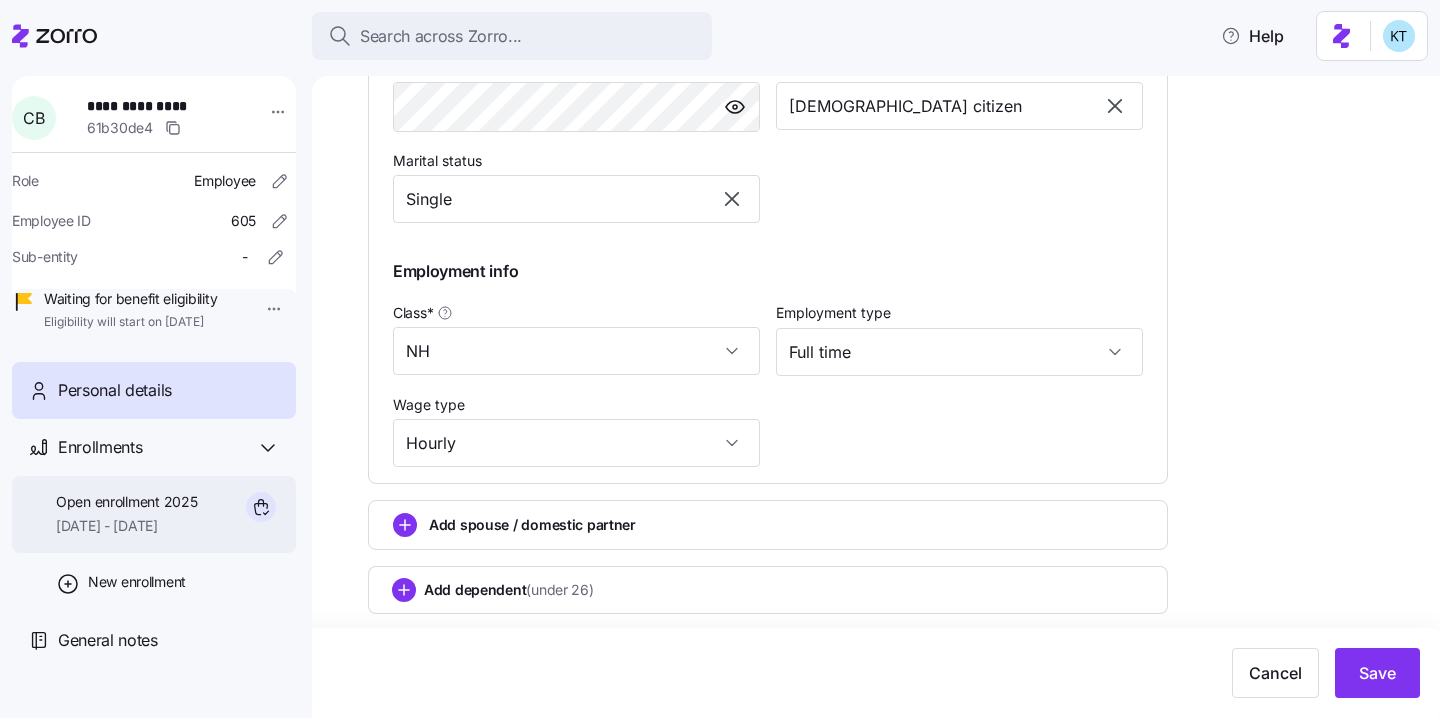 click on "Open enrollment 2025" at bounding box center [126, 502] 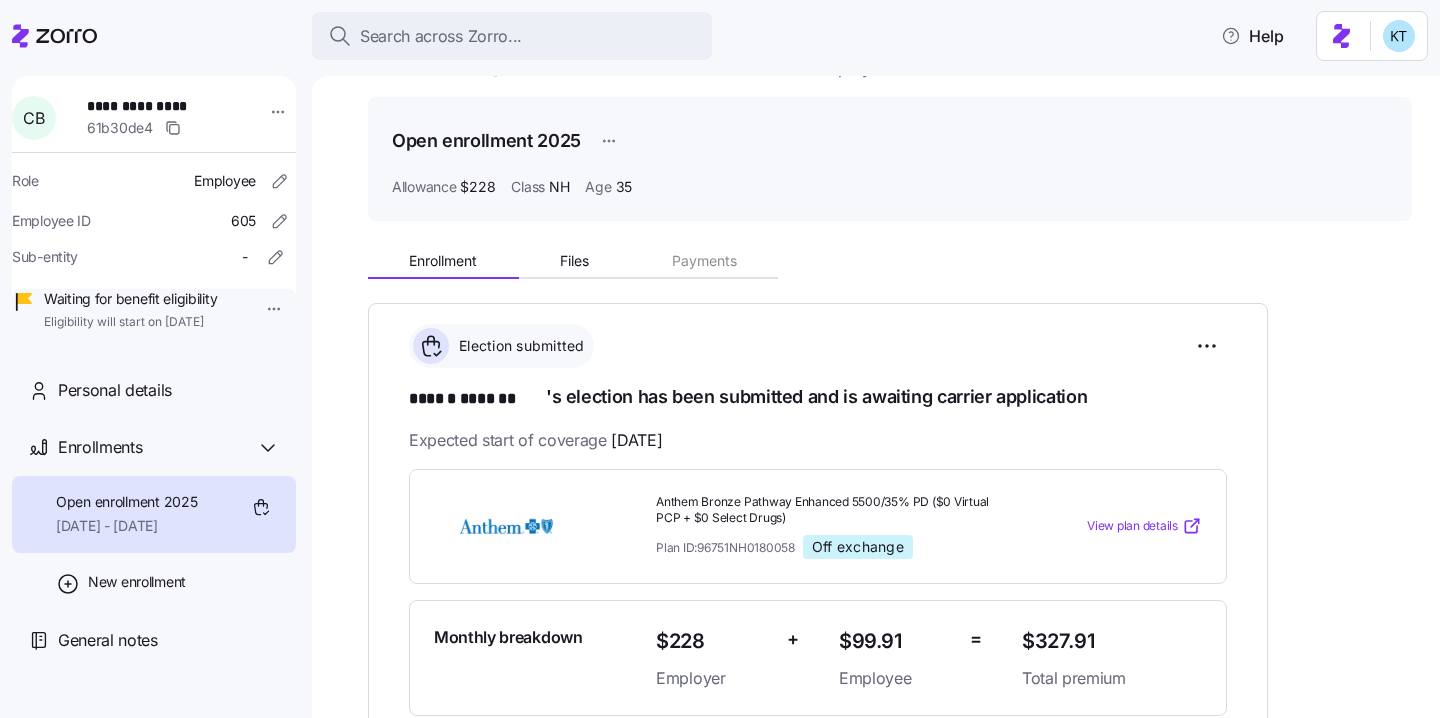 scroll, scrollTop: 66, scrollLeft: 0, axis: vertical 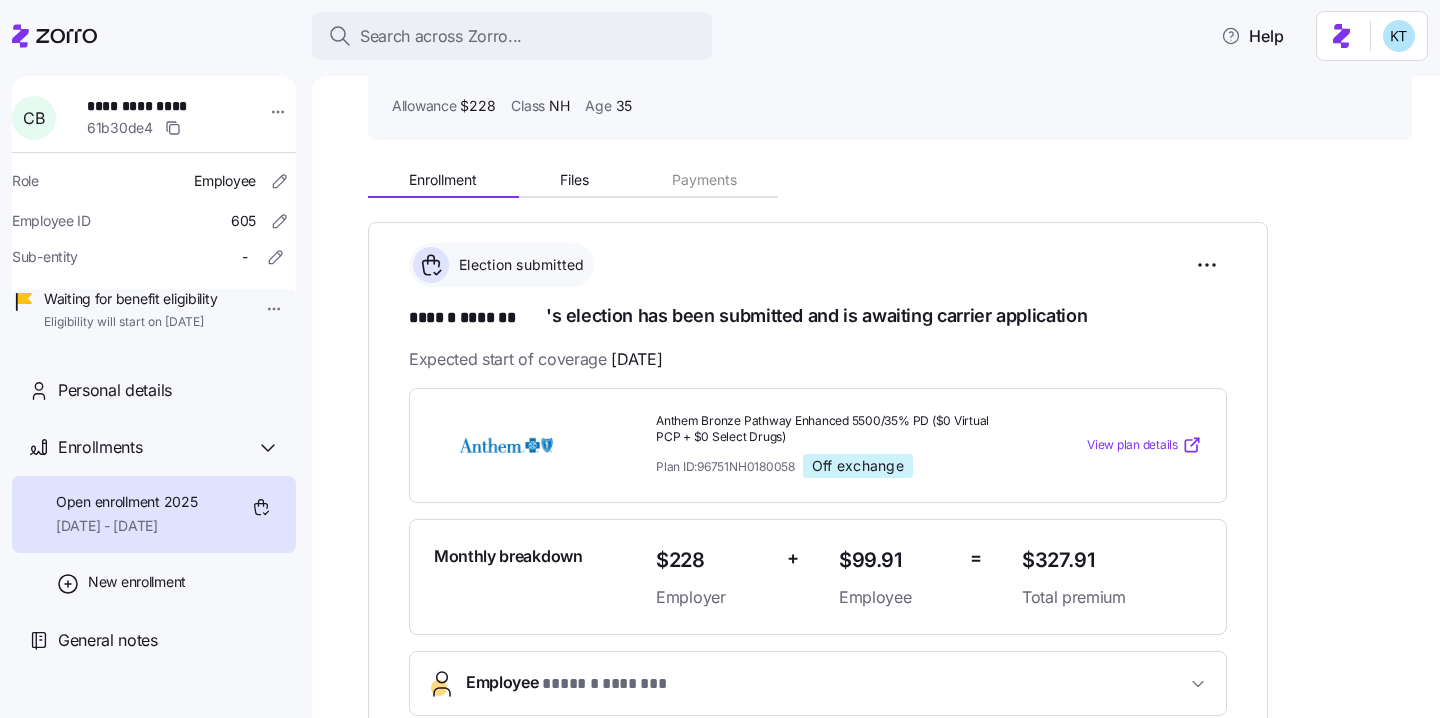click on "Monthly breakdown $228 Employer + $99.91 Employee = $327.91 Total premium" at bounding box center (818, 577) 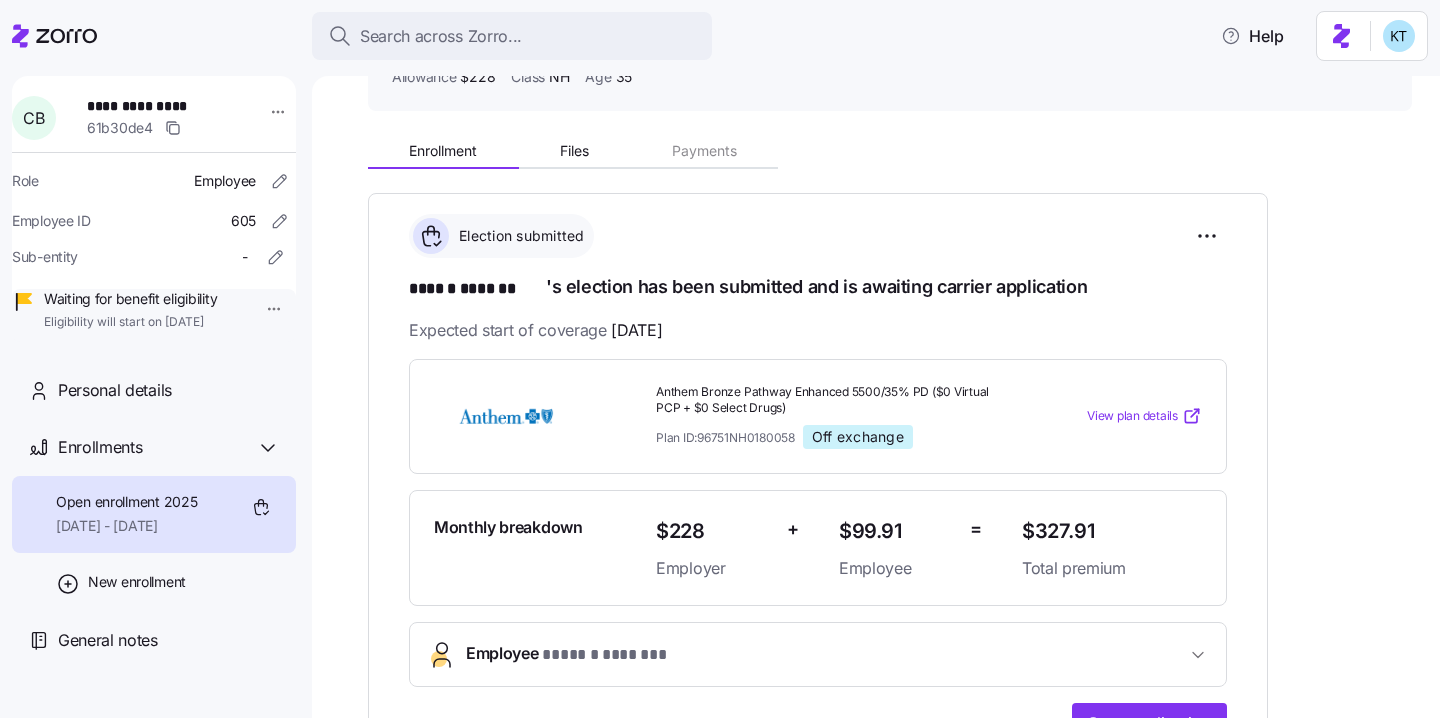 scroll, scrollTop: 385, scrollLeft: 0, axis: vertical 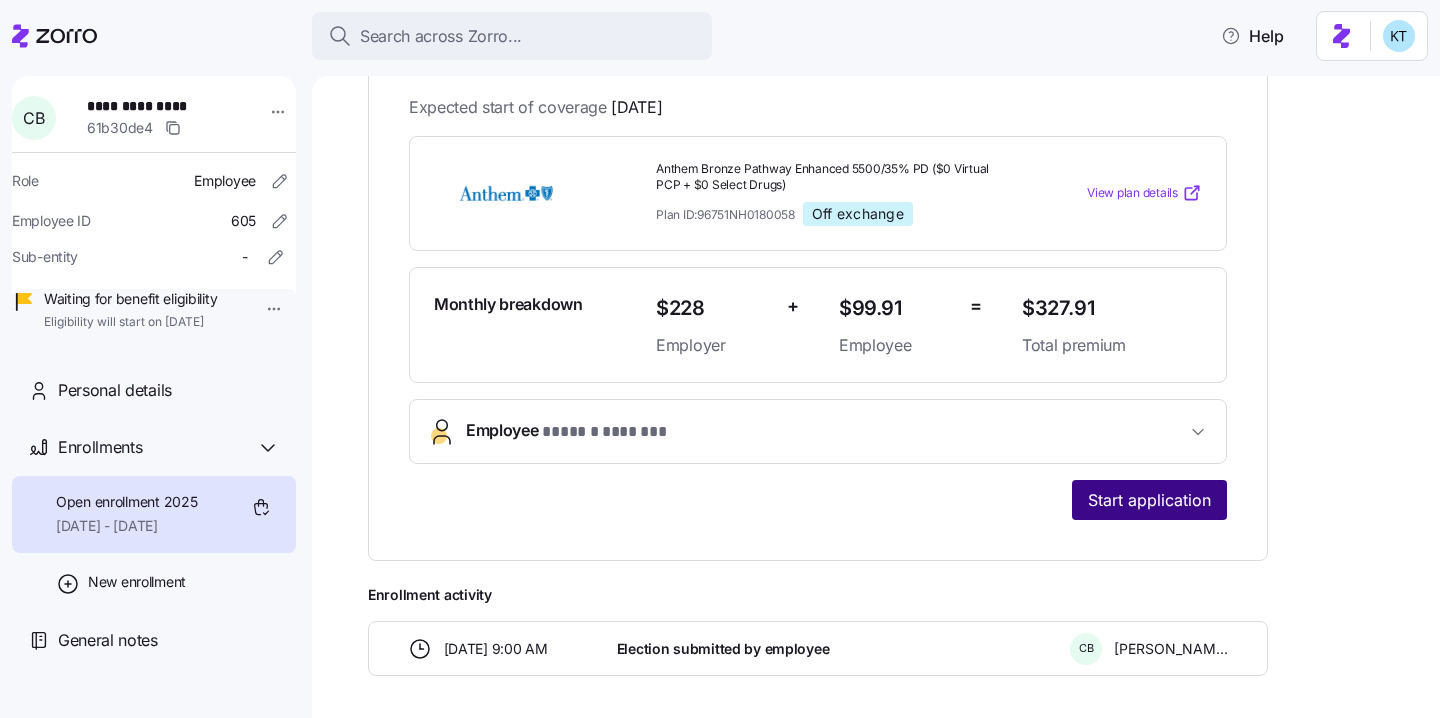 click on "Start application" at bounding box center (1149, 500) 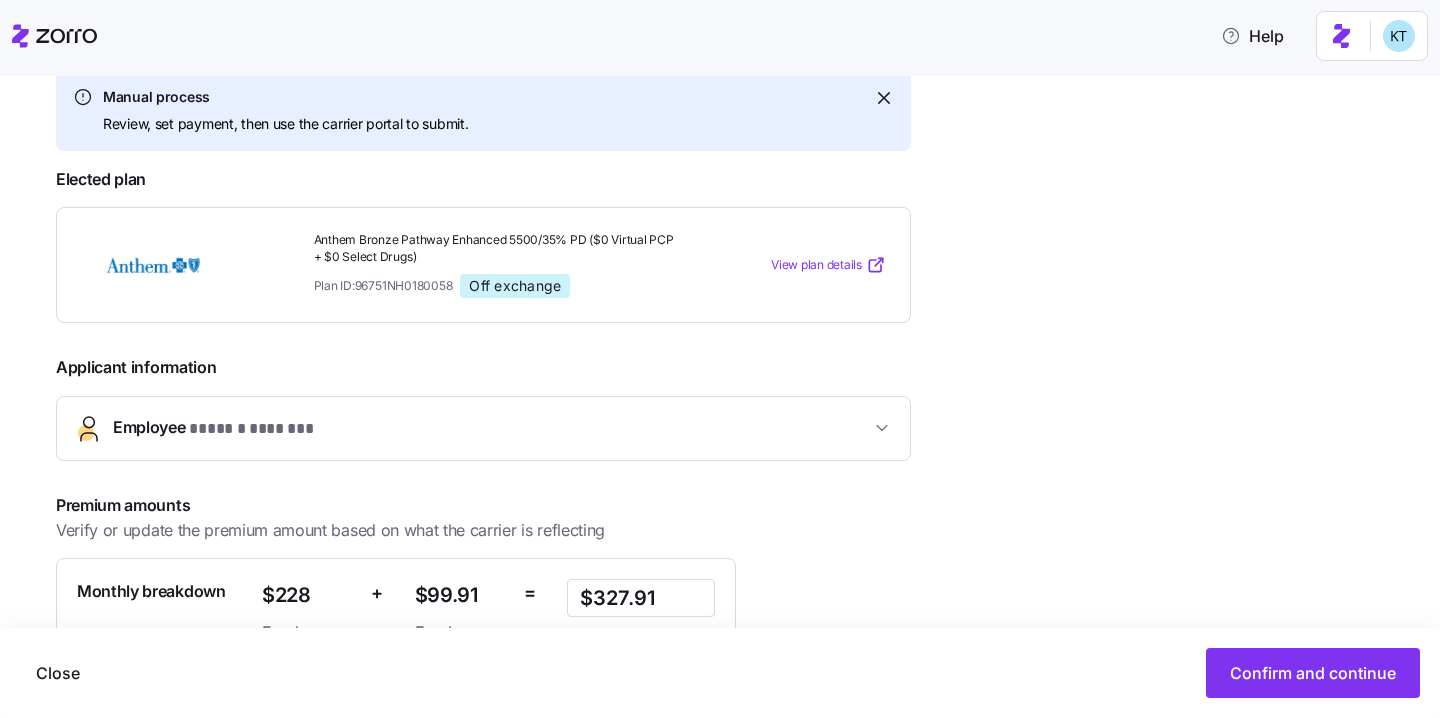 scroll, scrollTop: 347, scrollLeft: 0, axis: vertical 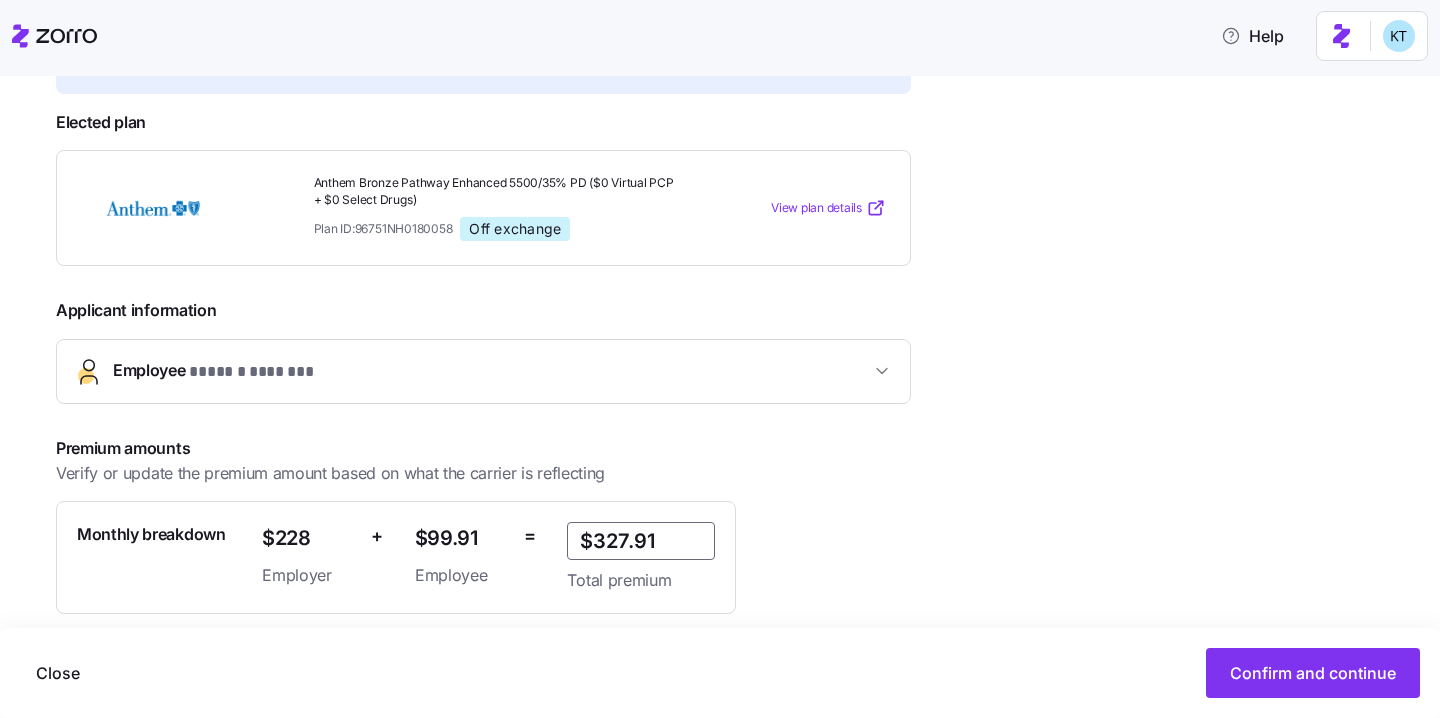 drag, startPoint x: 666, startPoint y: 545, endPoint x: 527, endPoint y: 539, distance: 139.12944 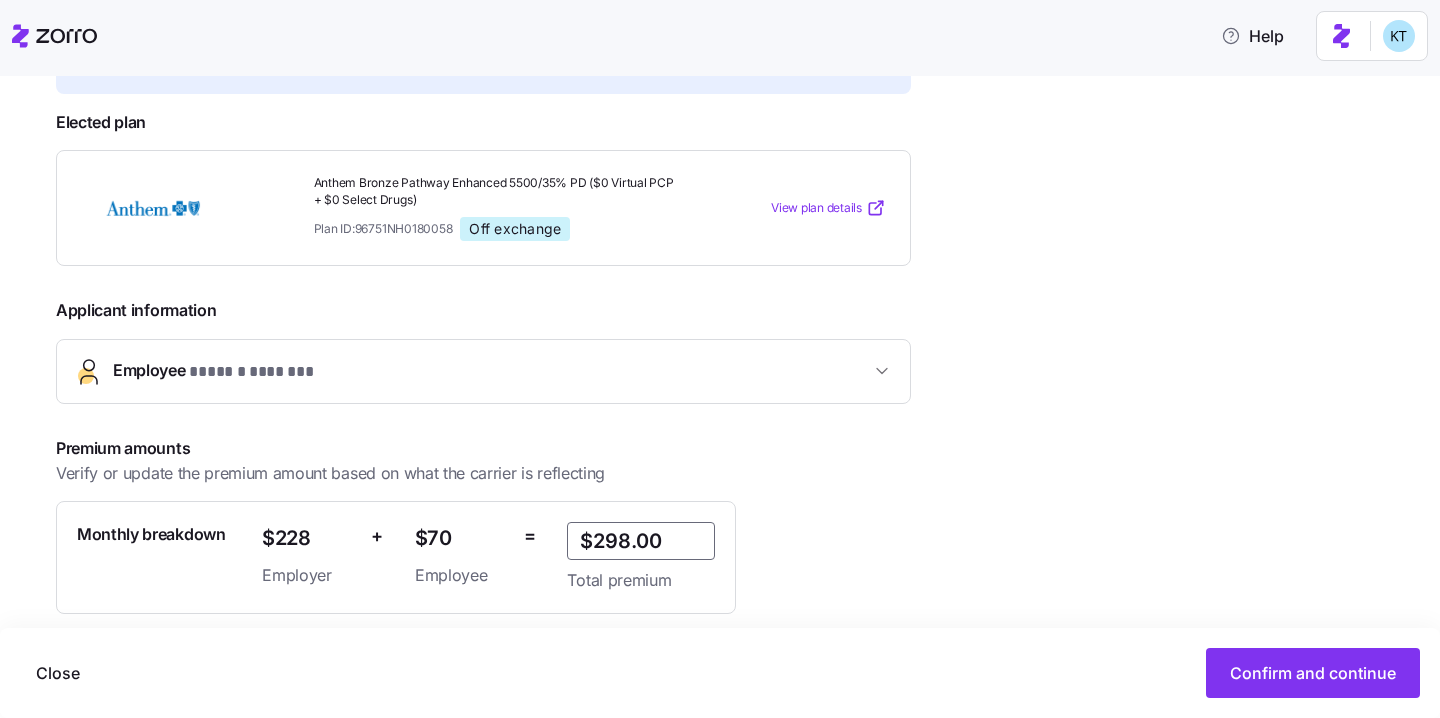 click on "$298.00" at bounding box center (641, 541) 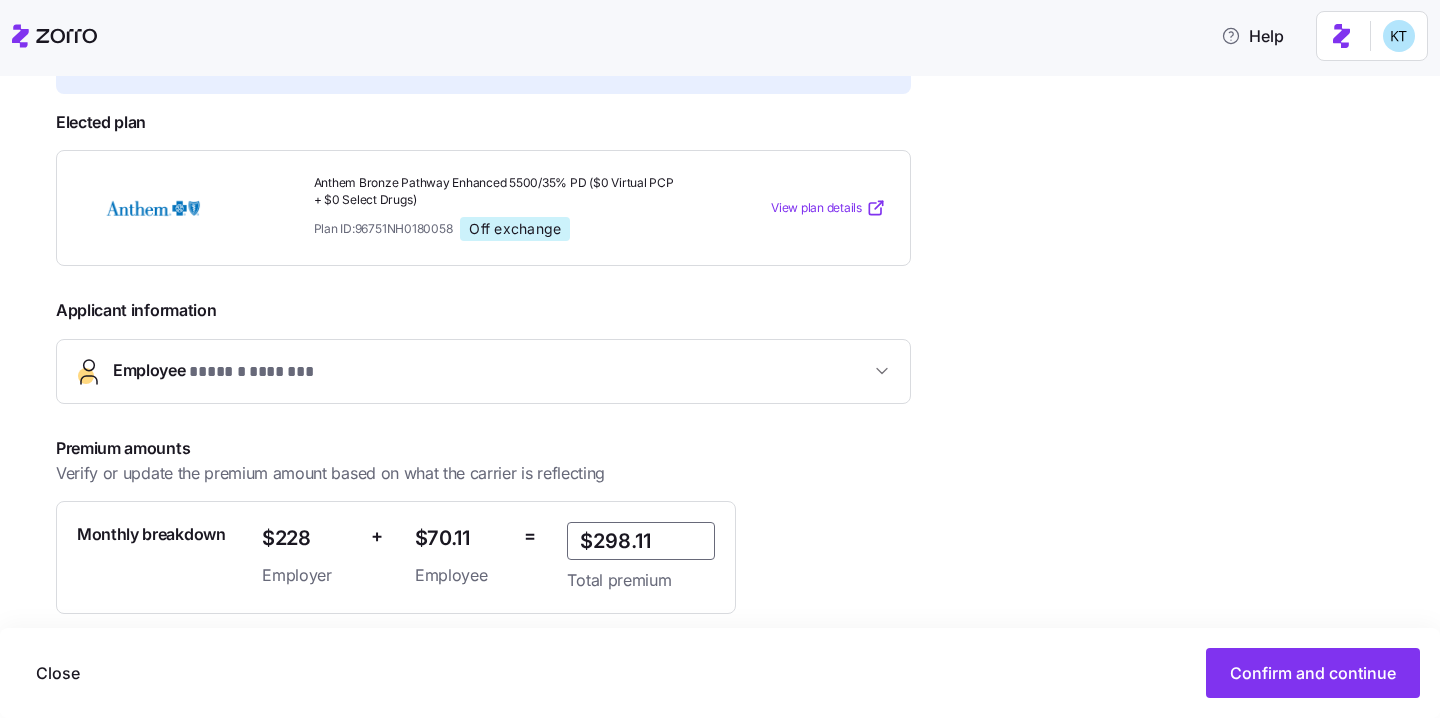 type on "$298.11" 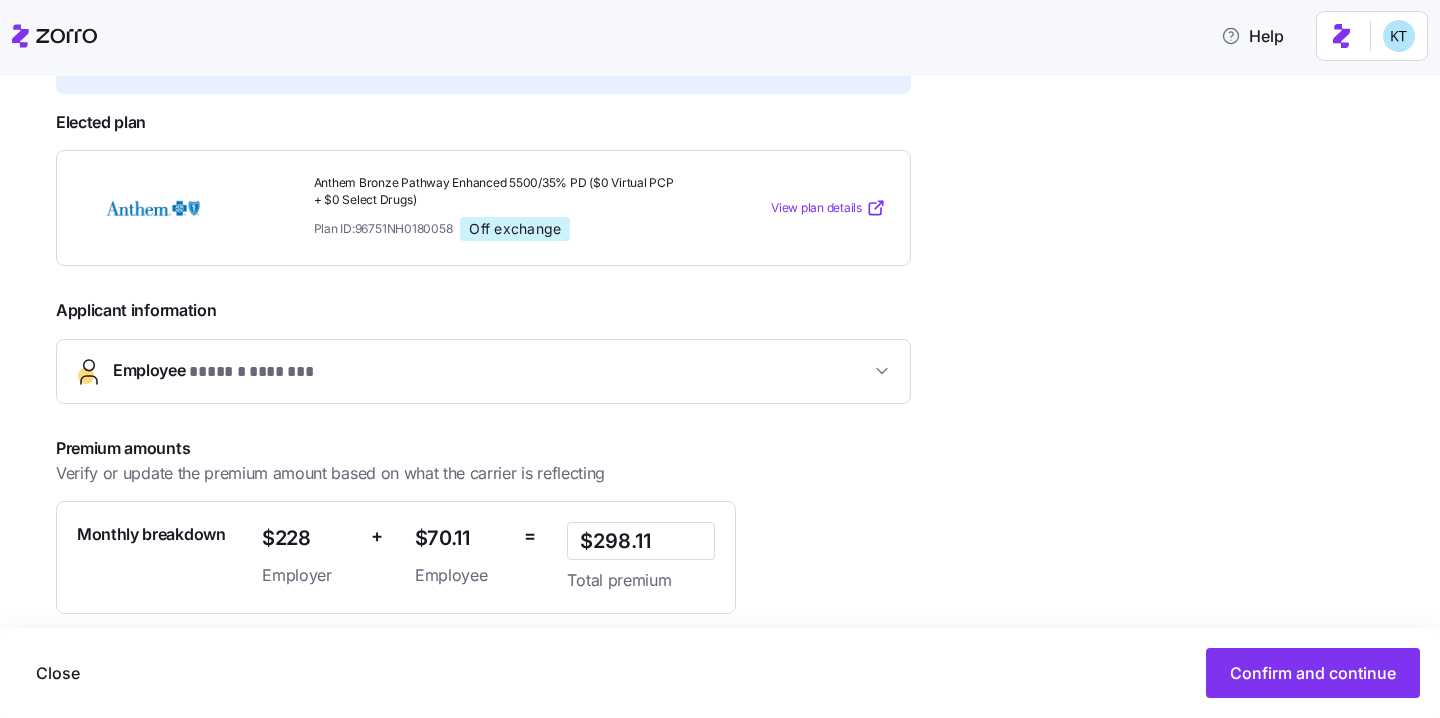 click on "Premium amounts Verify or update the premium amount based on what the carrier is reflecting Monthly breakdown $228 Employer + $70.11 Employee = $298.11 Total premium" at bounding box center [520, 525] 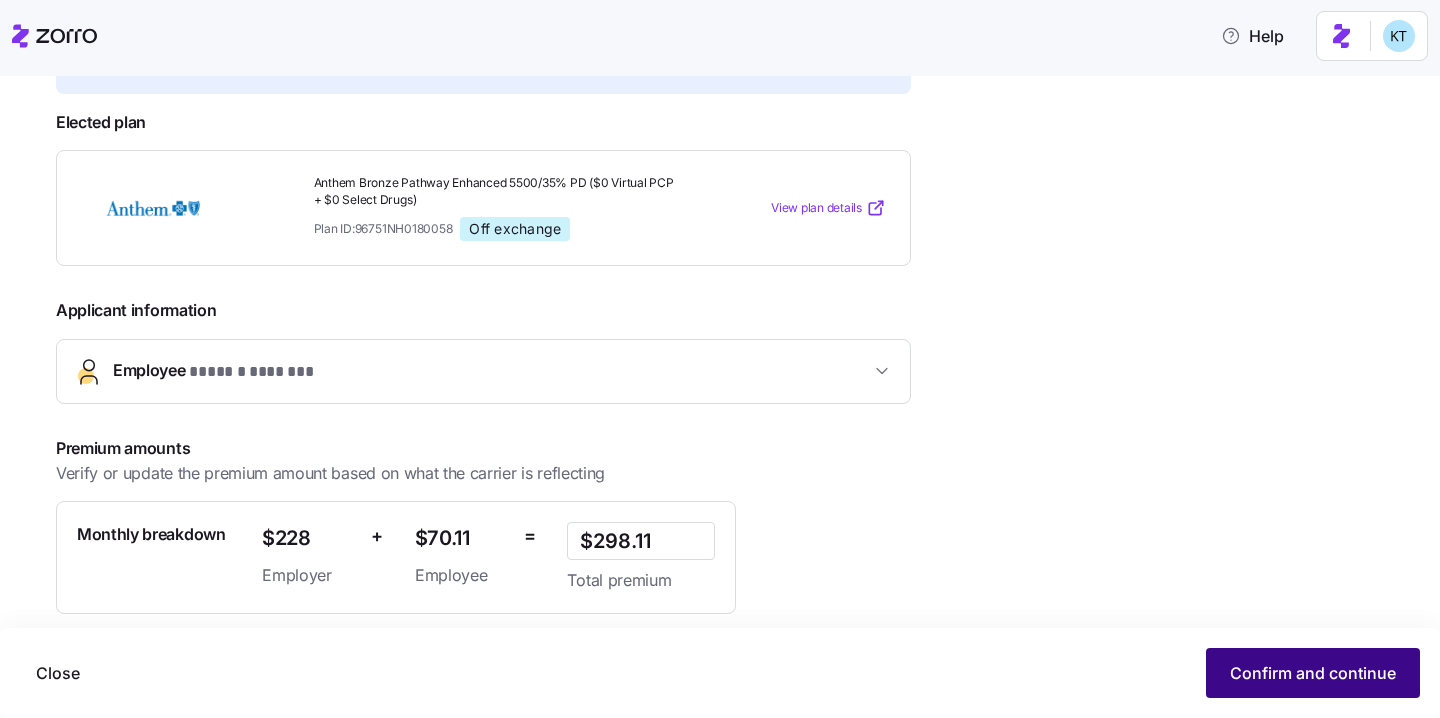 click on "Confirm and continue" at bounding box center (1313, 673) 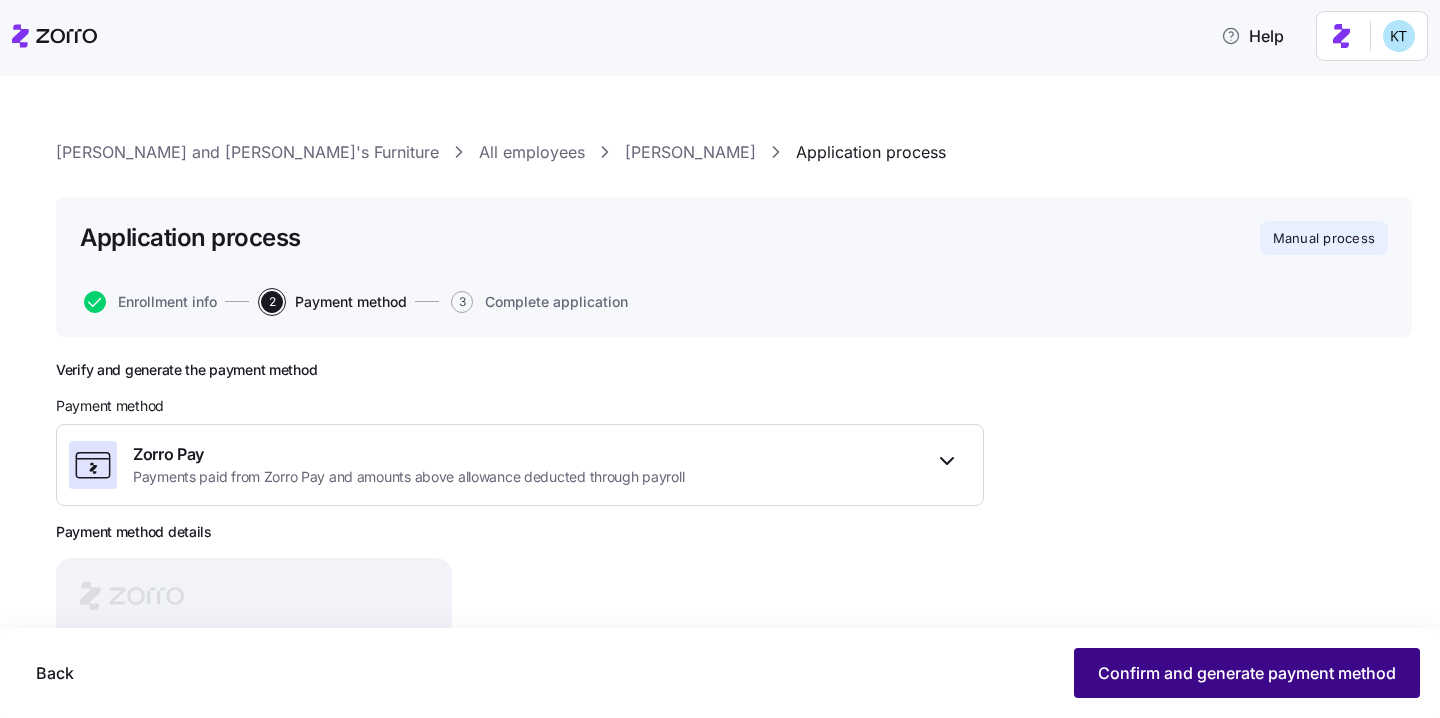 click on "Confirm and generate payment method" at bounding box center (1247, 673) 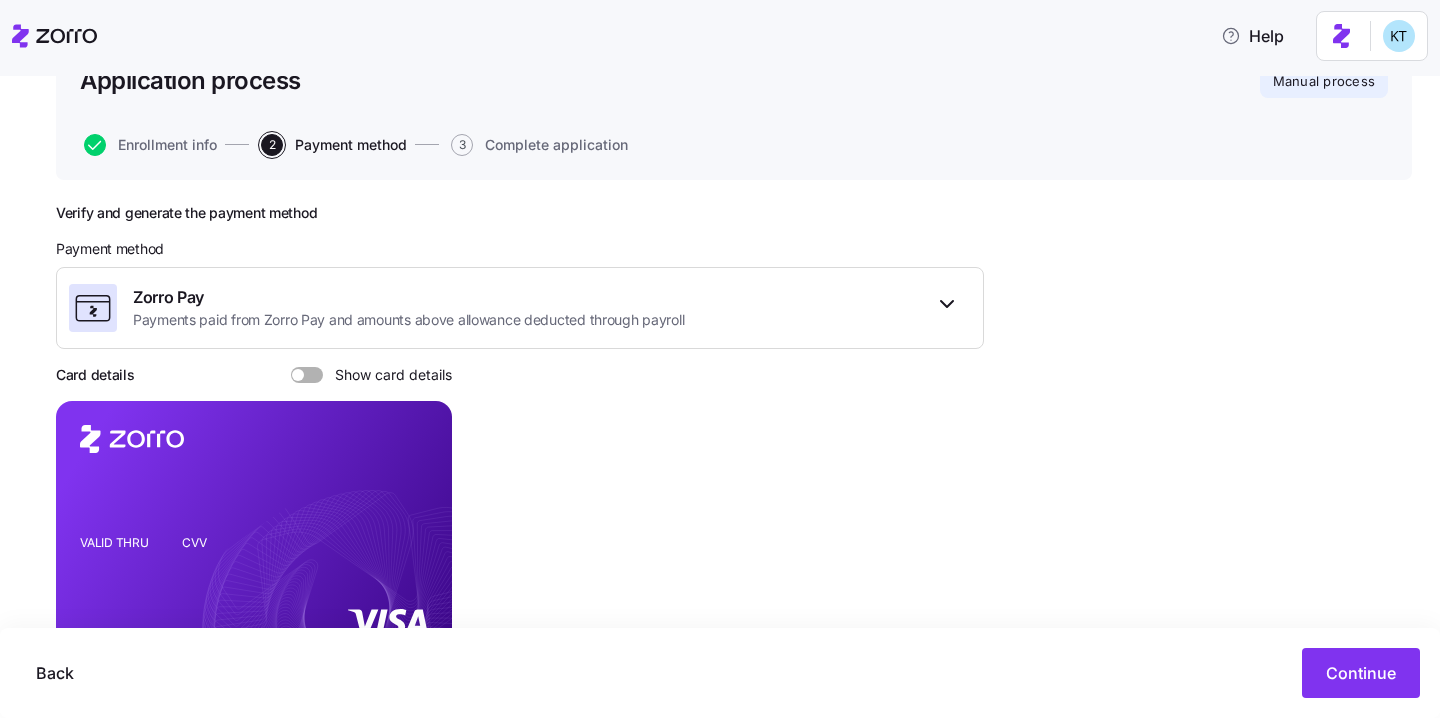 scroll, scrollTop: 274, scrollLeft: 0, axis: vertical 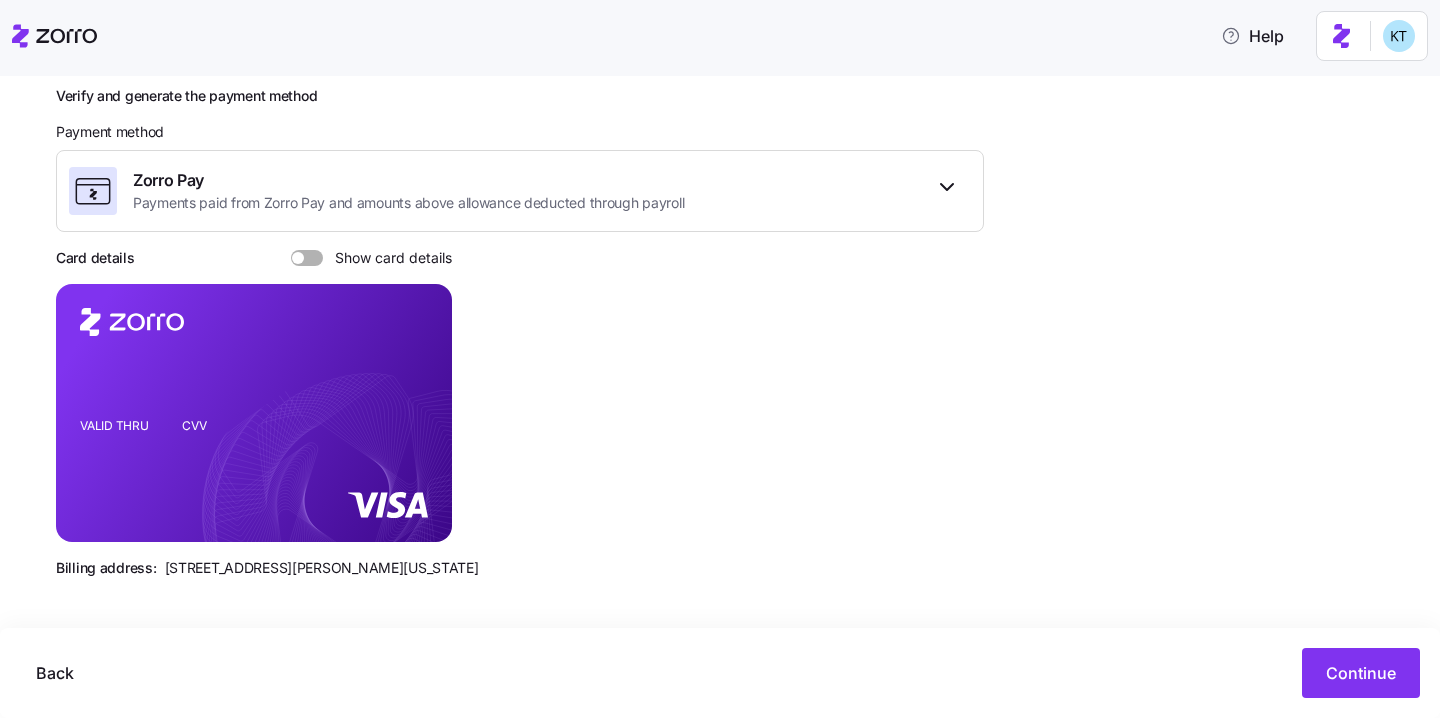 click at bounding box center [314, 258] 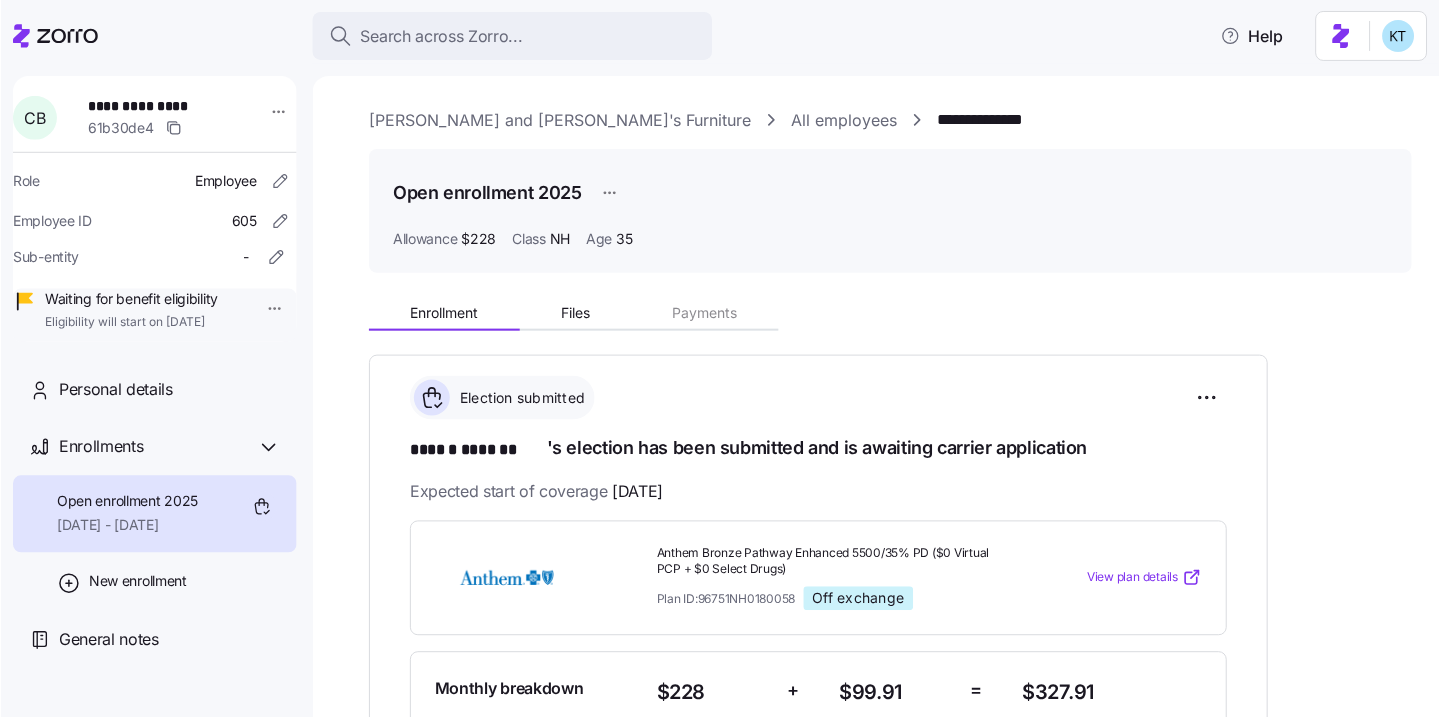 scroll, scrollTop: 0, scrollLeft: 0, axis: both 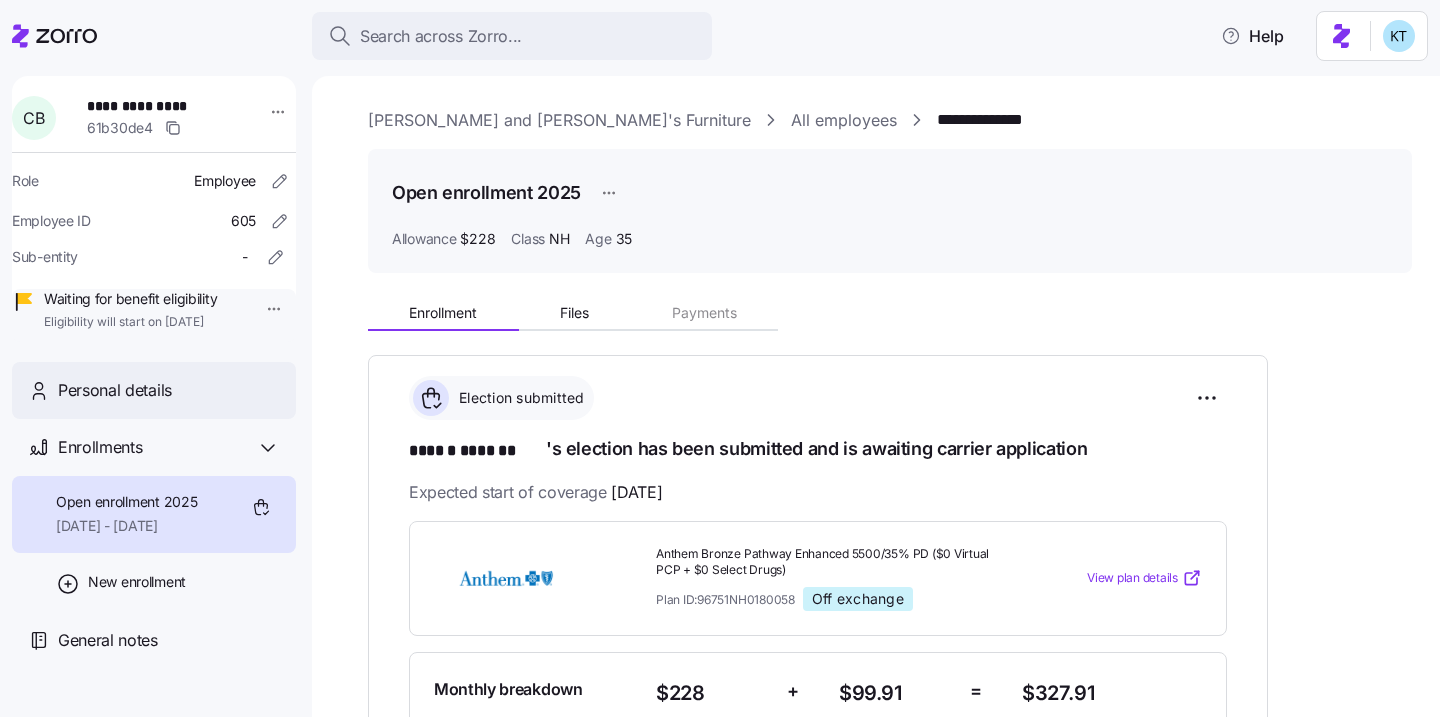 click on "Personal details" at bounding box center (115, 390) 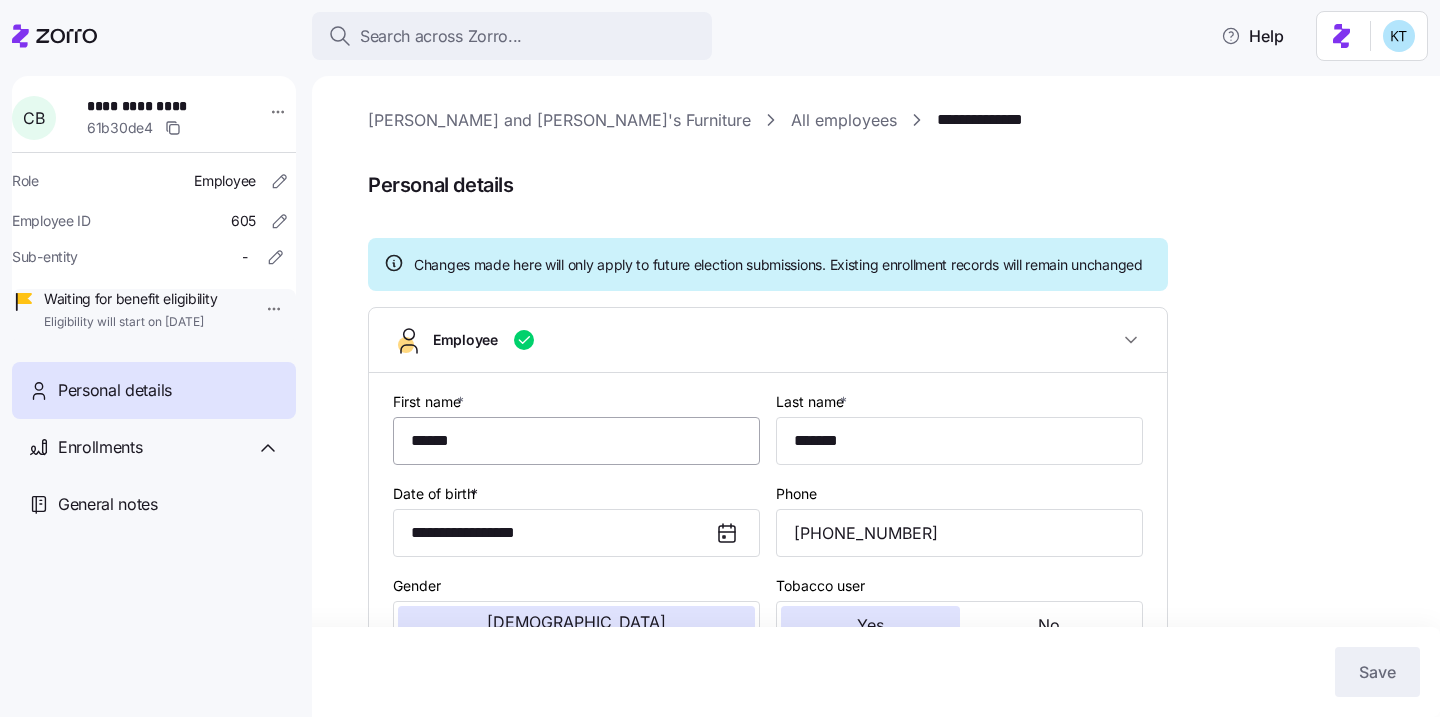 type on "NH" 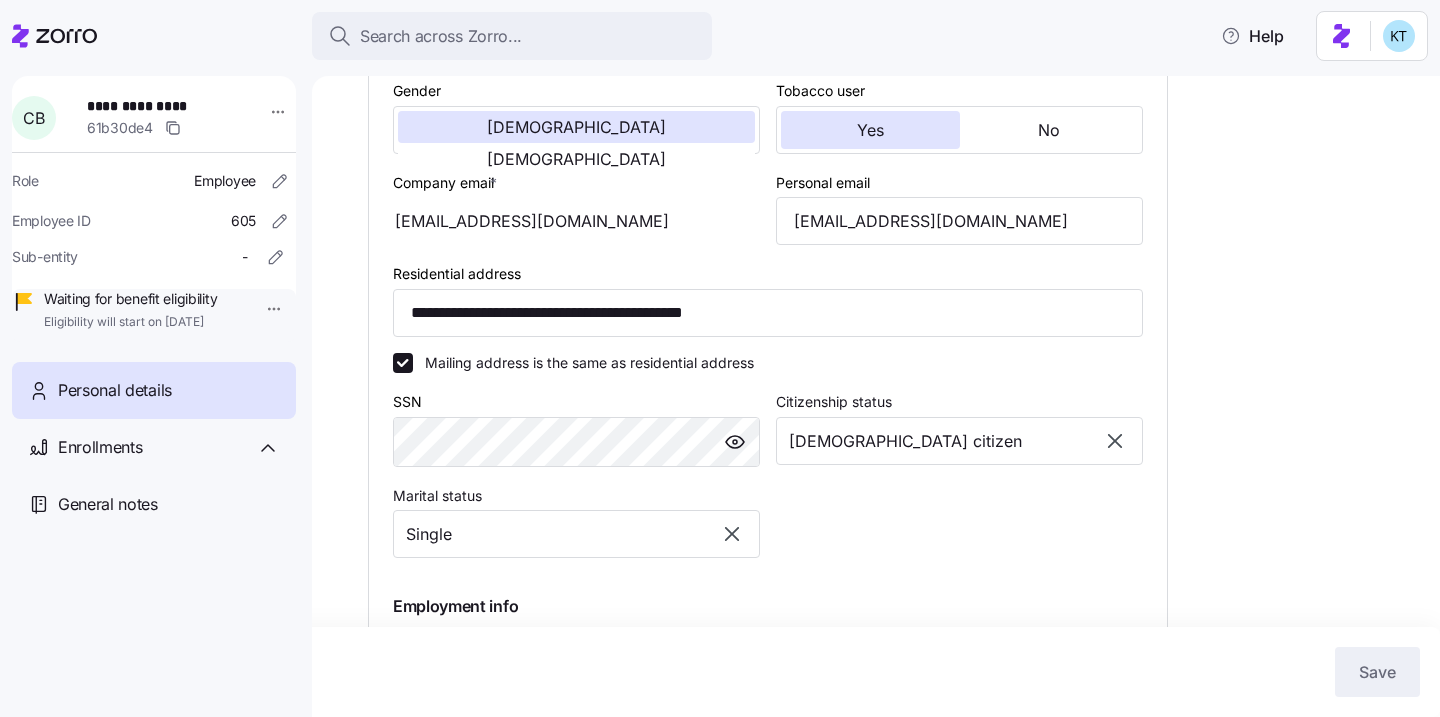 scroll, scrollTop: 619, scrollLeft: 0, axis: vertical 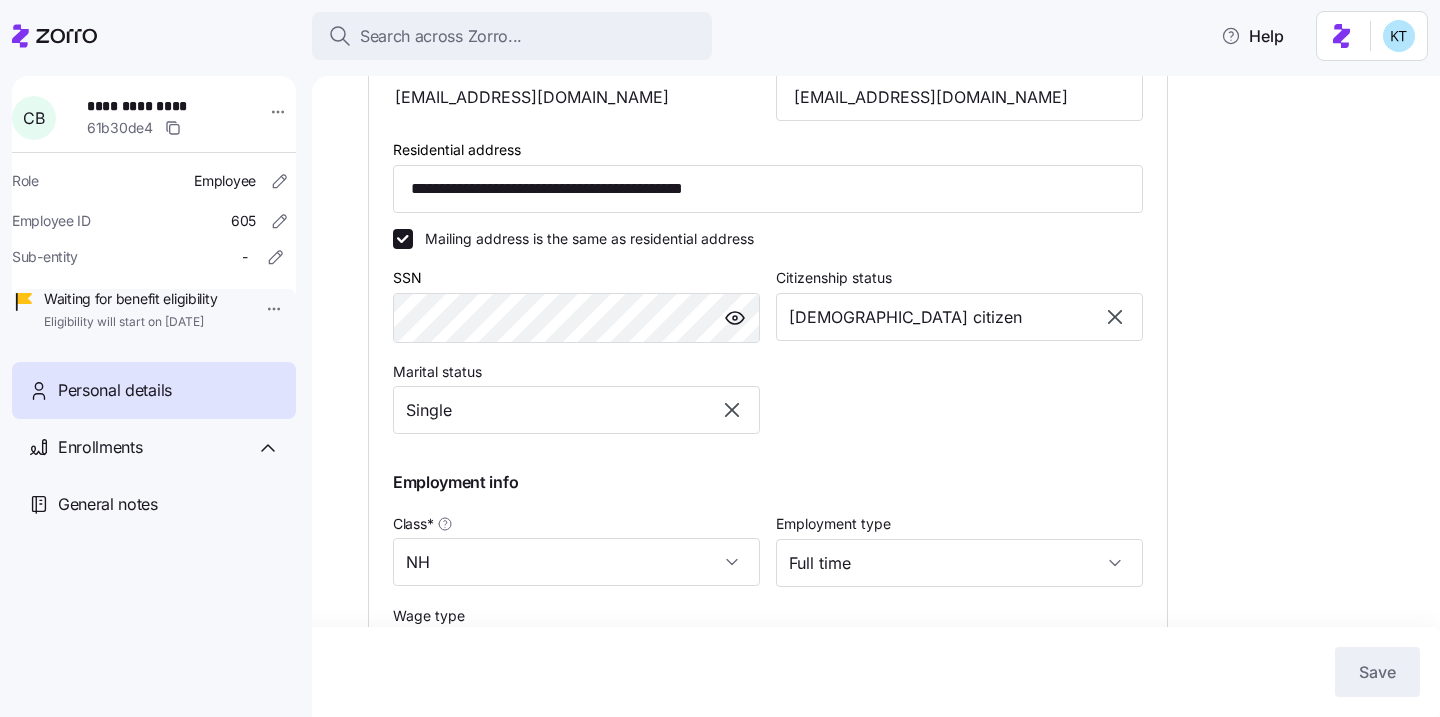 click at bounding box center [735, 318] 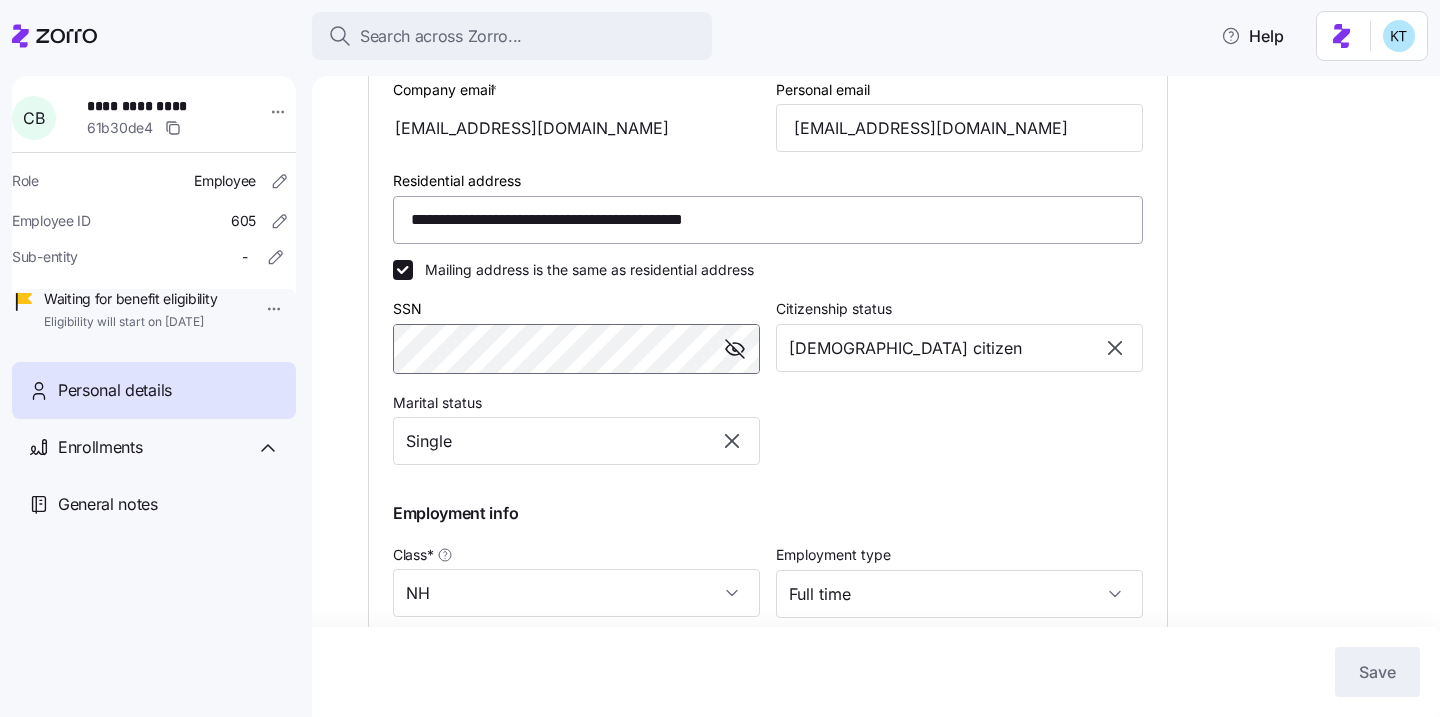 scroll, scrollTop: 363, scrollLeft: 0, axis: vertical 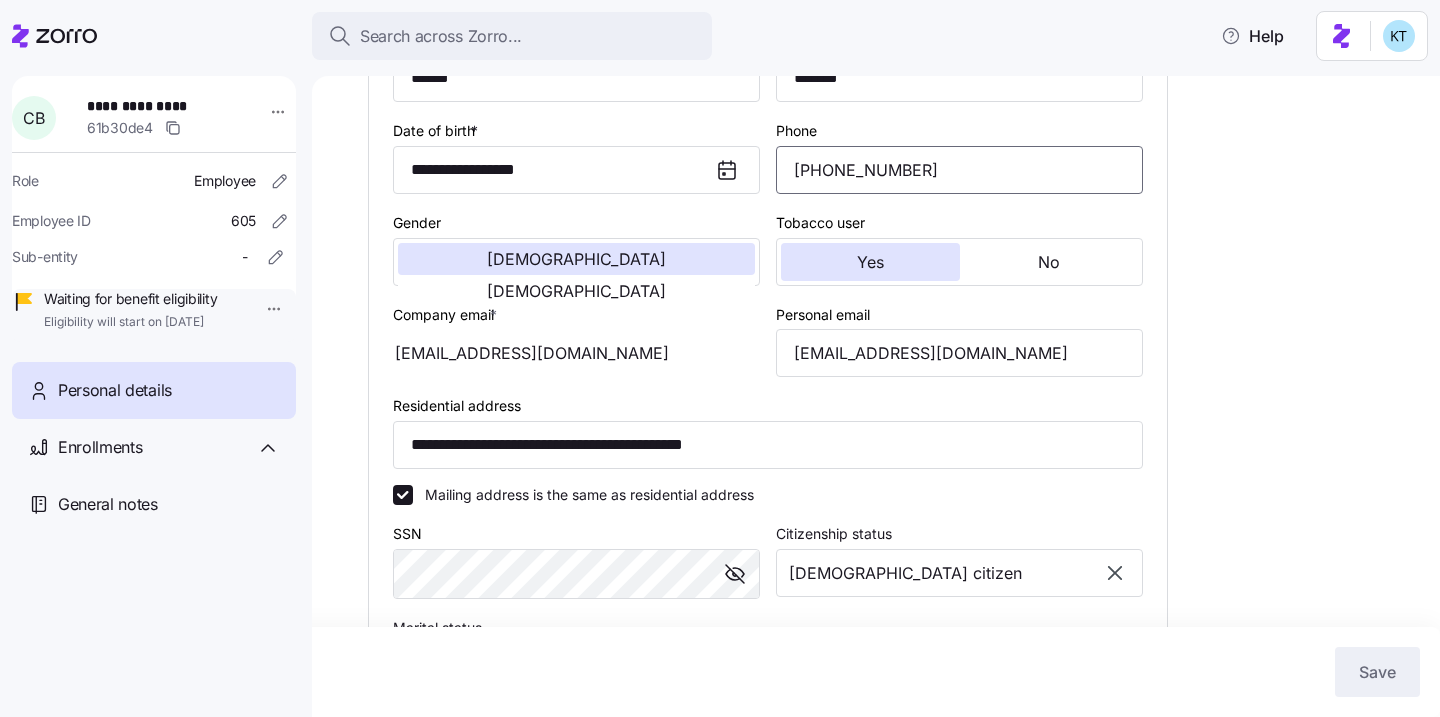 click on "[PHONE_NUMBER]" at bounding box center (959, 170) 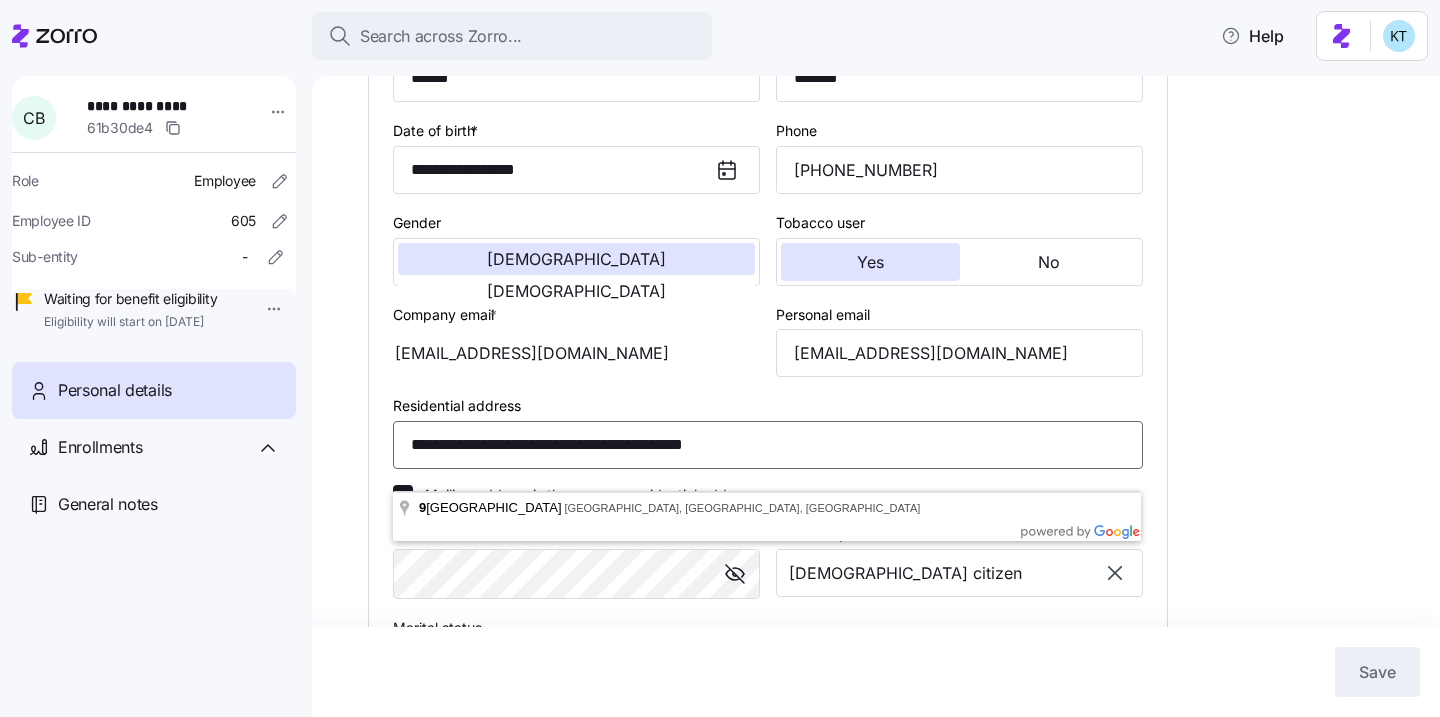 drag, startPoint x: 543, startPoint y: 470, endPoint x: 385, endPoint y: 464, distance: 158.11388 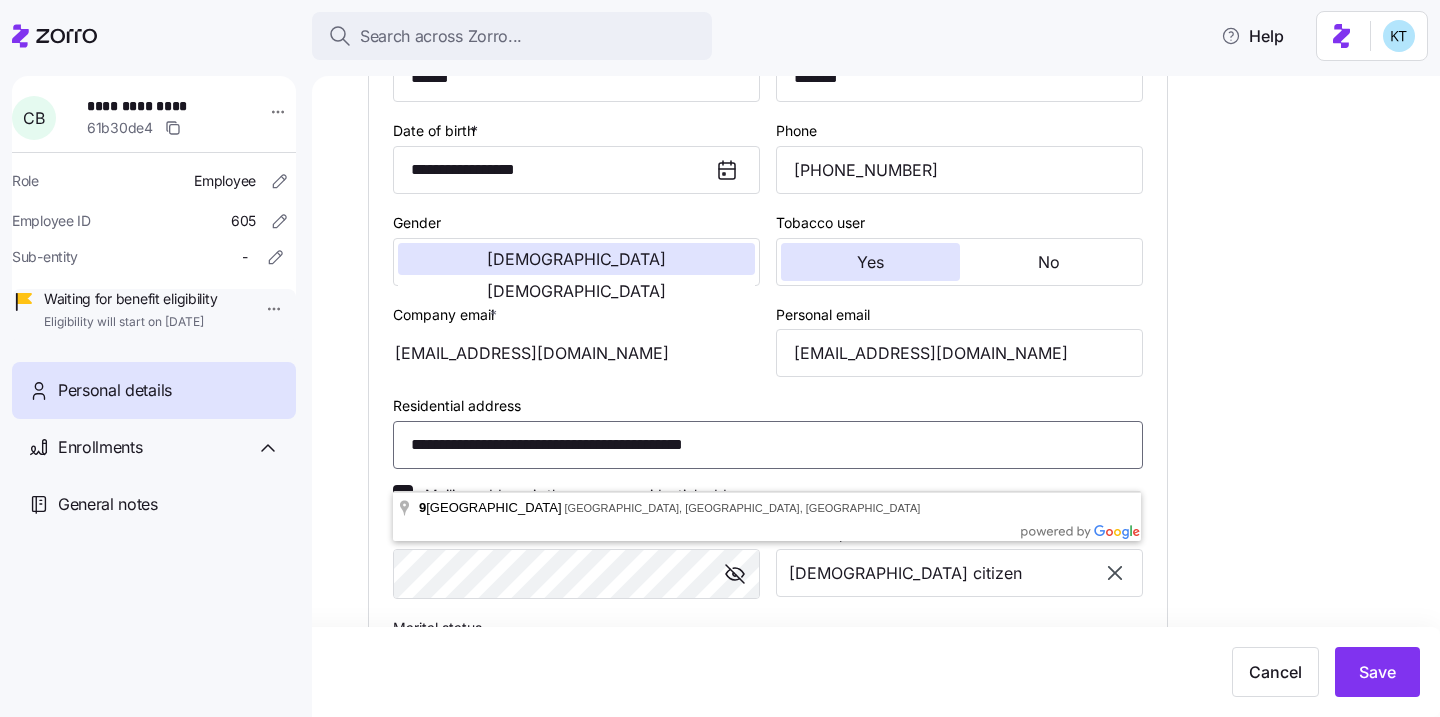 click on "**********" at bounding box center [768, 445] 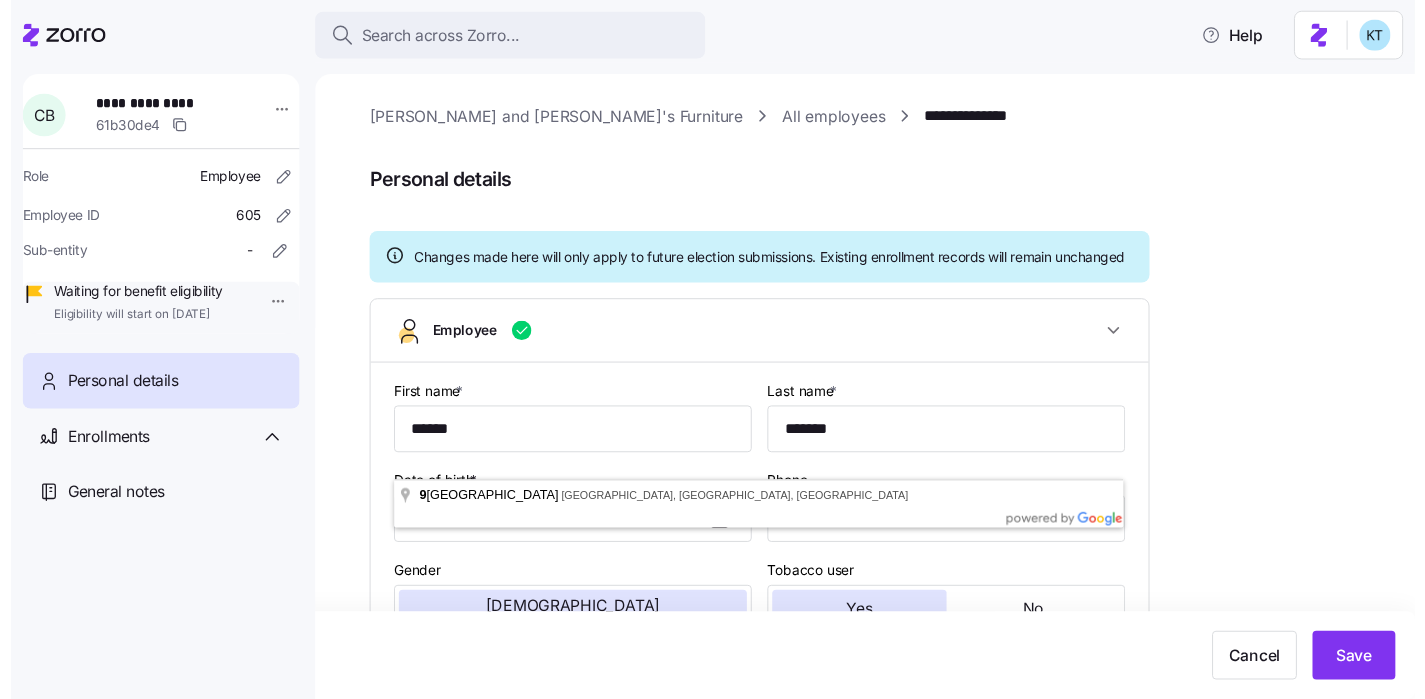 scroll, scrollTop: 0, scrollLeft: 0, axis: both 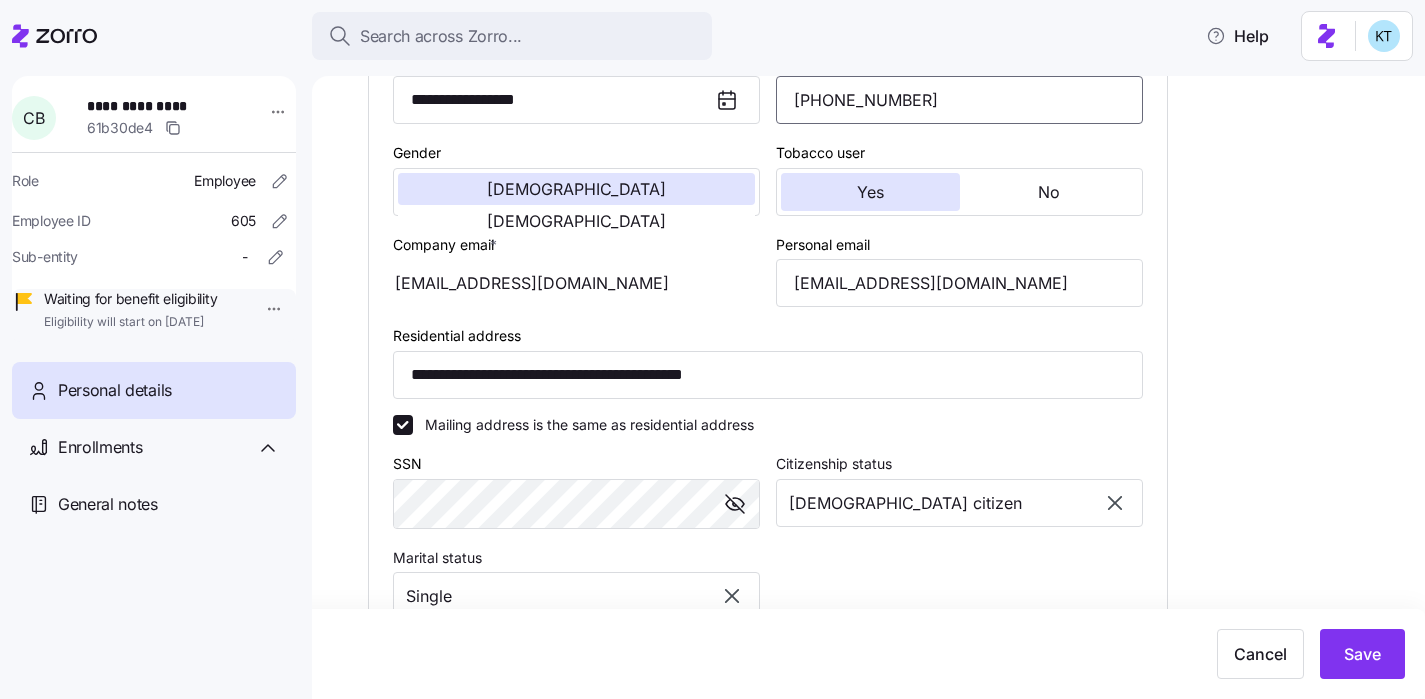 click on "(603) 699-3969" at bounding box center [959, 100] 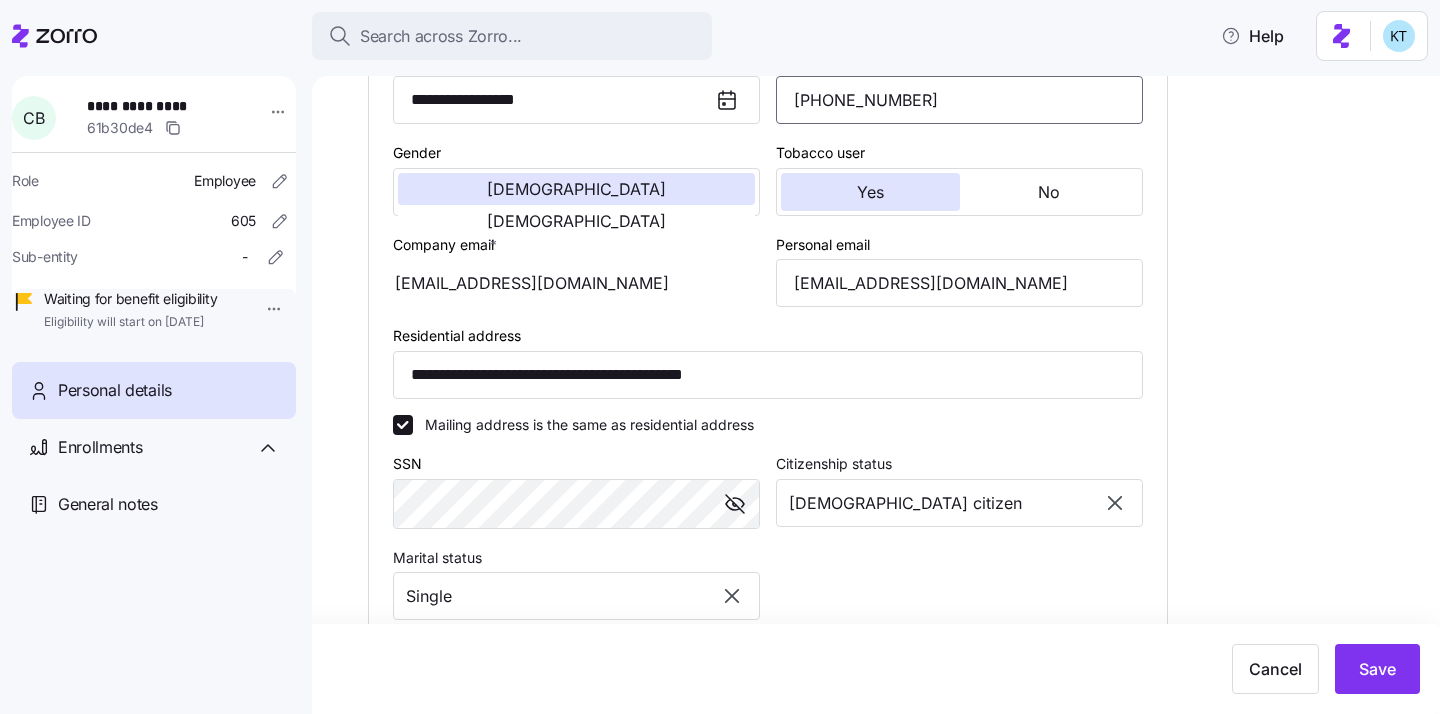 click on "(603) 699-3969" at bounding box center [959, 100] 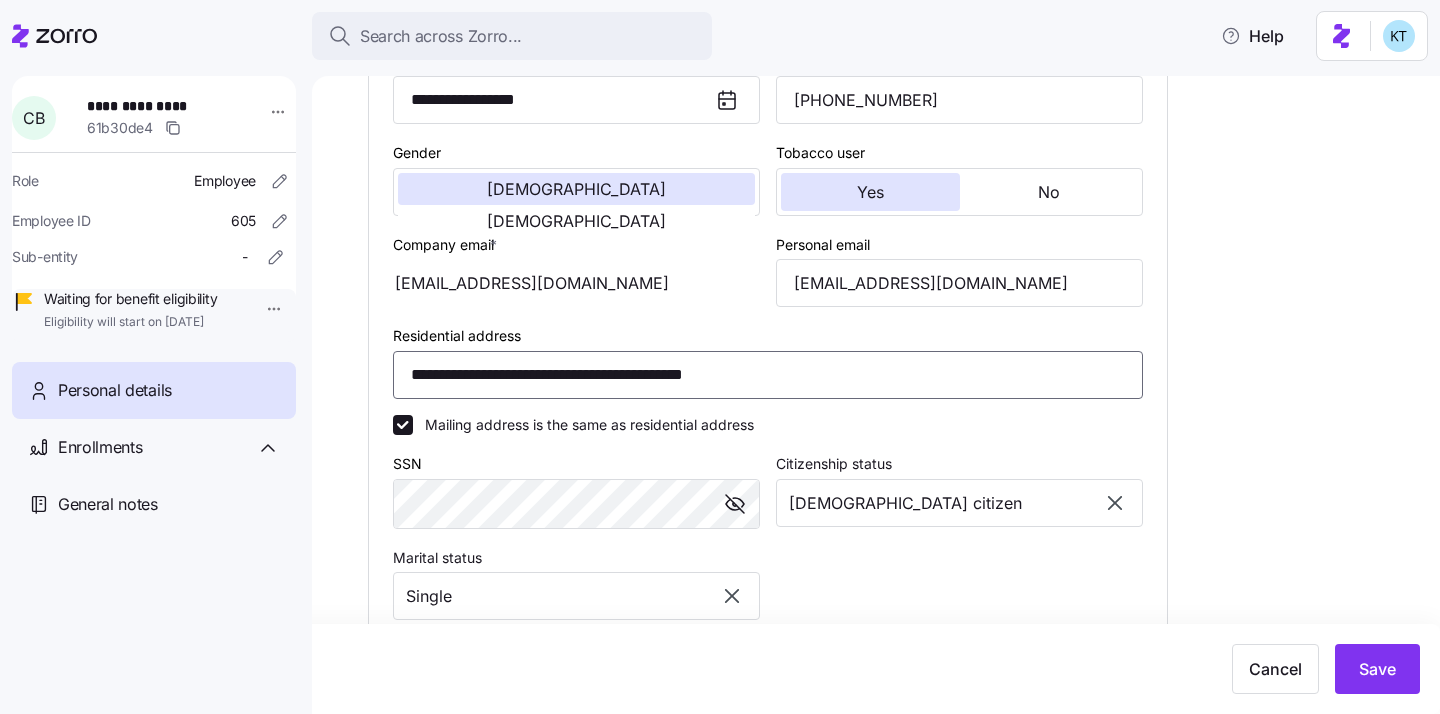 click on "**********" at bounding box center [768, 375] 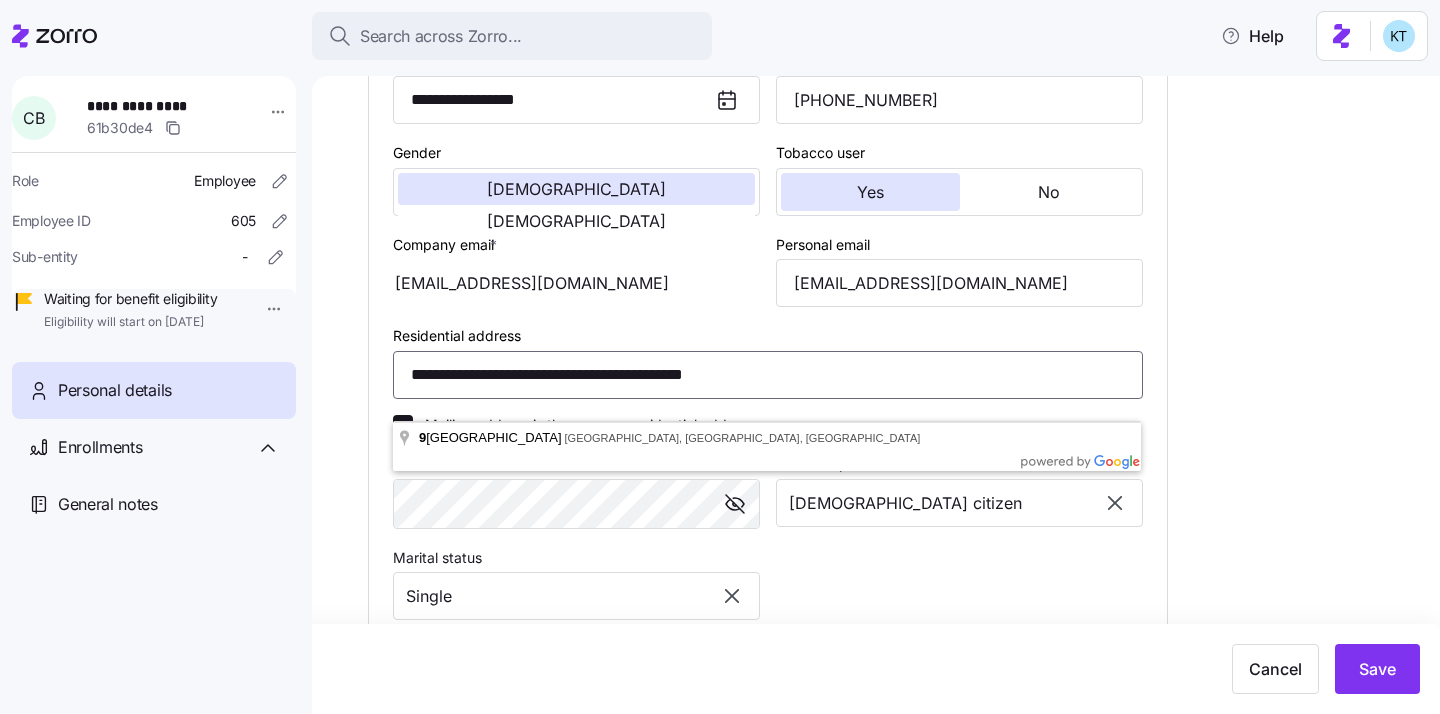 click on "**********" at bounding box center (768, 375) 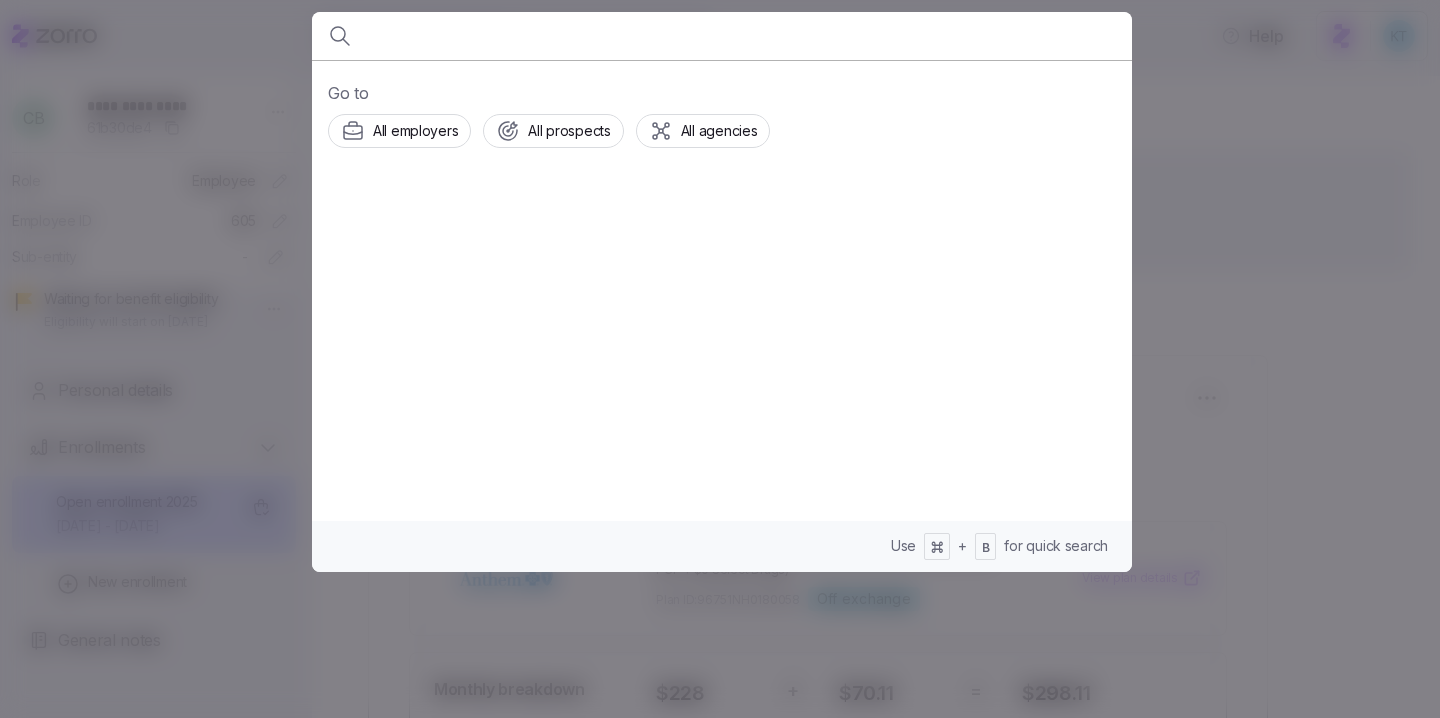 scroll, scrollTop: 0, scrollLeft: 0, axis: both 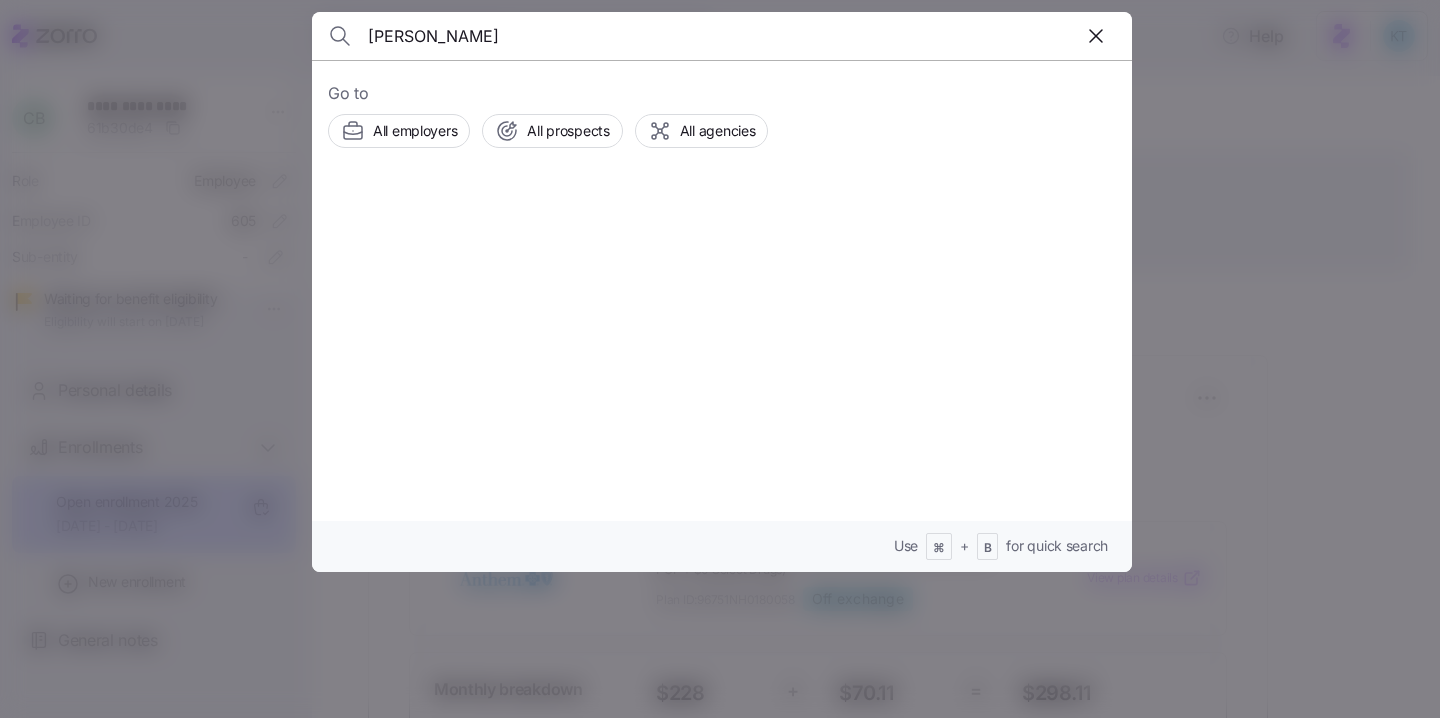 type on "[PERSON_NAME]" 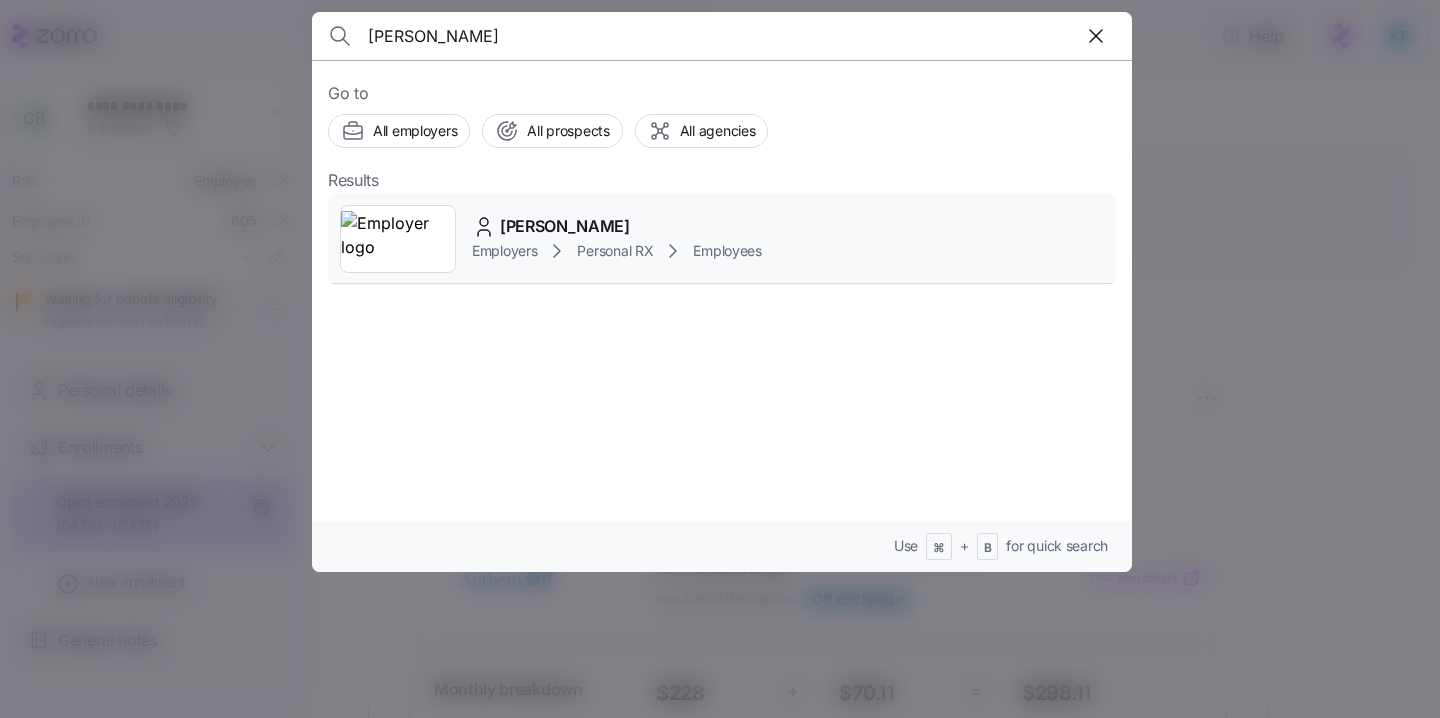 click on "Personal RX" at bounding box center [615, 251] 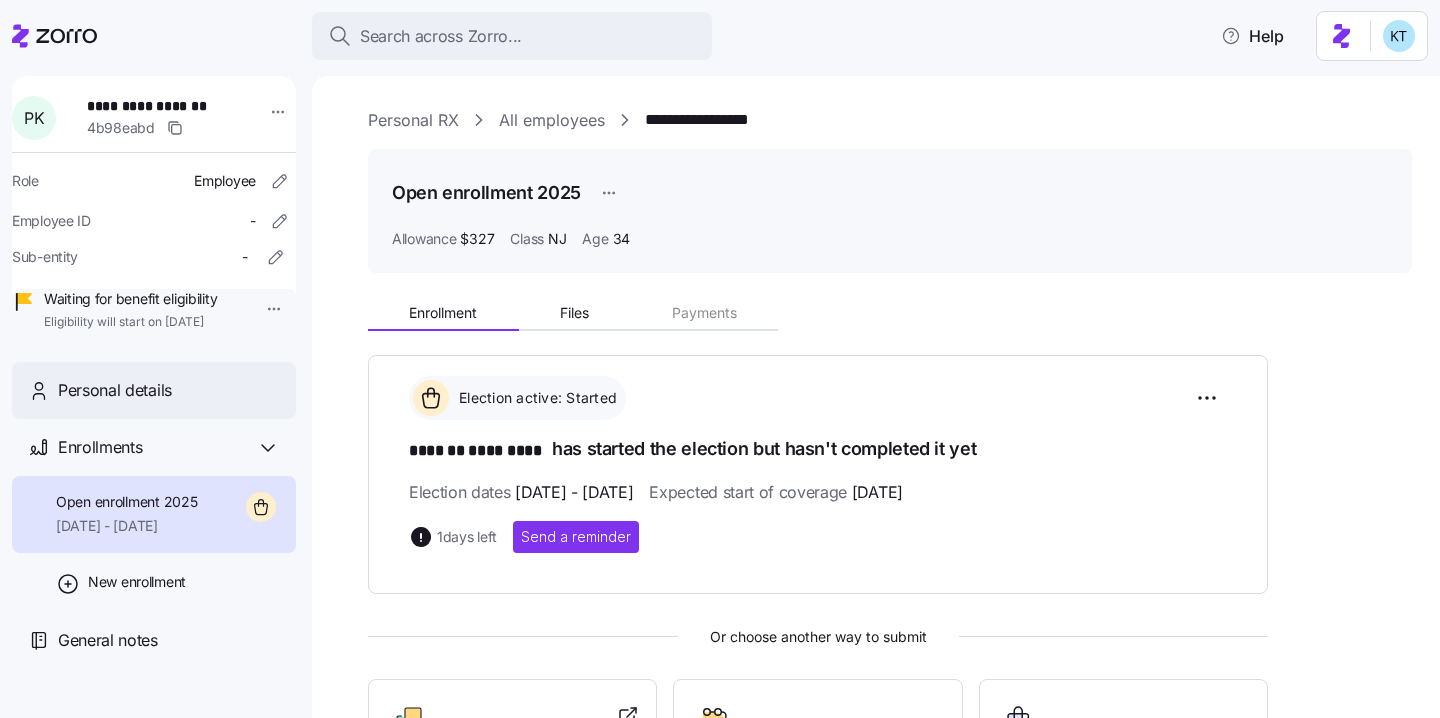 click on "Personal details" at bounding box center (169, 390) 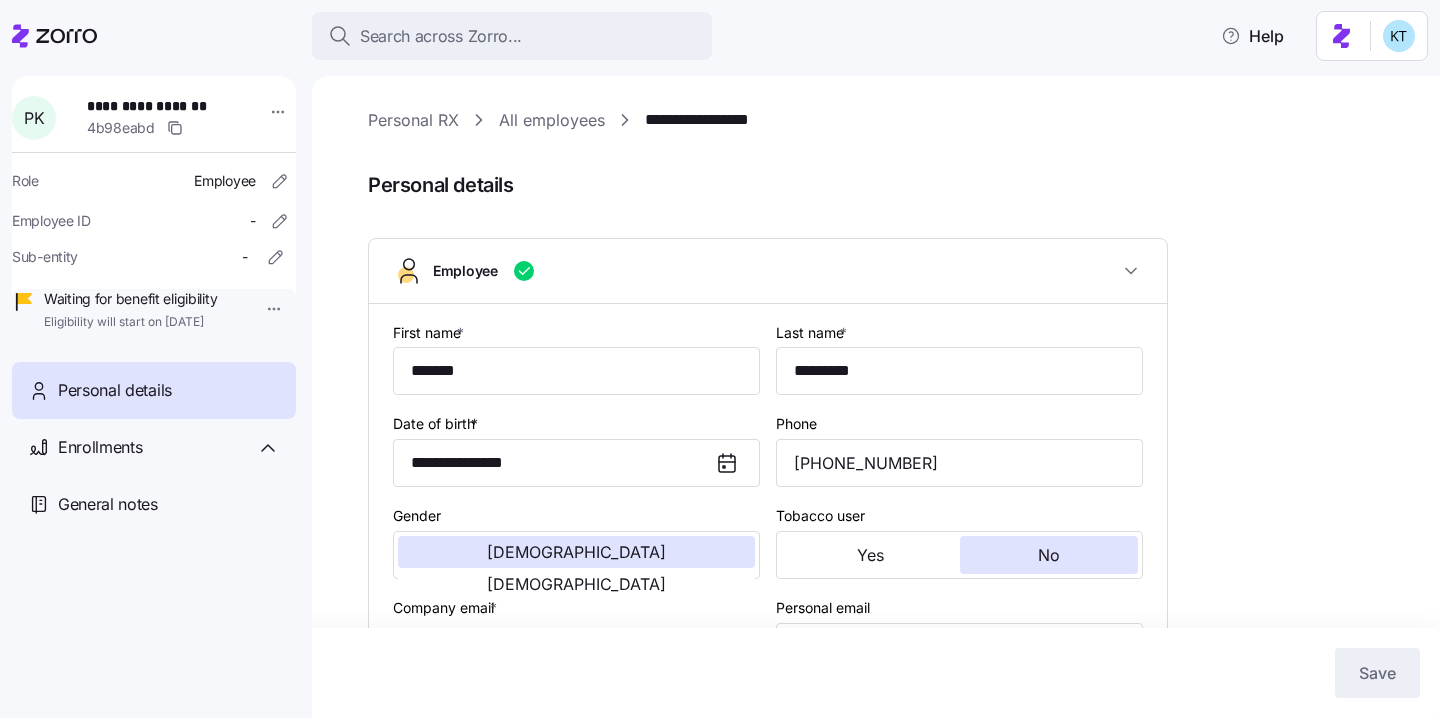 type on "NJ" 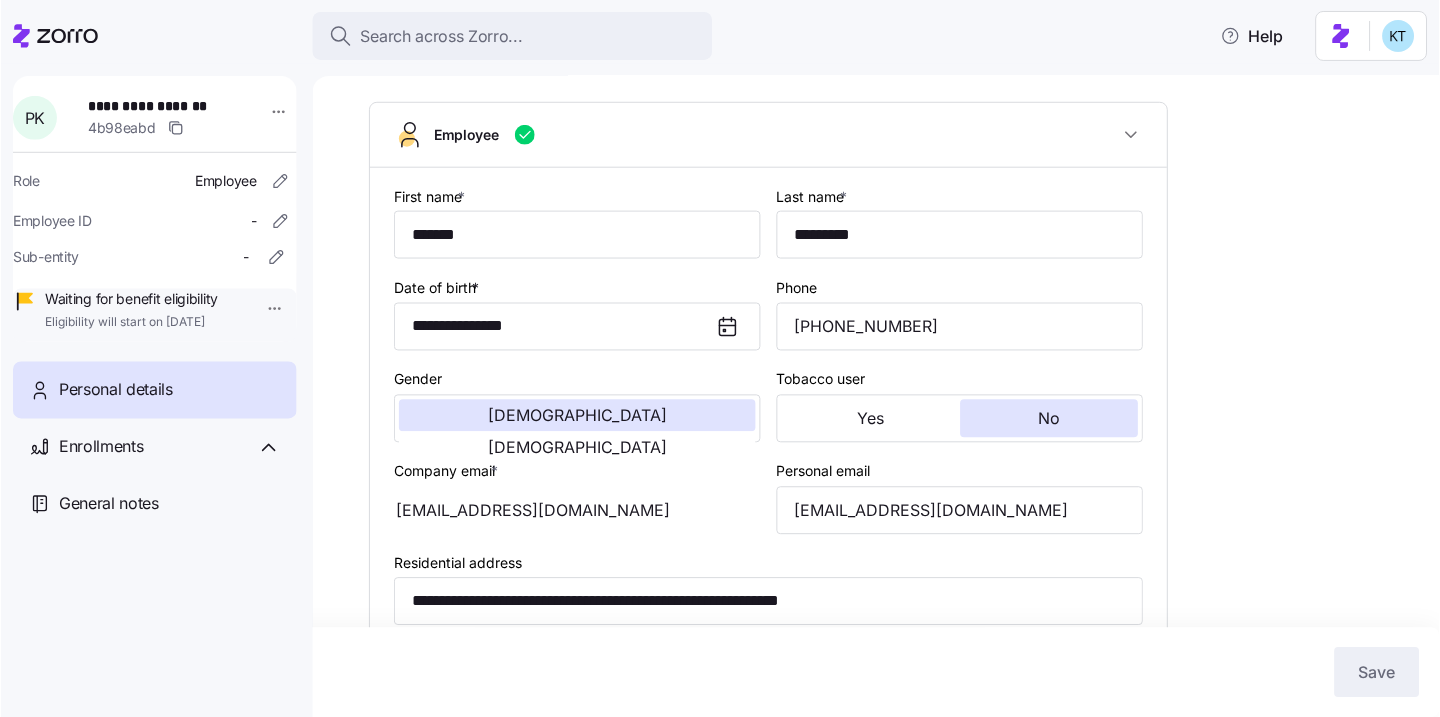 scroll, scrollTop: 159, scrollLeft: 0, axis: vertical 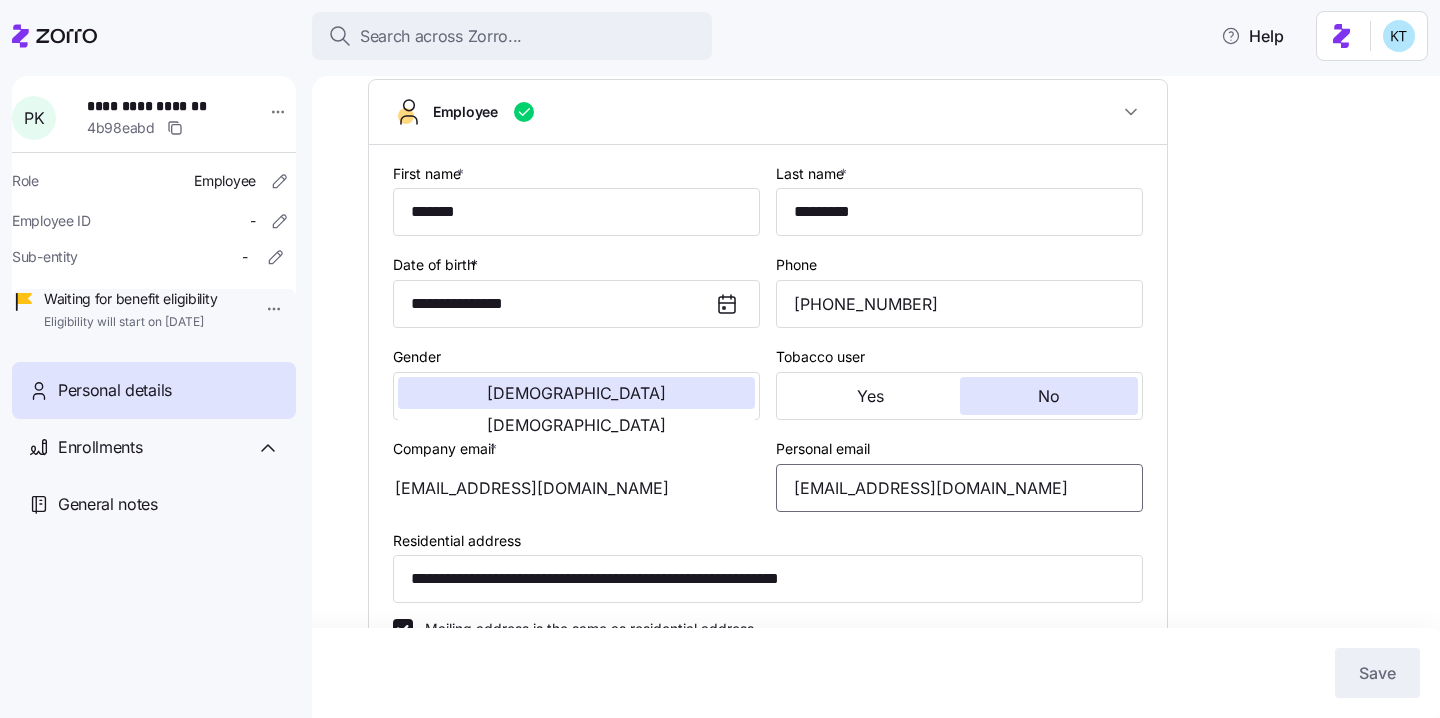 click on "[EMAIL_ADDRESS][DOMAIN_NAME]" at bounding box center [959, 488] 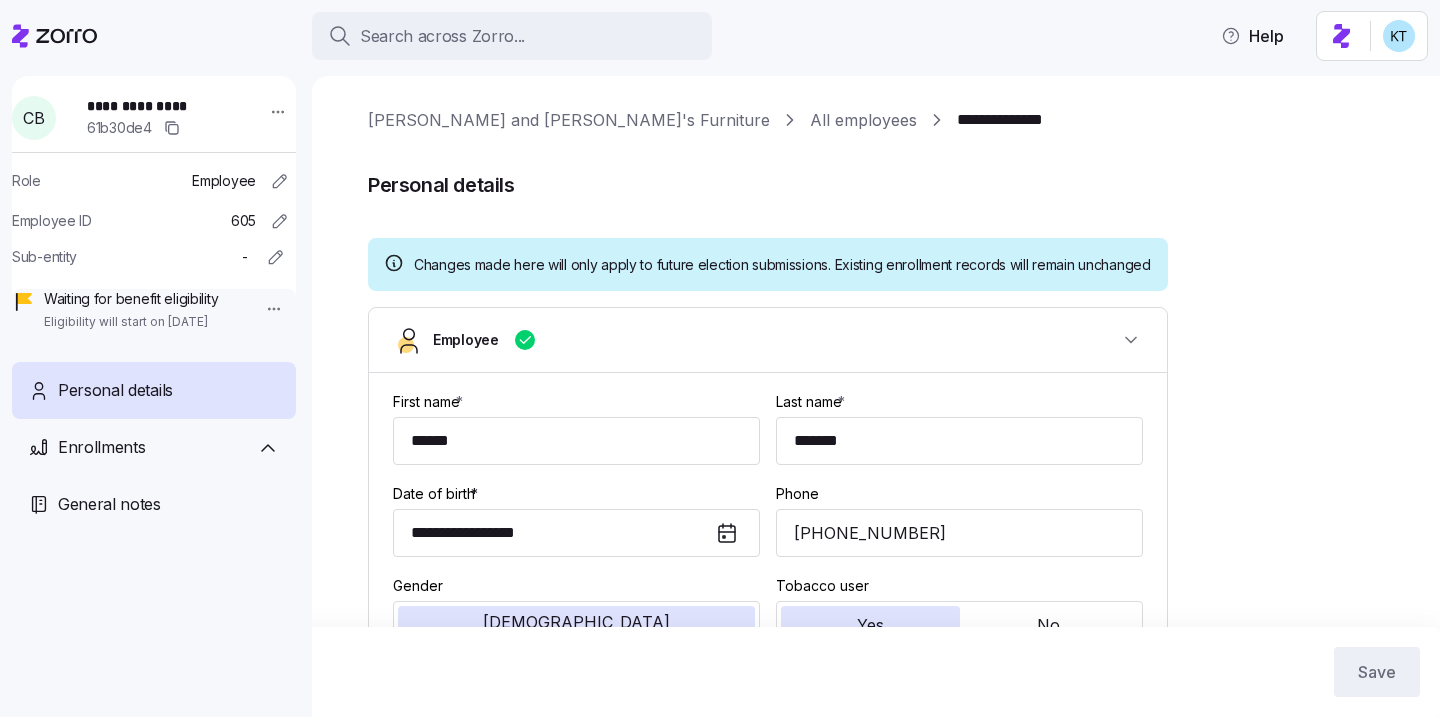 scroll, scrollTop: 0, scrollLeft: 0, axis: both 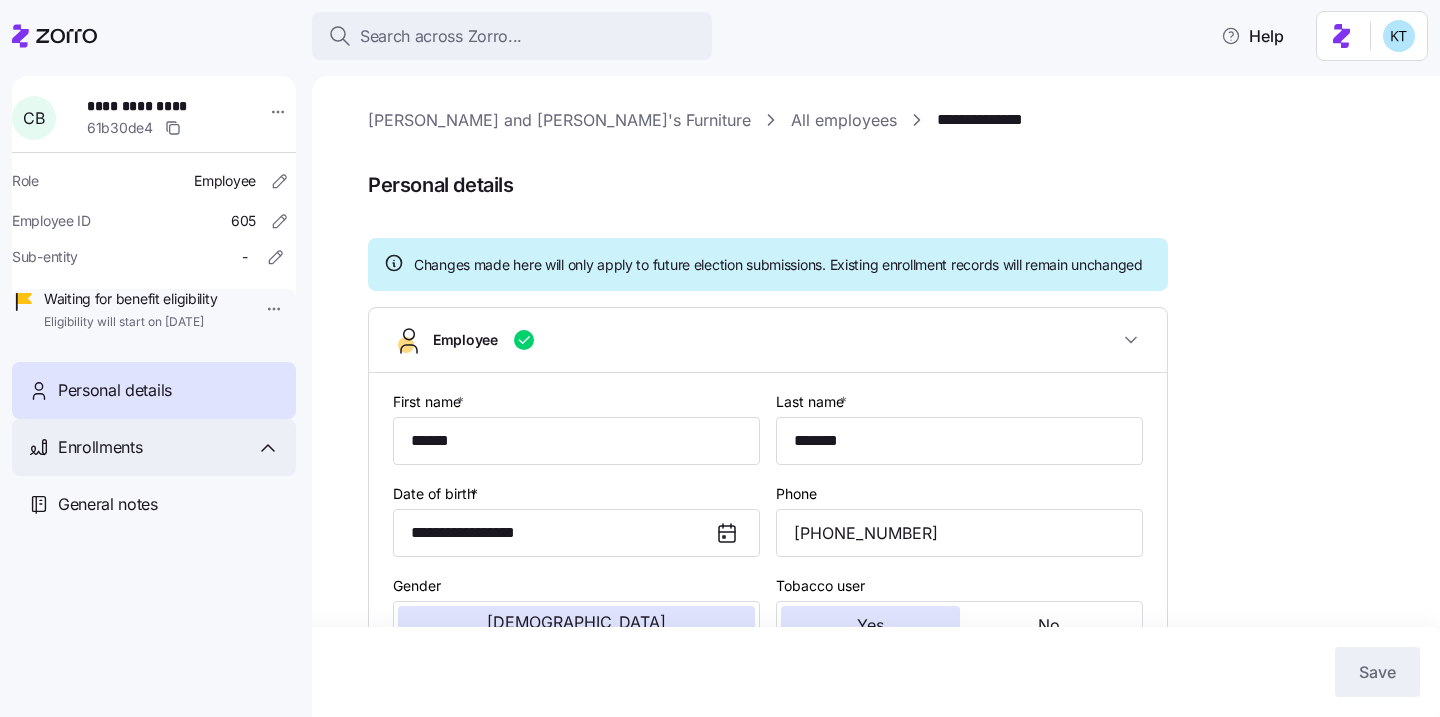 click on "Enrollments" at bounding box center [169, 447] 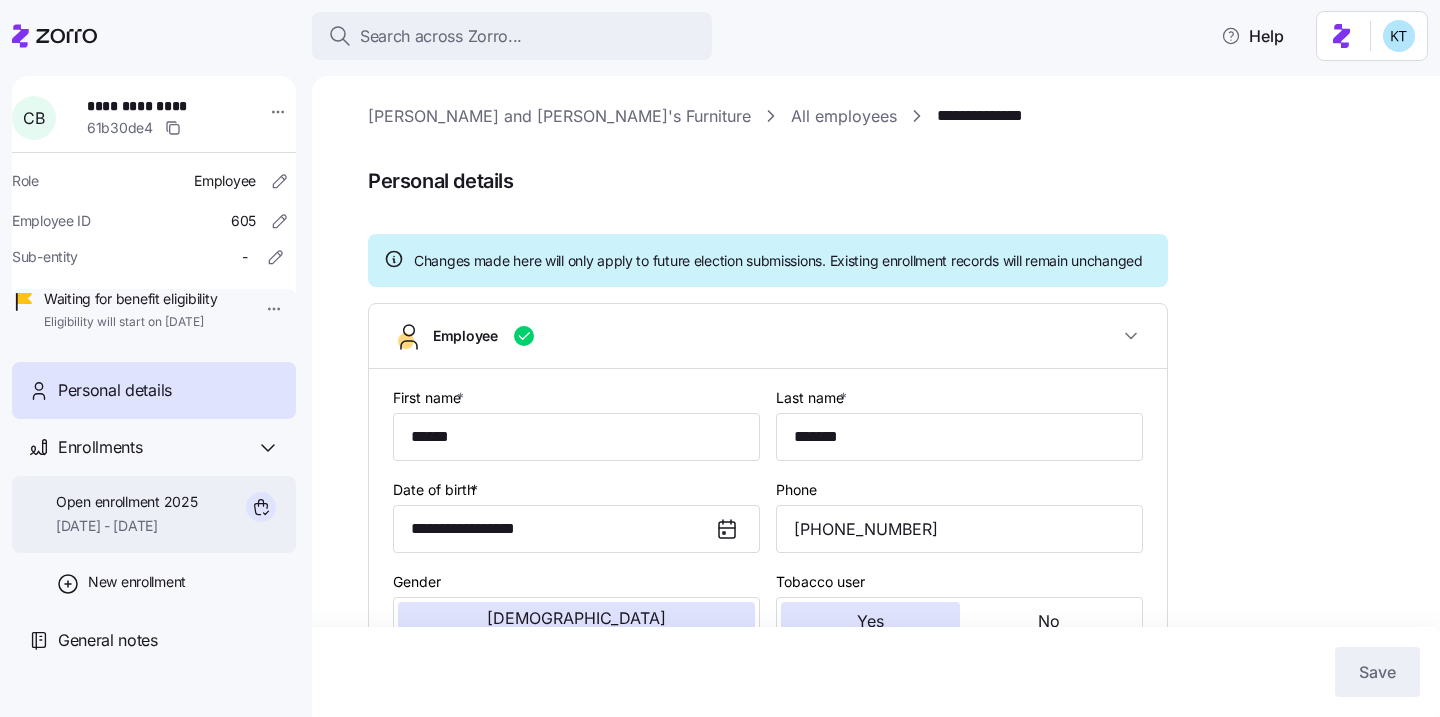 click on "Open enrollment 2025" at bounding box center (126, 502) 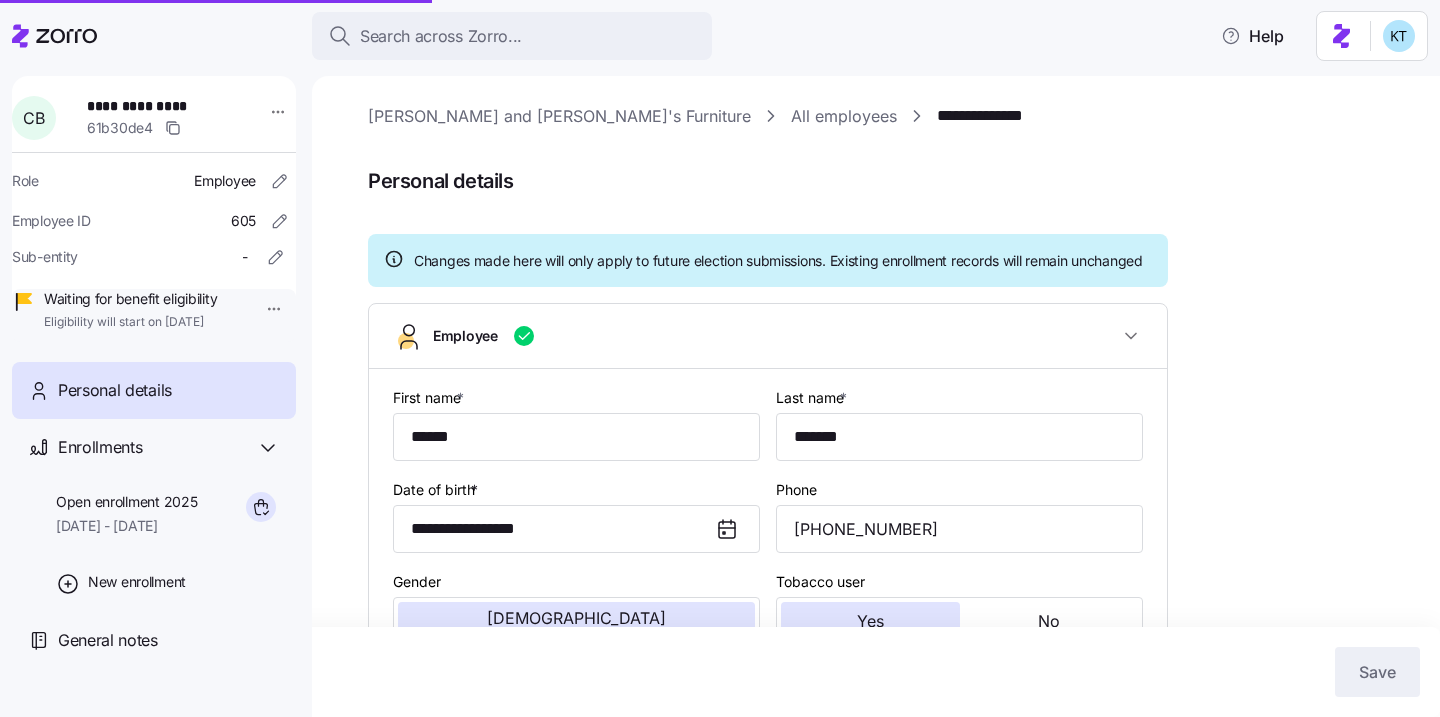 scroll, scrollTop: 856, scrollLeft: 0, axis: vertical 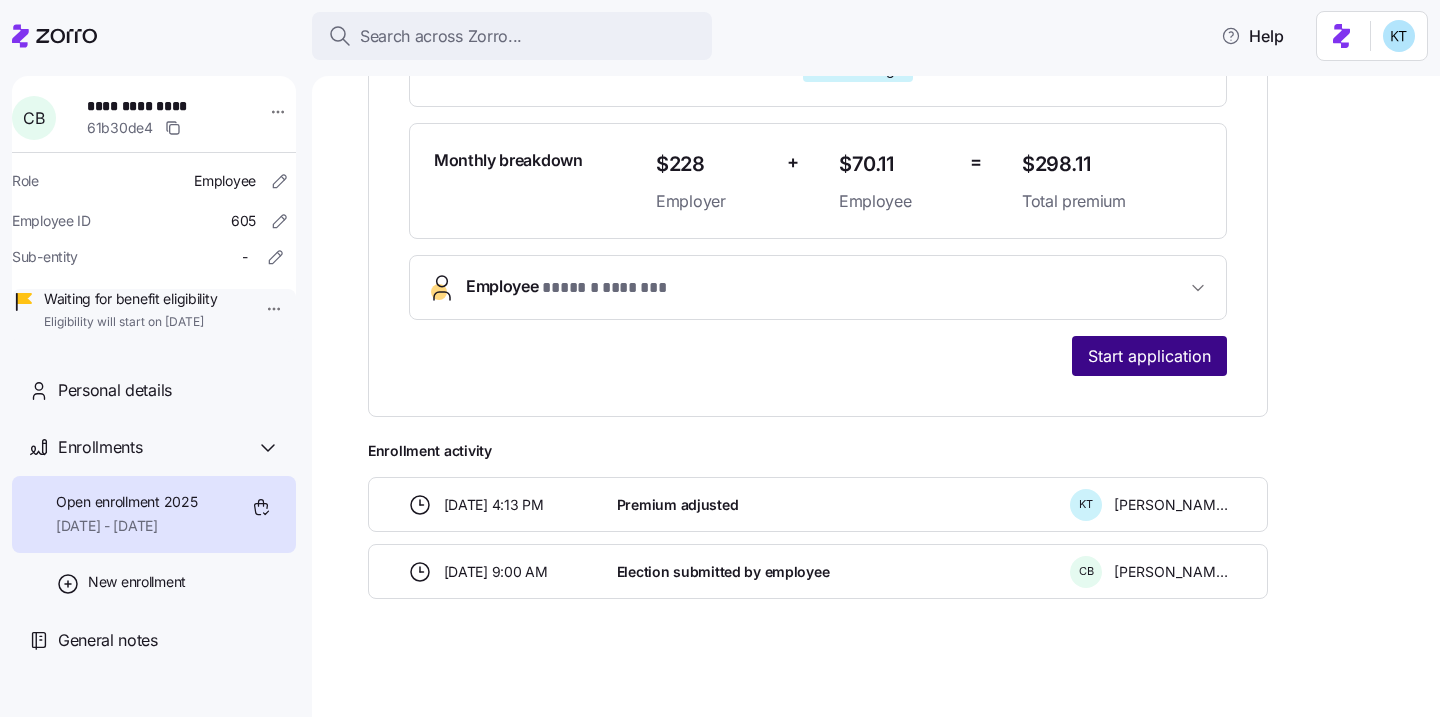 click on "Start application" at bounding box center (1149, 356) 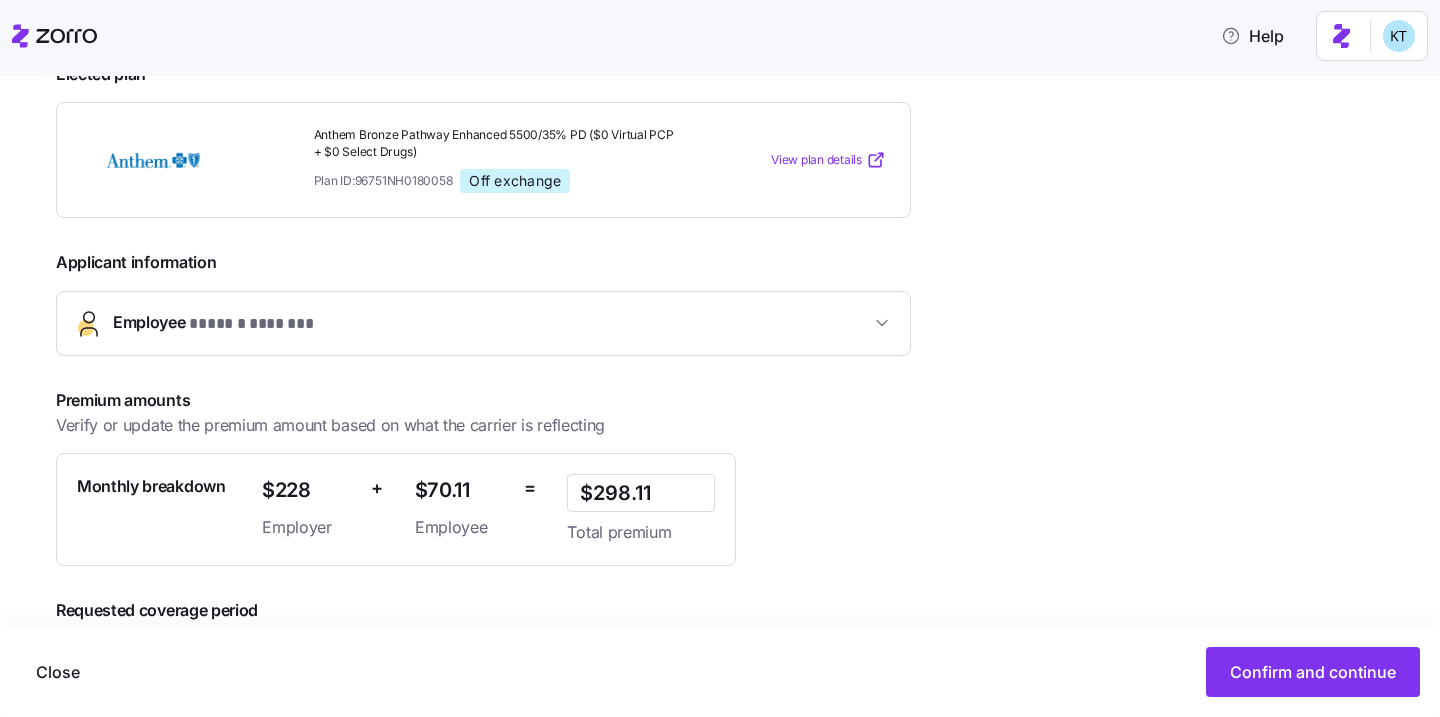 scroll, scrollTop: 394, scrollLeft: 0, axis: vertical 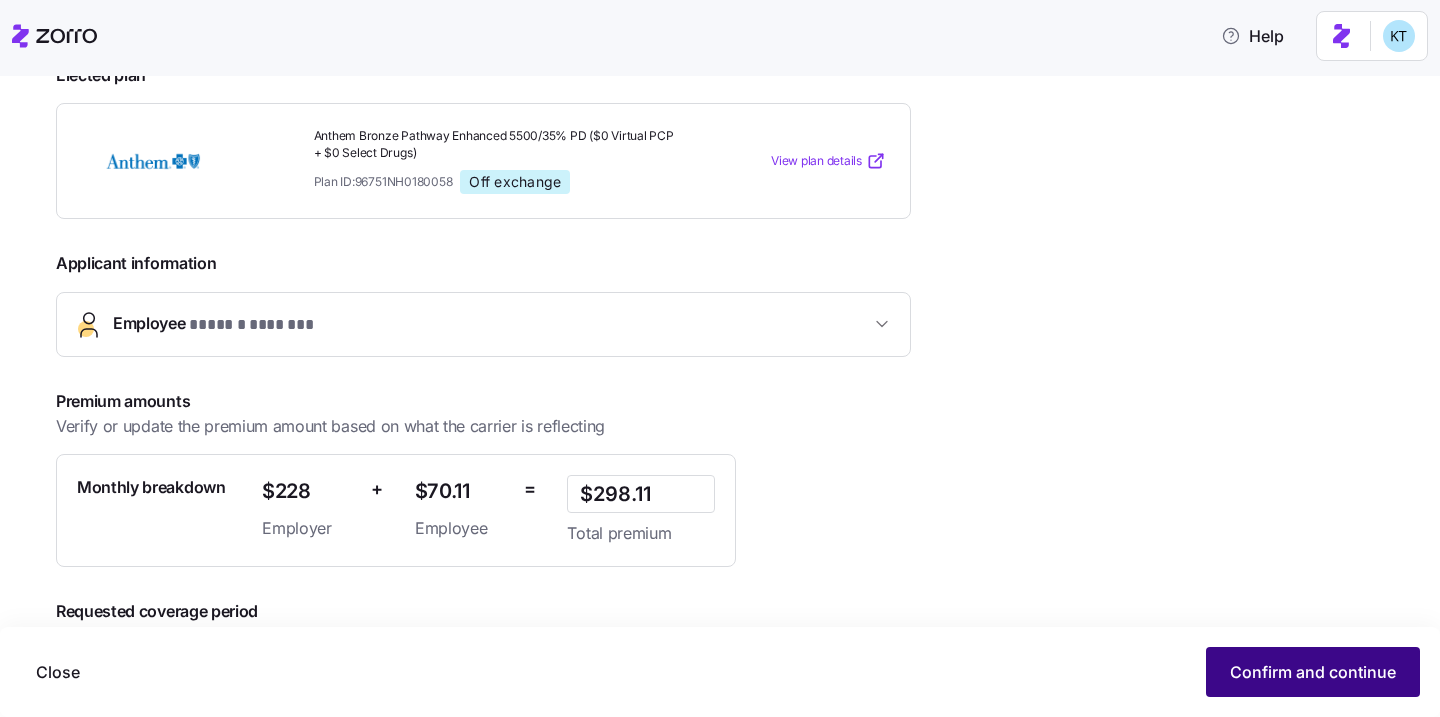 click on "Confirm and continue" at bounding box center (1313, 672) 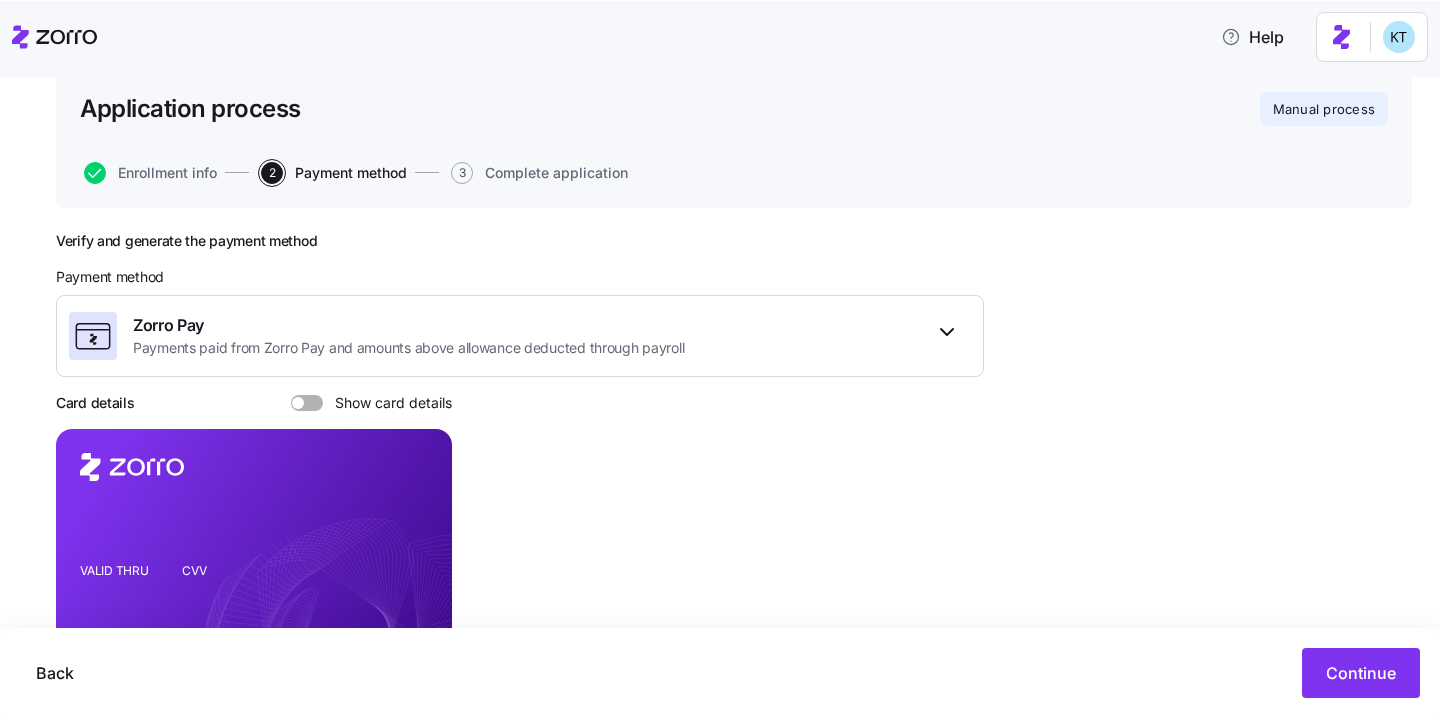 scroll, scrollTop: 275, scrollLeft: 0, axis: vertical 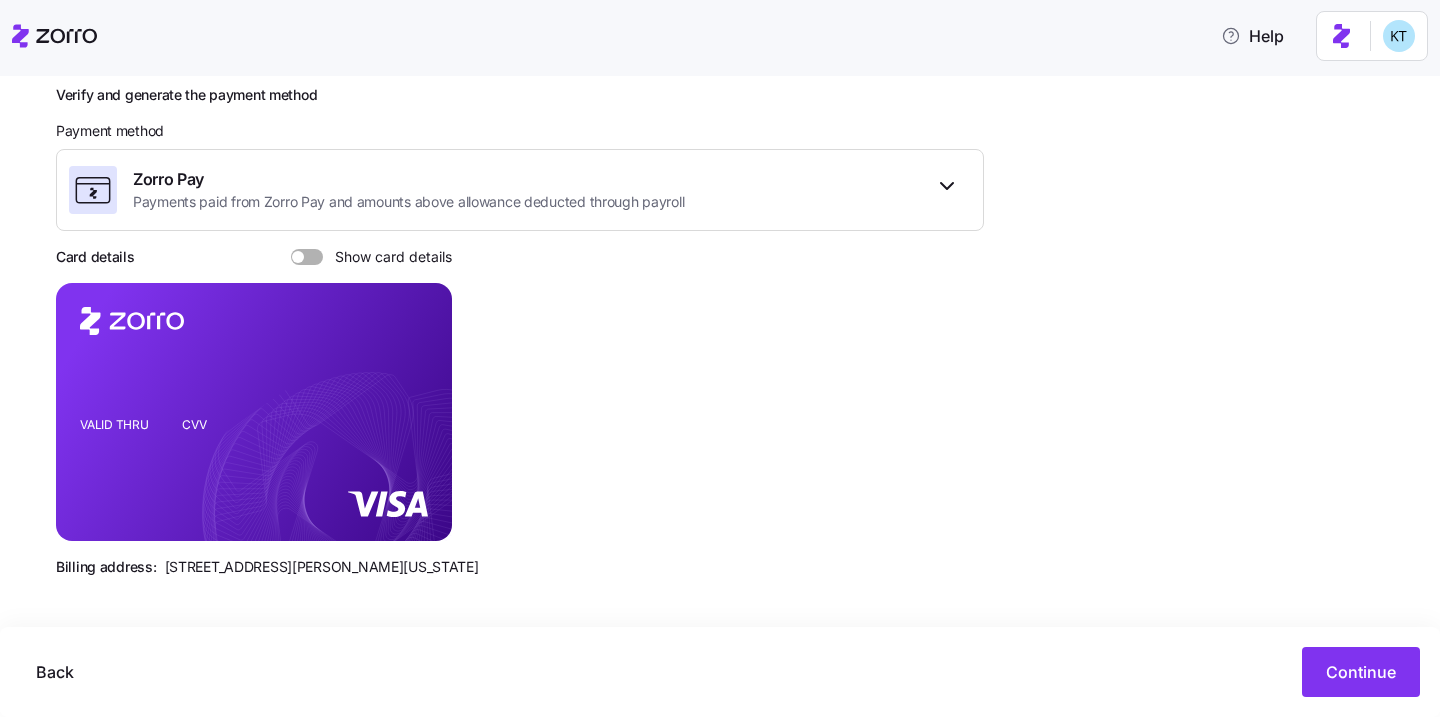 click at bounding box center [314, 257] 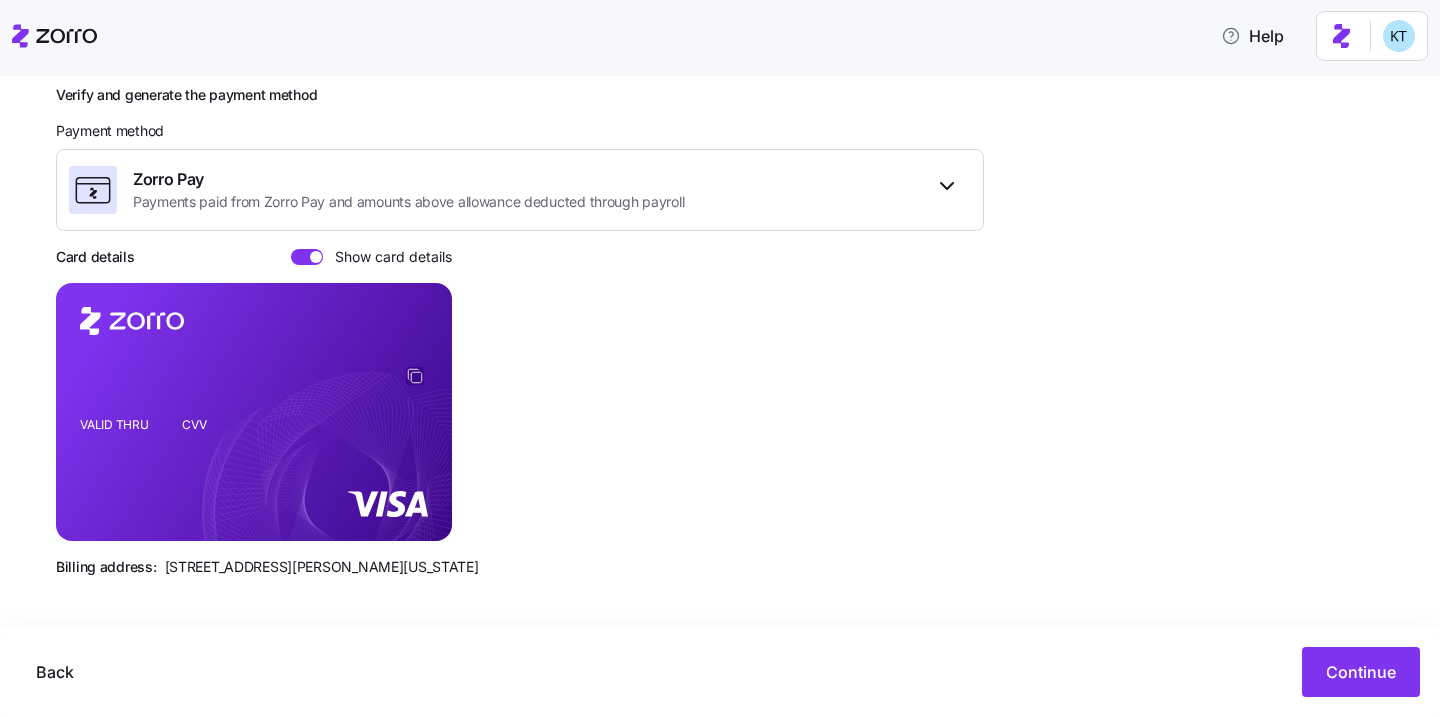 click 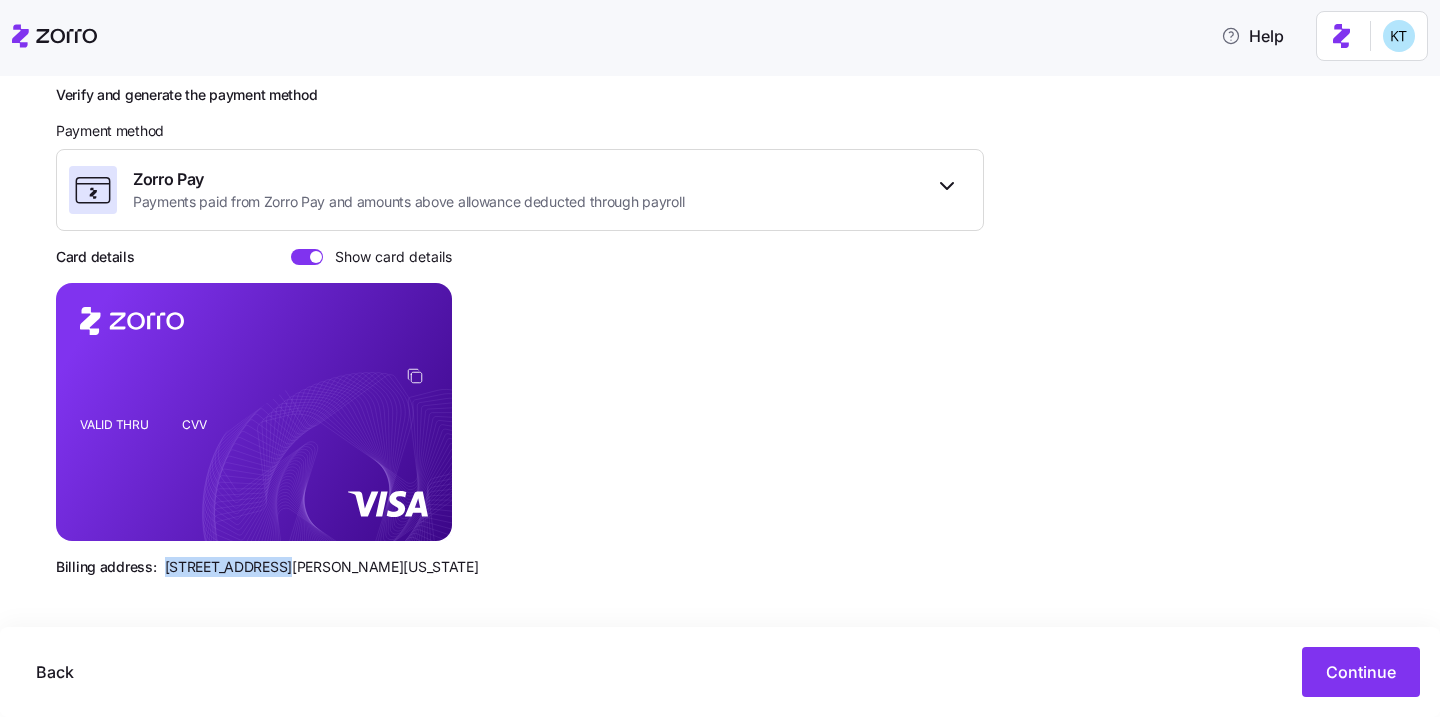 drag, startPoint x: 269, startPoint y: 562, endPoint x: 165, endPoint y: 569, distance: 104.23531 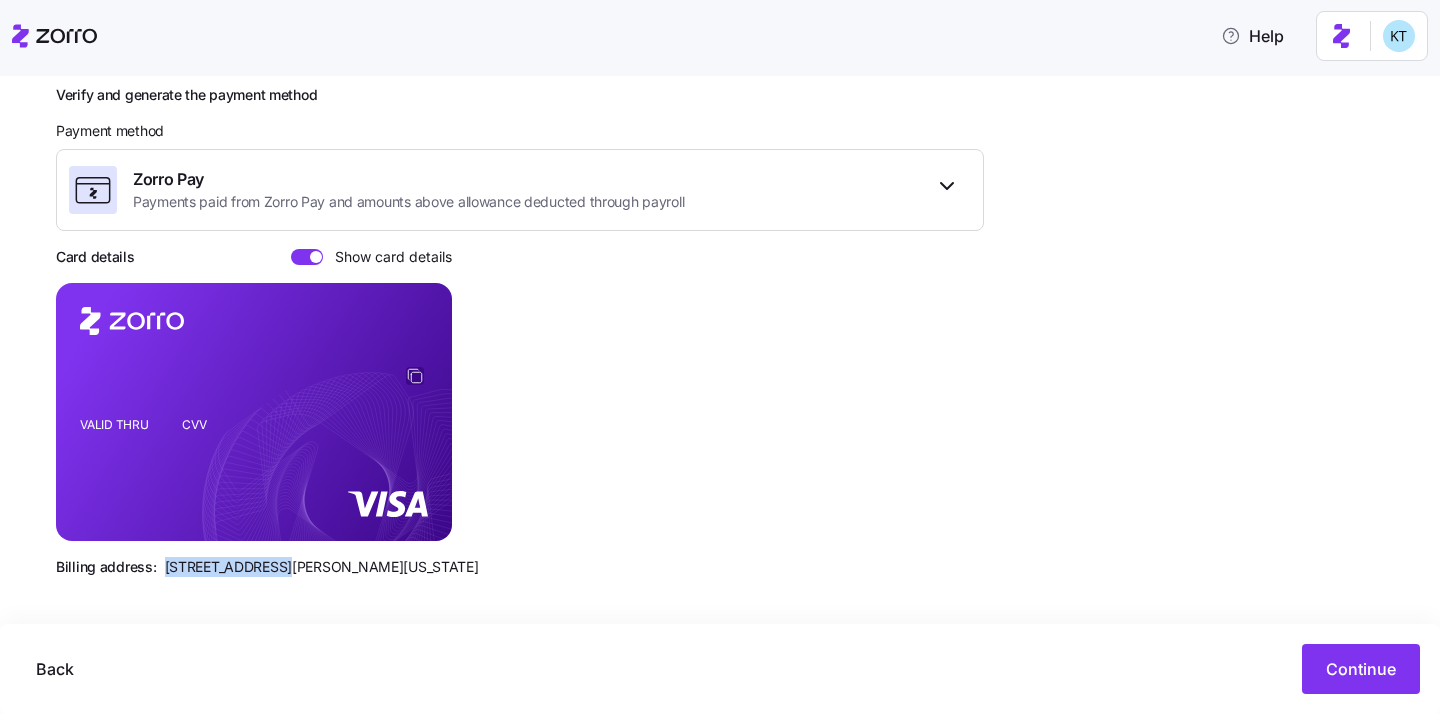 click 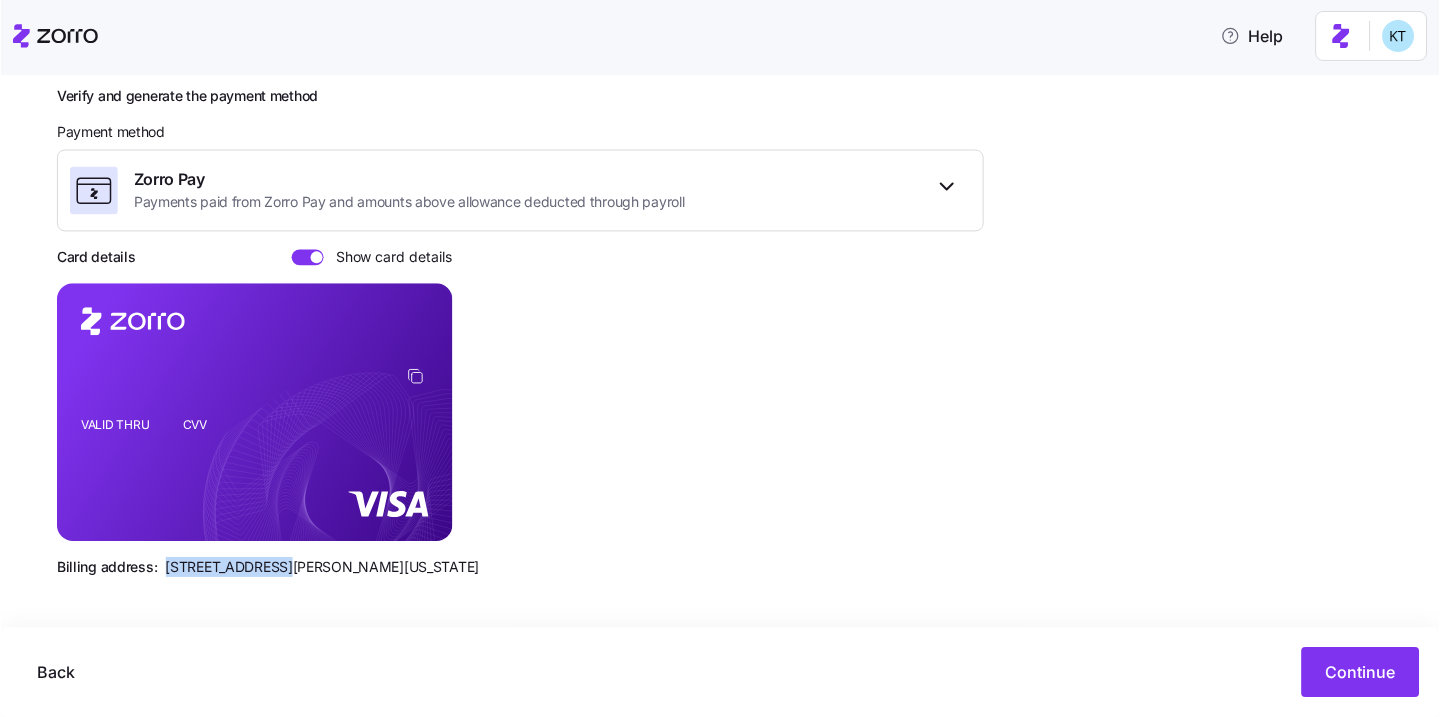 scroll, scrollTop: 275, scrollLeft: 0, axis: vertical 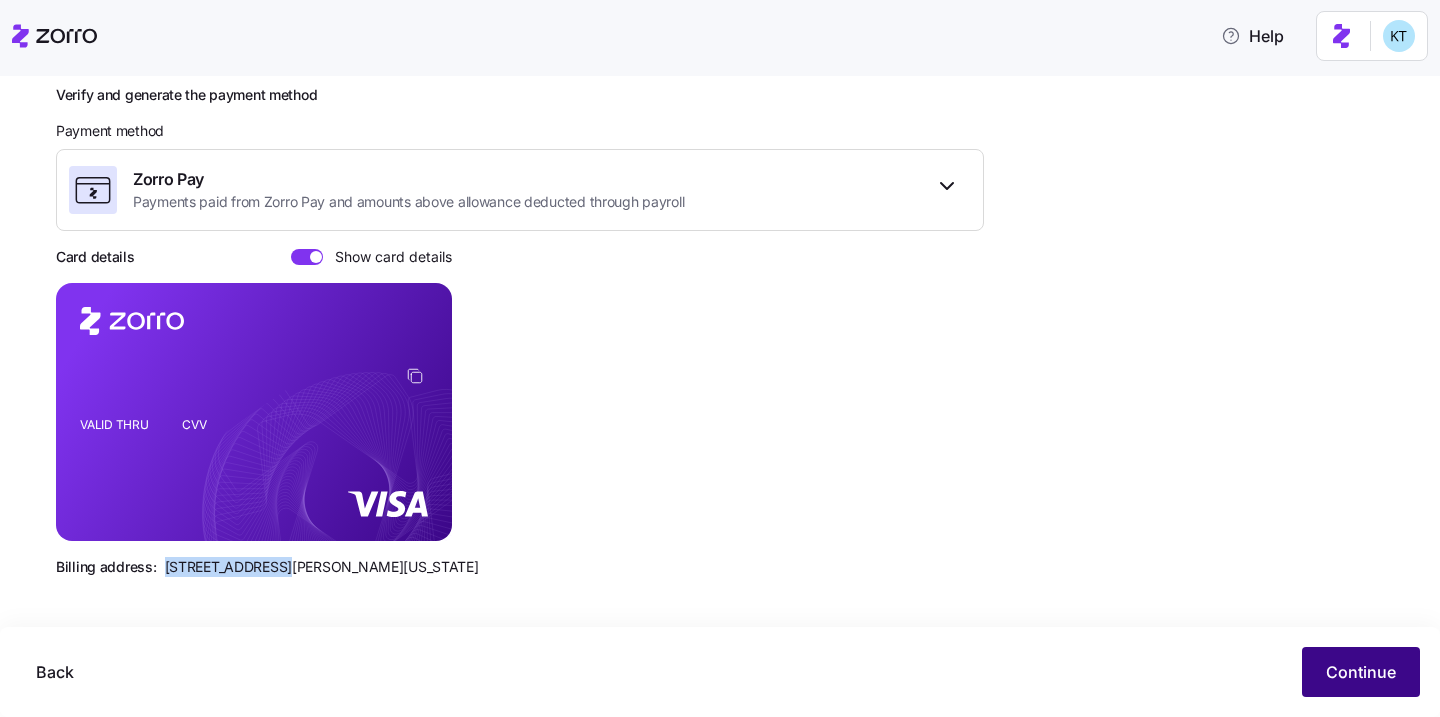 click on "Continue" at bounding box center (1361, 672) 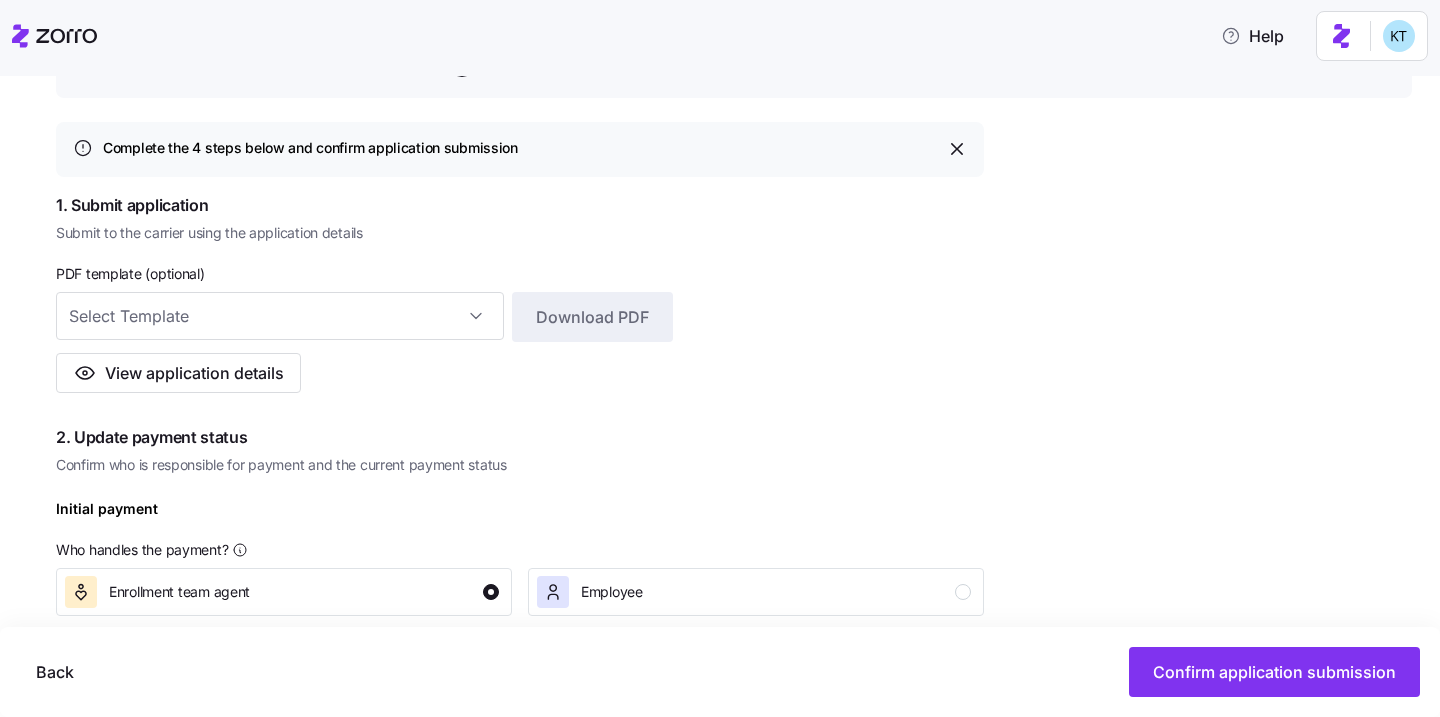 scroll, scrollTop: 775, scrollLeft: 0, axis: vertical 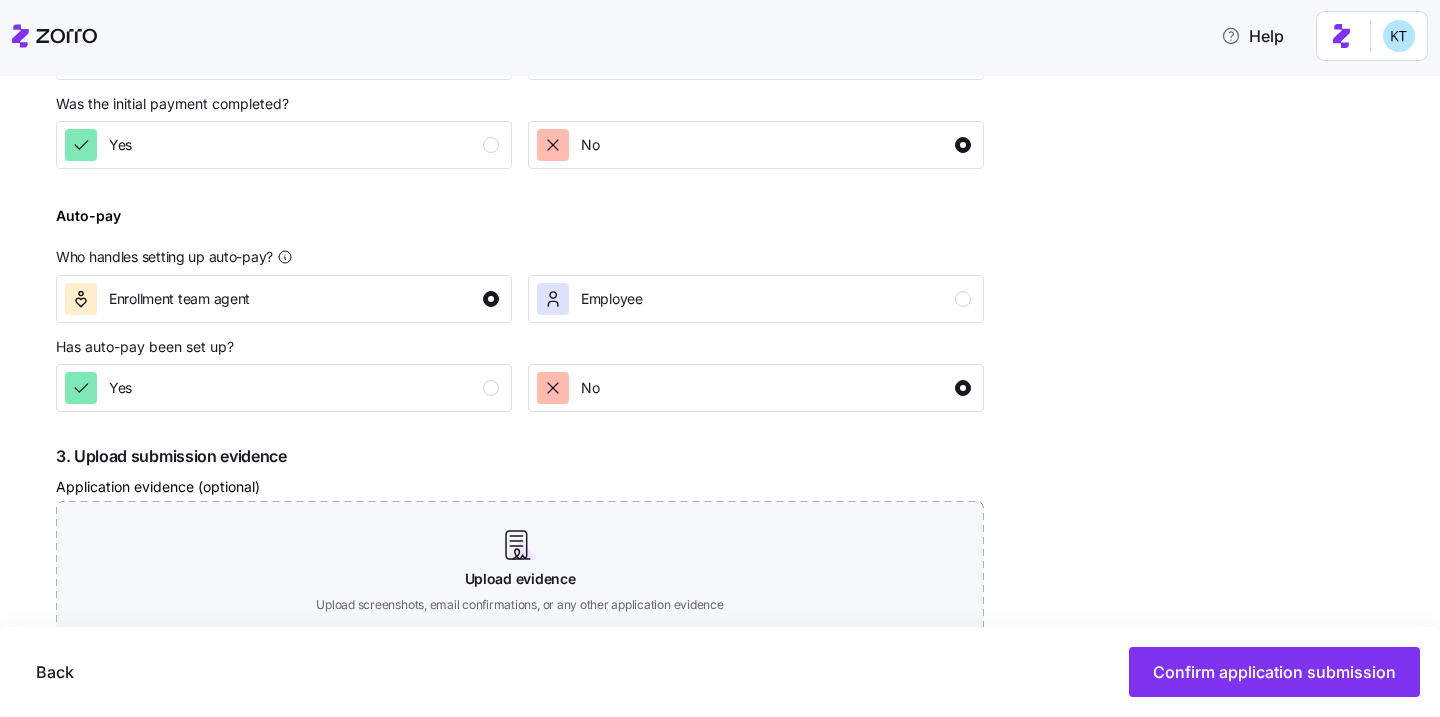 click at bounding box center (520, 186) 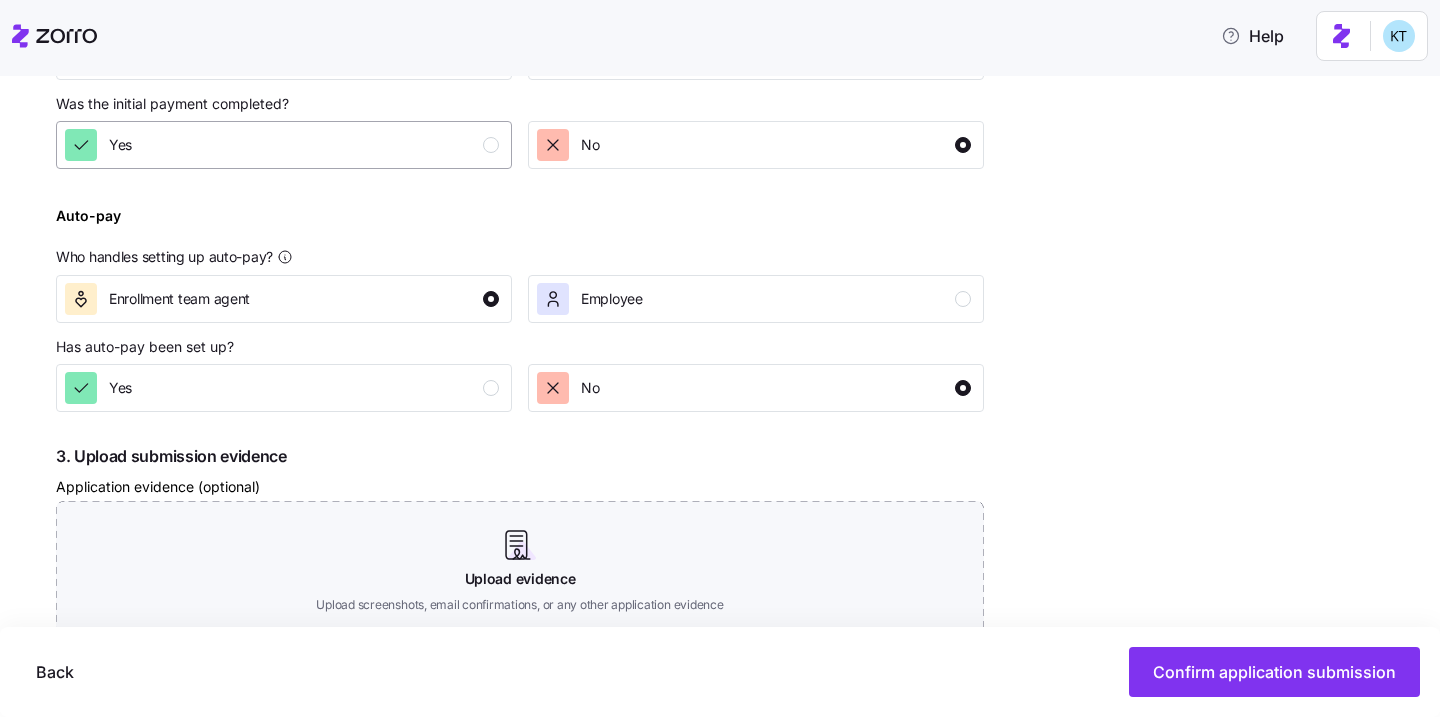 click on "Yes" at bounding box center (282, 145) 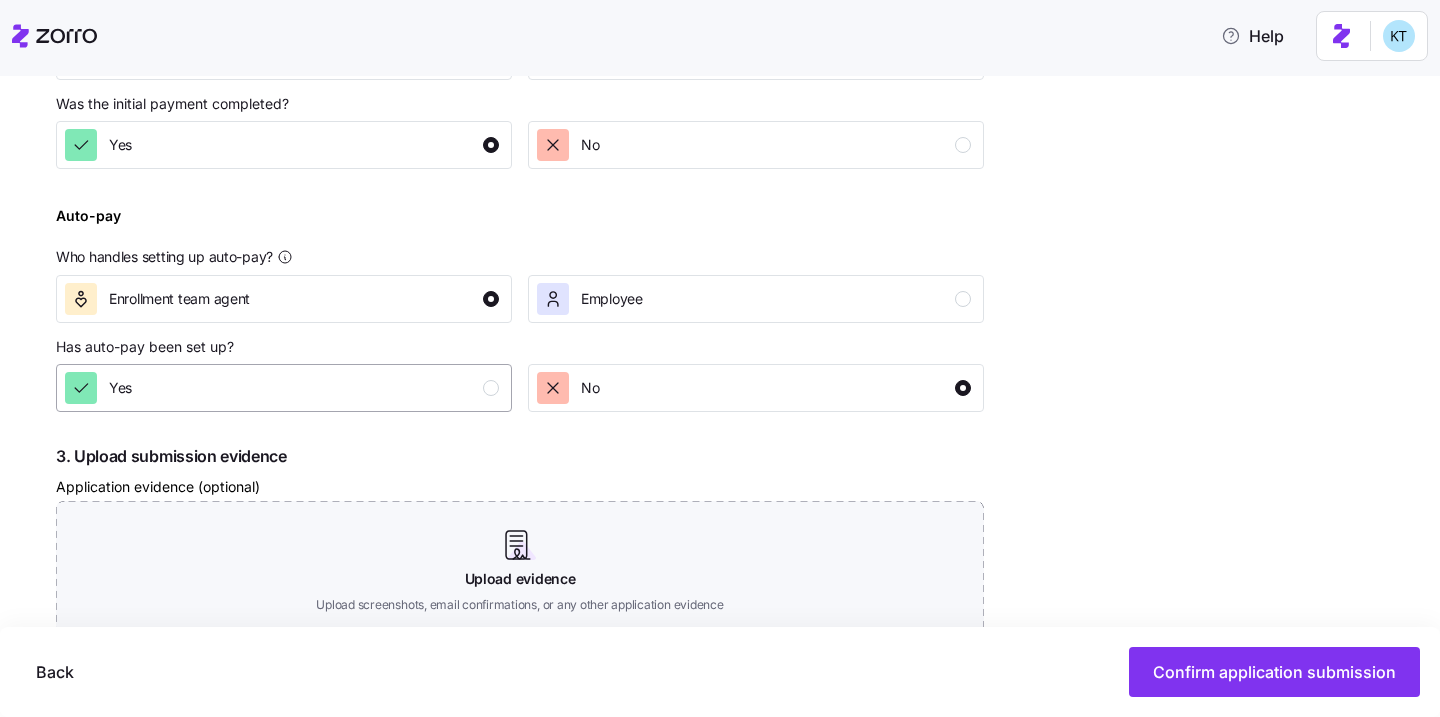 click on "Yes" at bounding box center [284, 388] 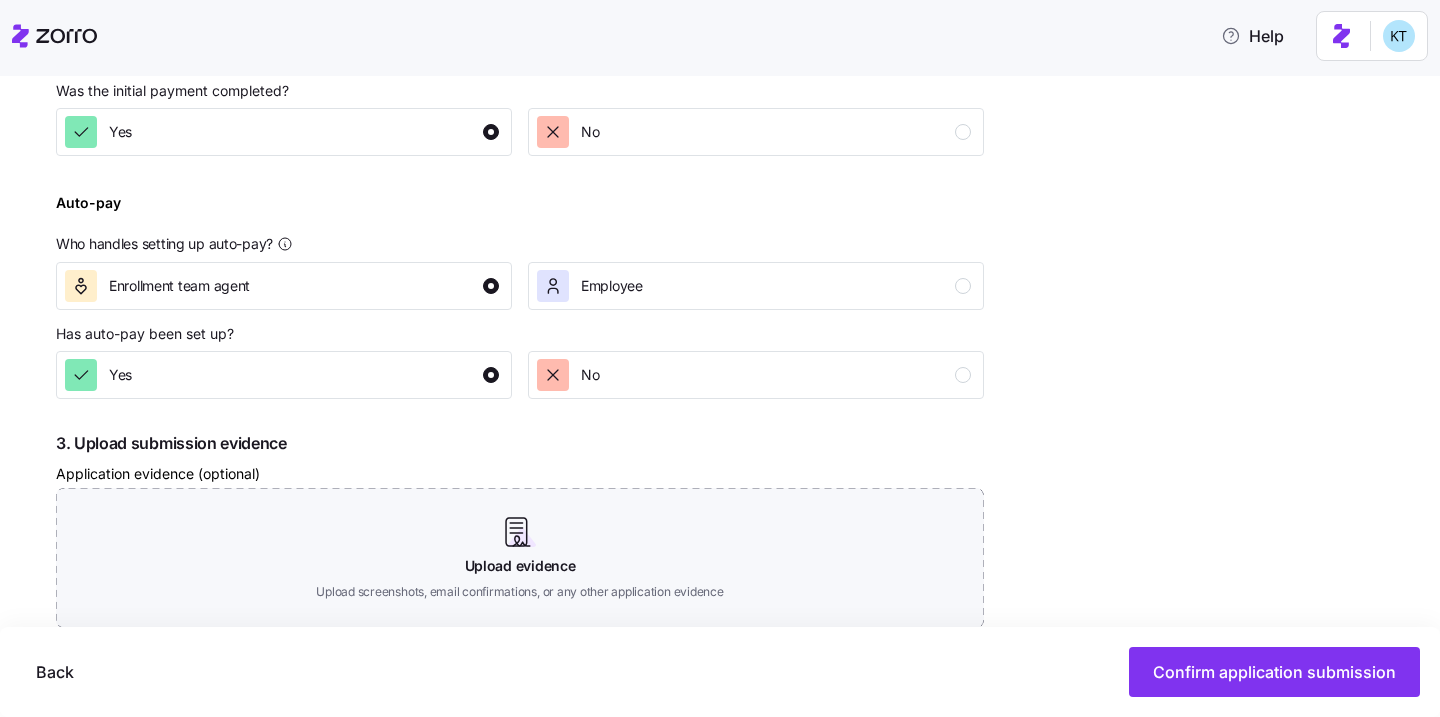 scroll, scrollTop: 1049, scrollLeft: 0, axis: vertical 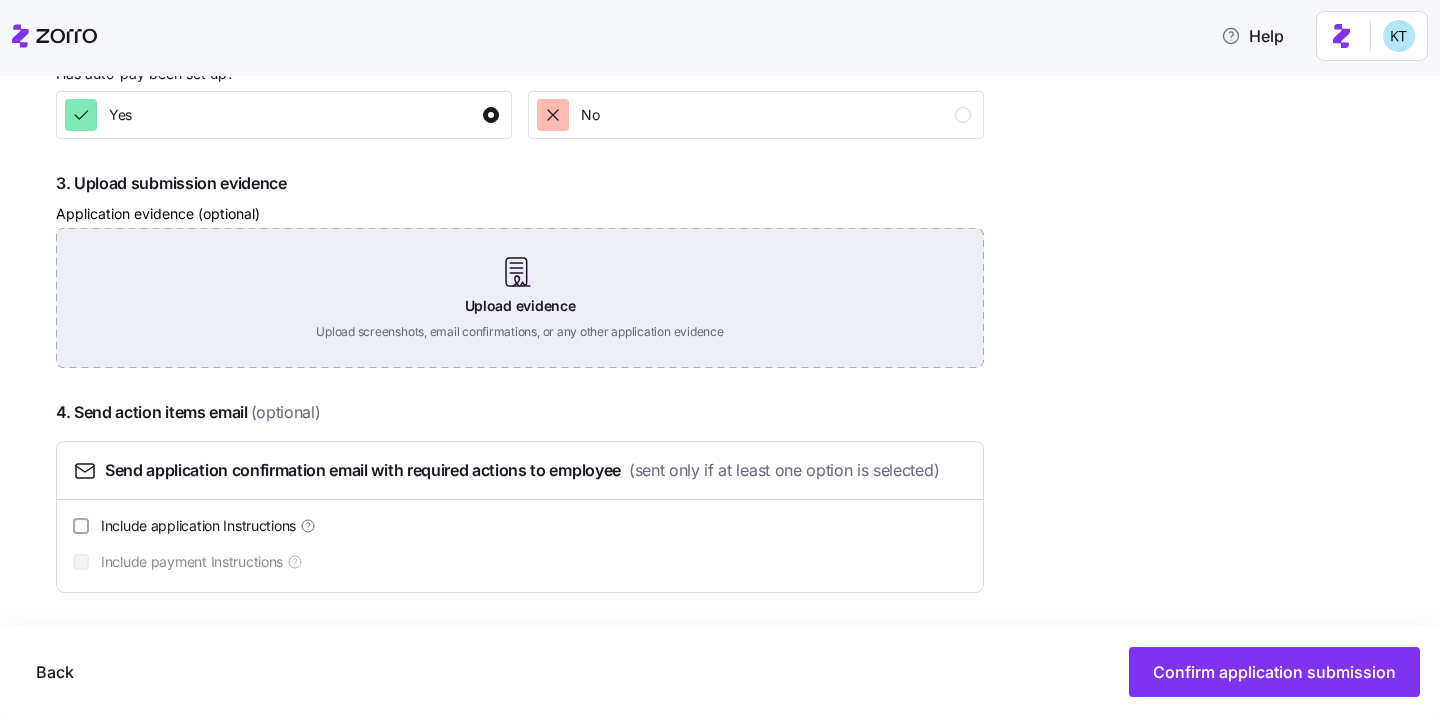 click on "Upload evidence Upload screenshots, email confirmations, or any other application evidence" at bounding box center [520, 298] 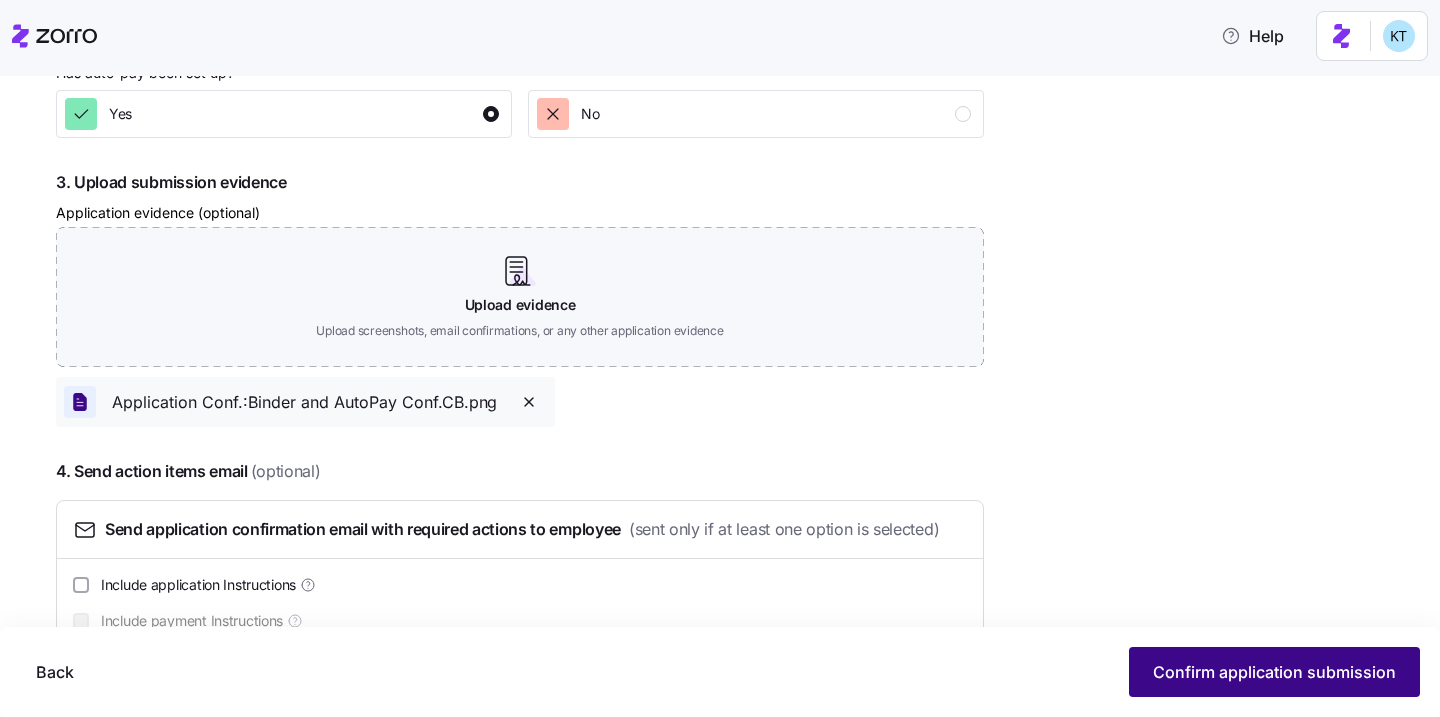 click on "Confirm application submission" at bounding box center (1274, 672) 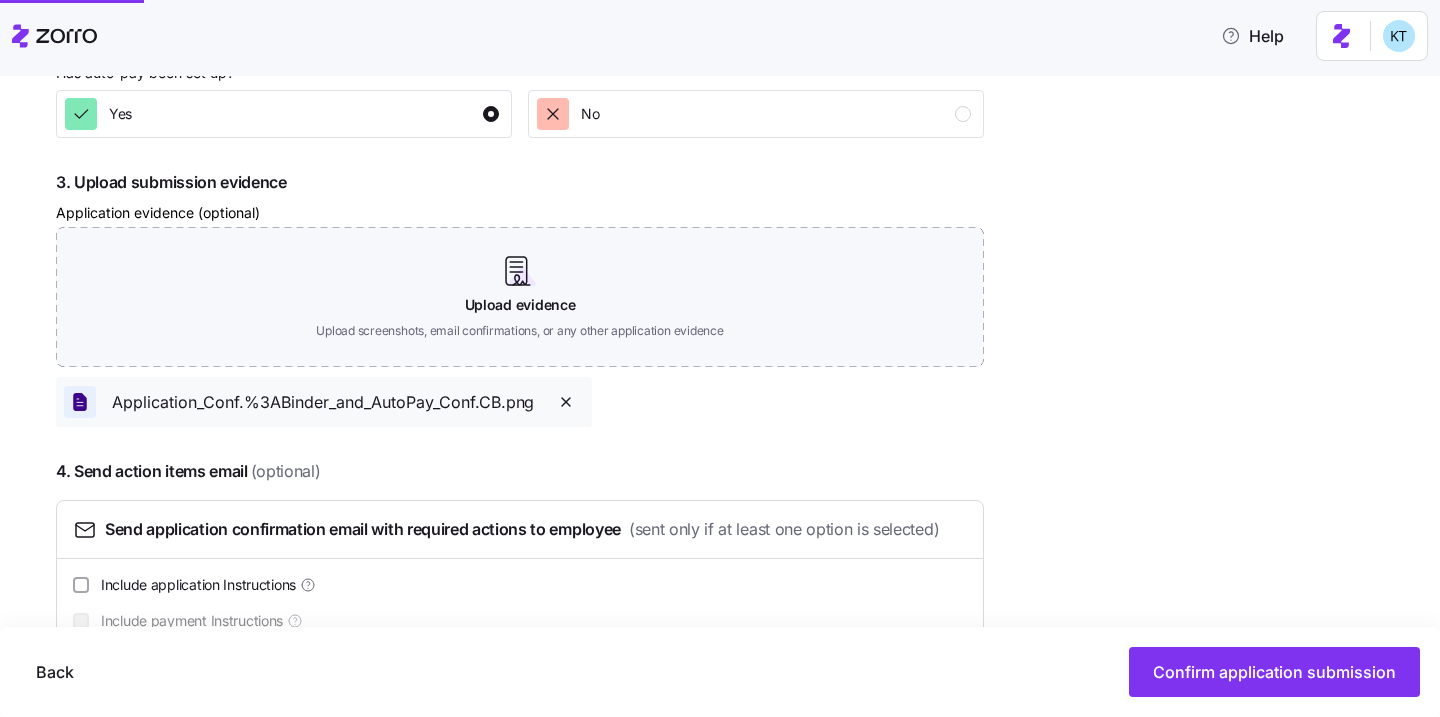 scroll, scrollTop: 1049, scrollLeft: 0, axis: vertical 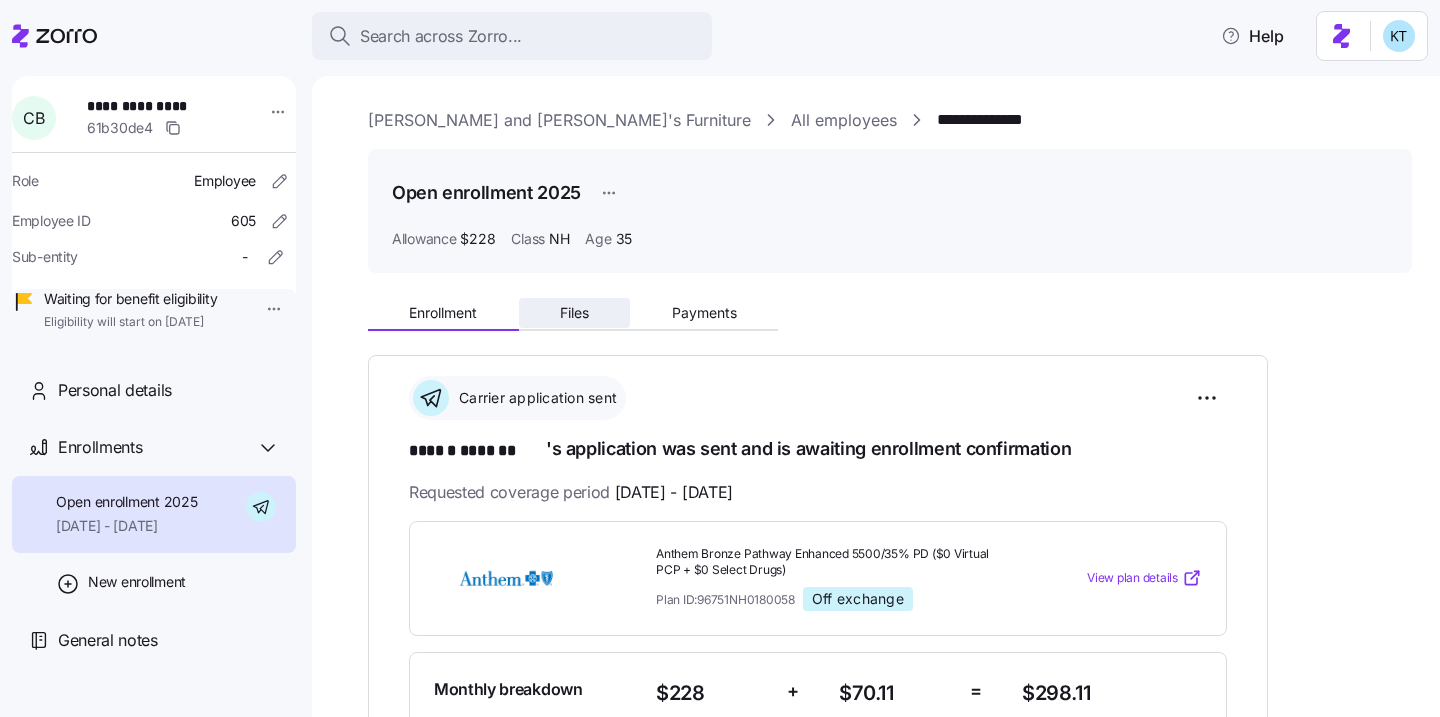 click on "Files" at bounding box center [575, 313] 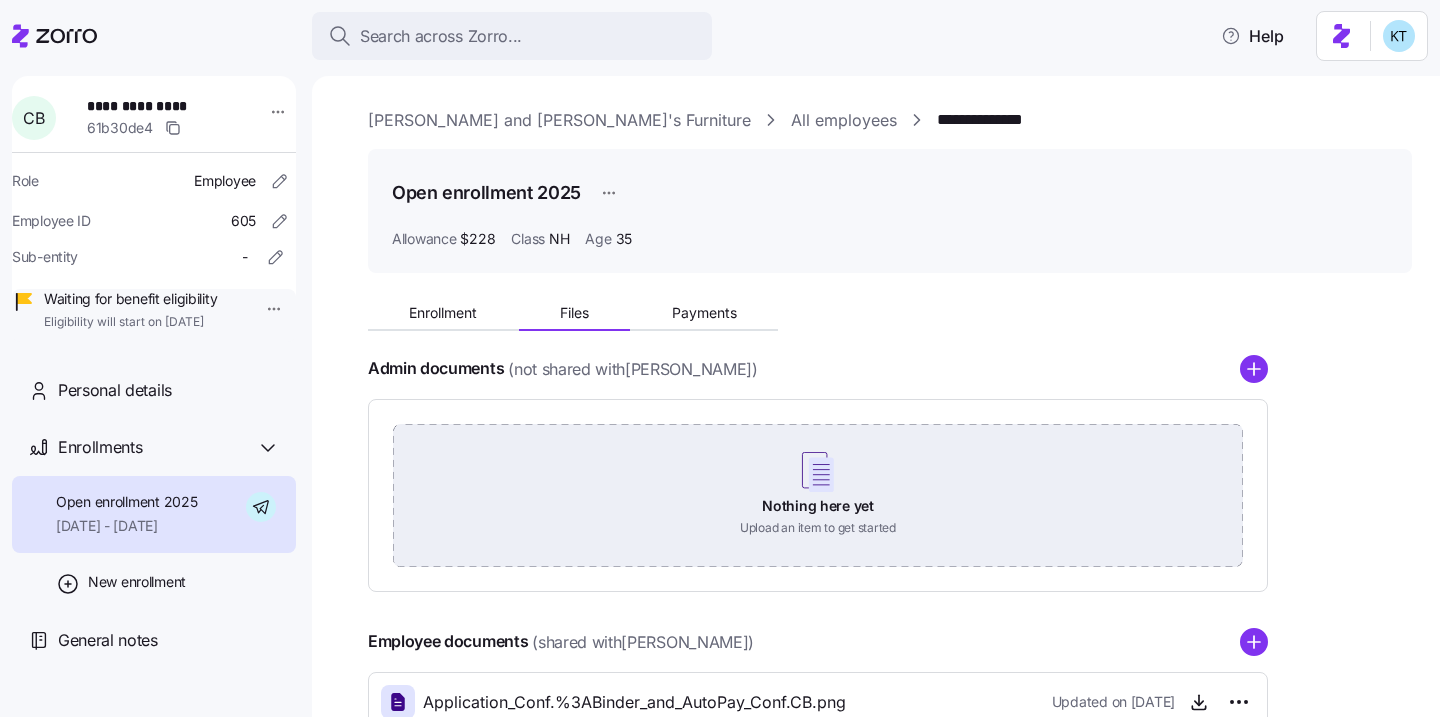 click on "Nothing here yet Upload an item to get started" at bounding box center (818, 494) 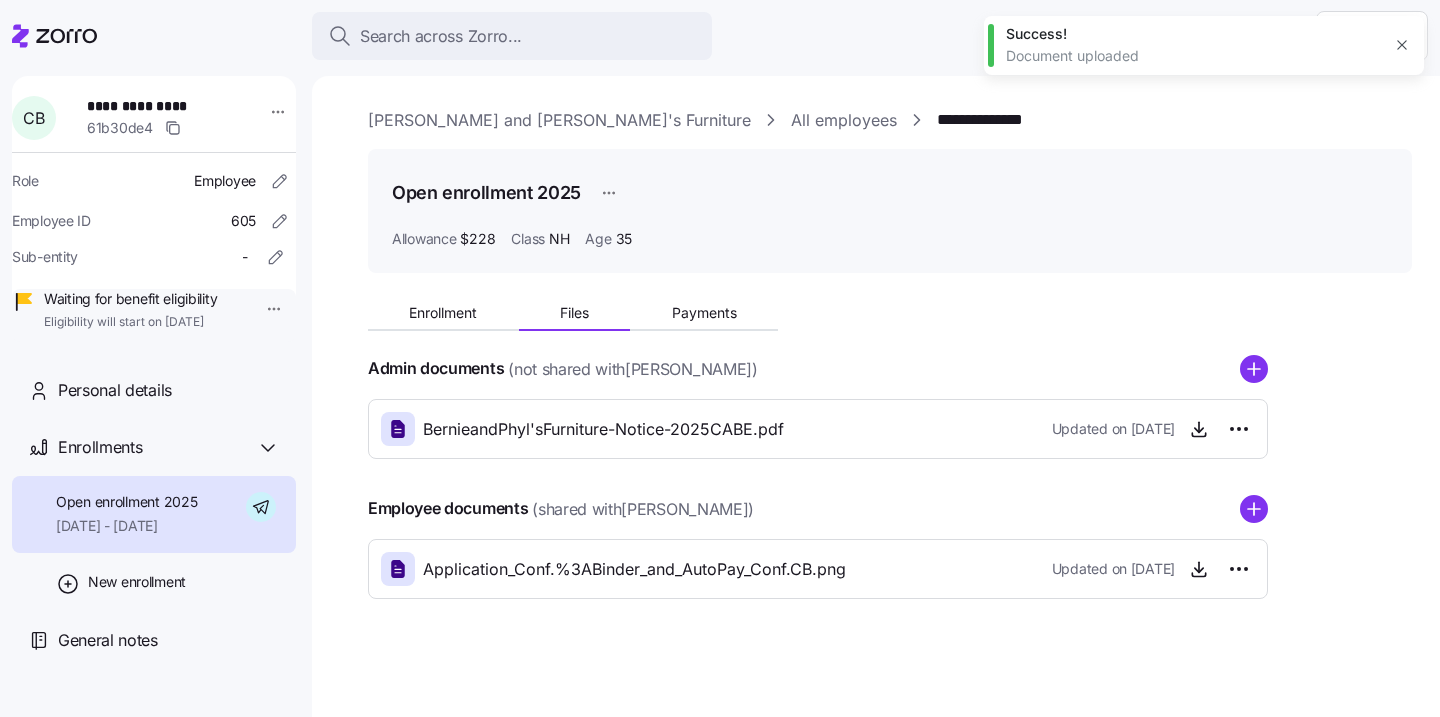 scroll, scrollTop: 2, scrollLeft: 0, axis: vertical 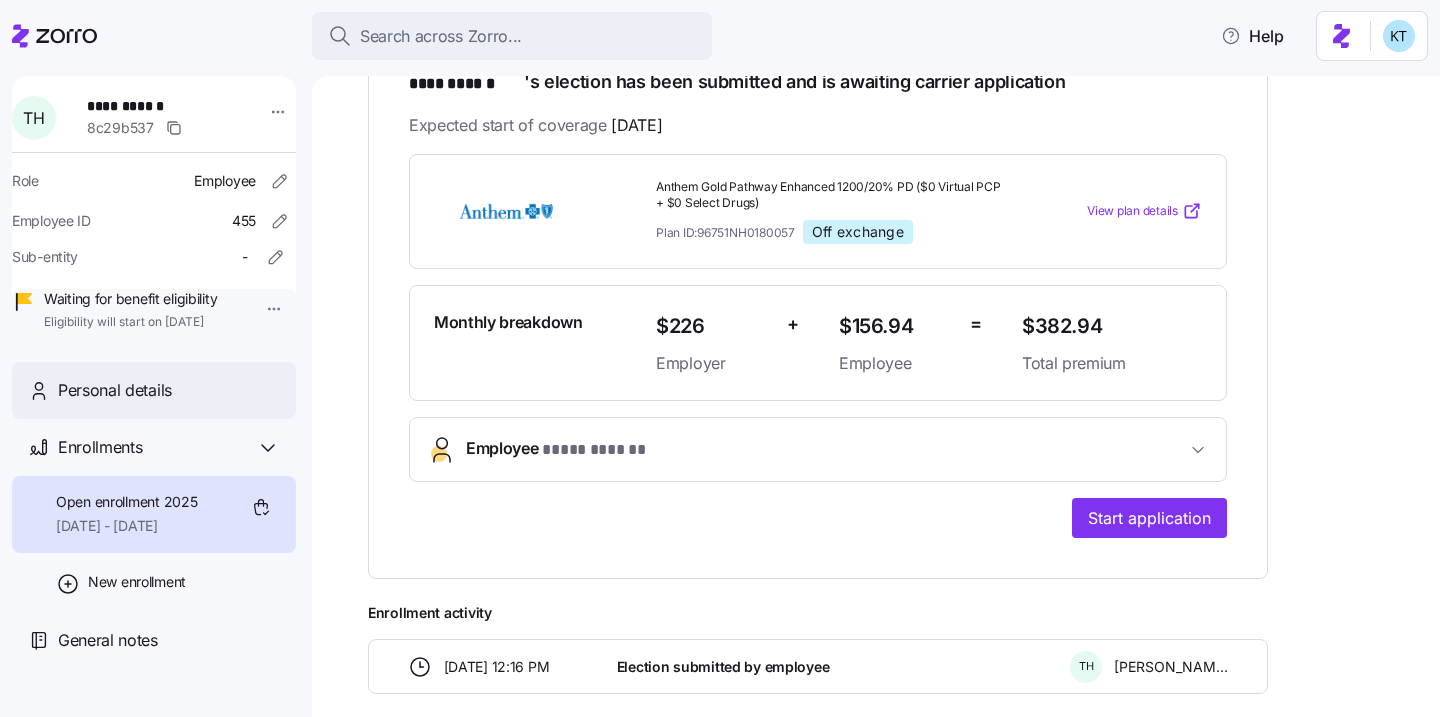 click on "Personal details" at bounding box center (154, 390) 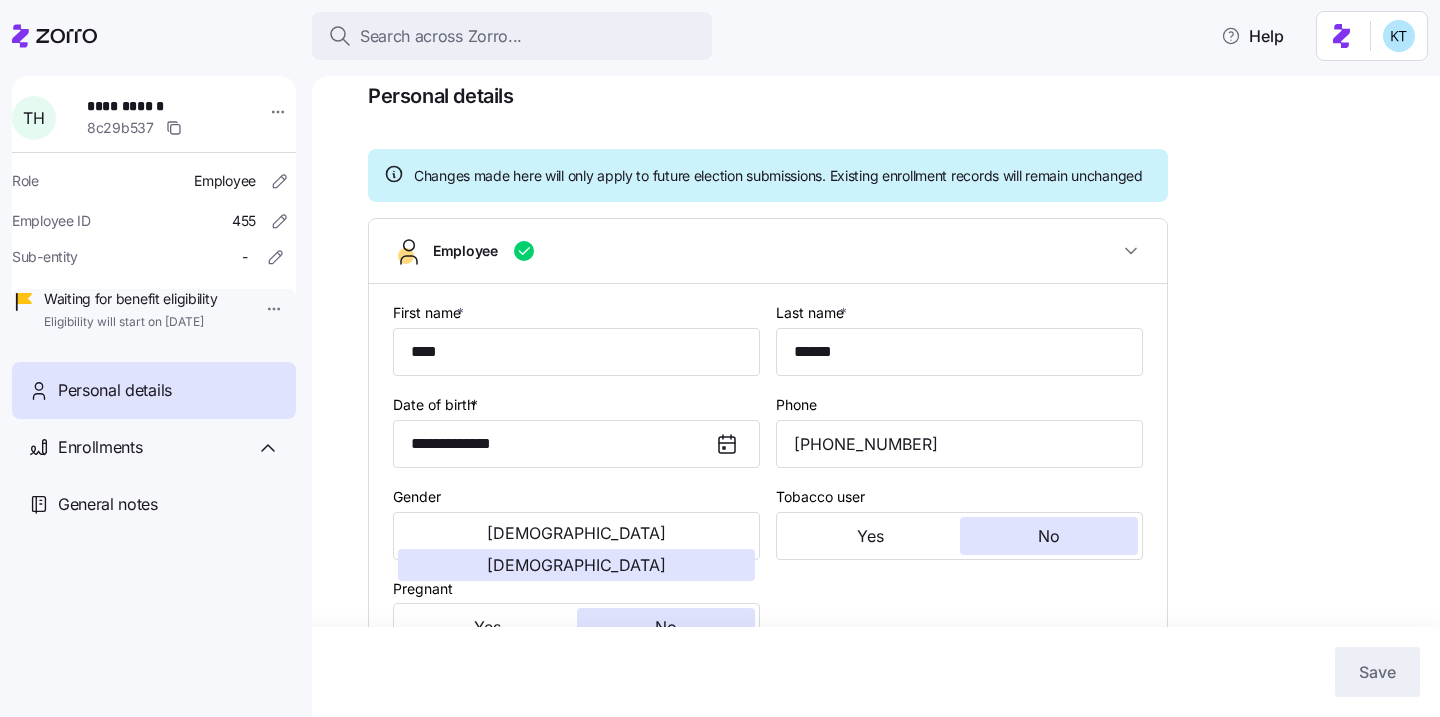 type on "NH" 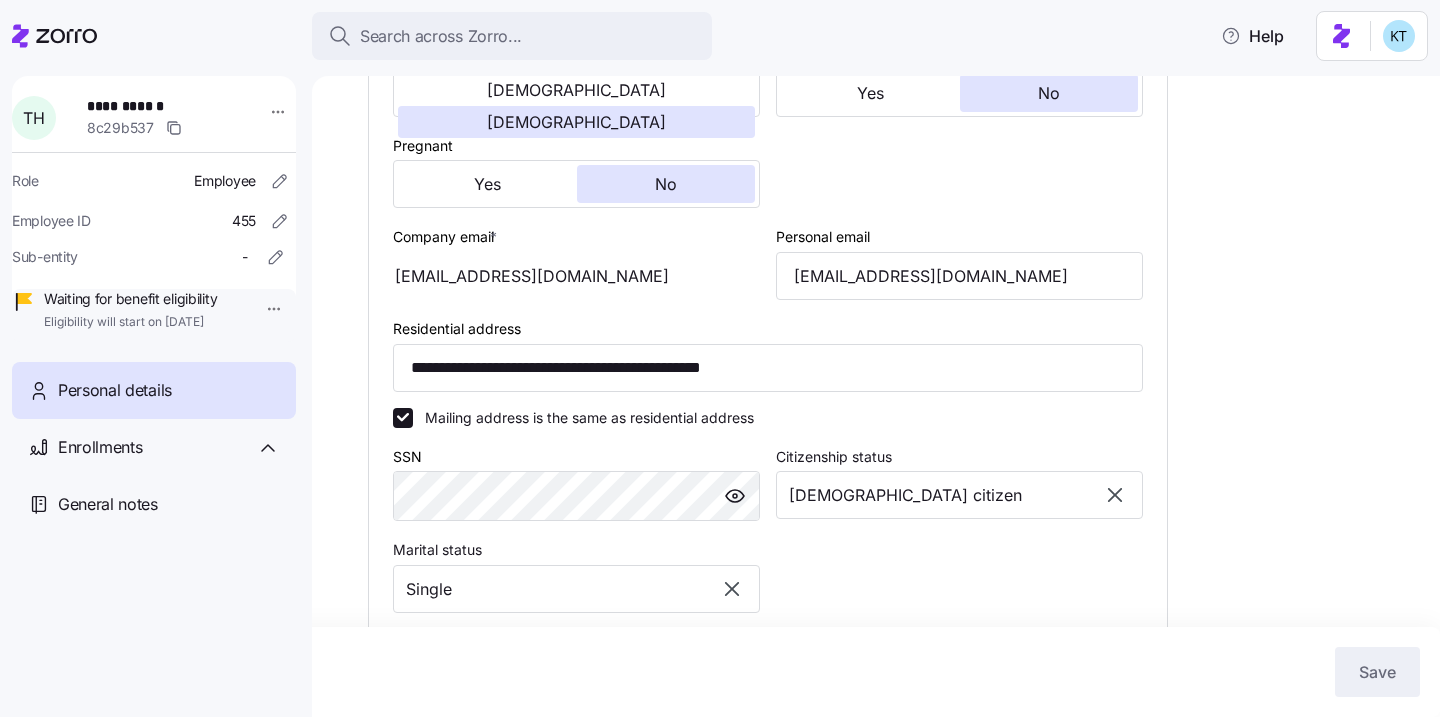 scroll, scrollTop: 533, scrollLeft: 0, axis: vertical 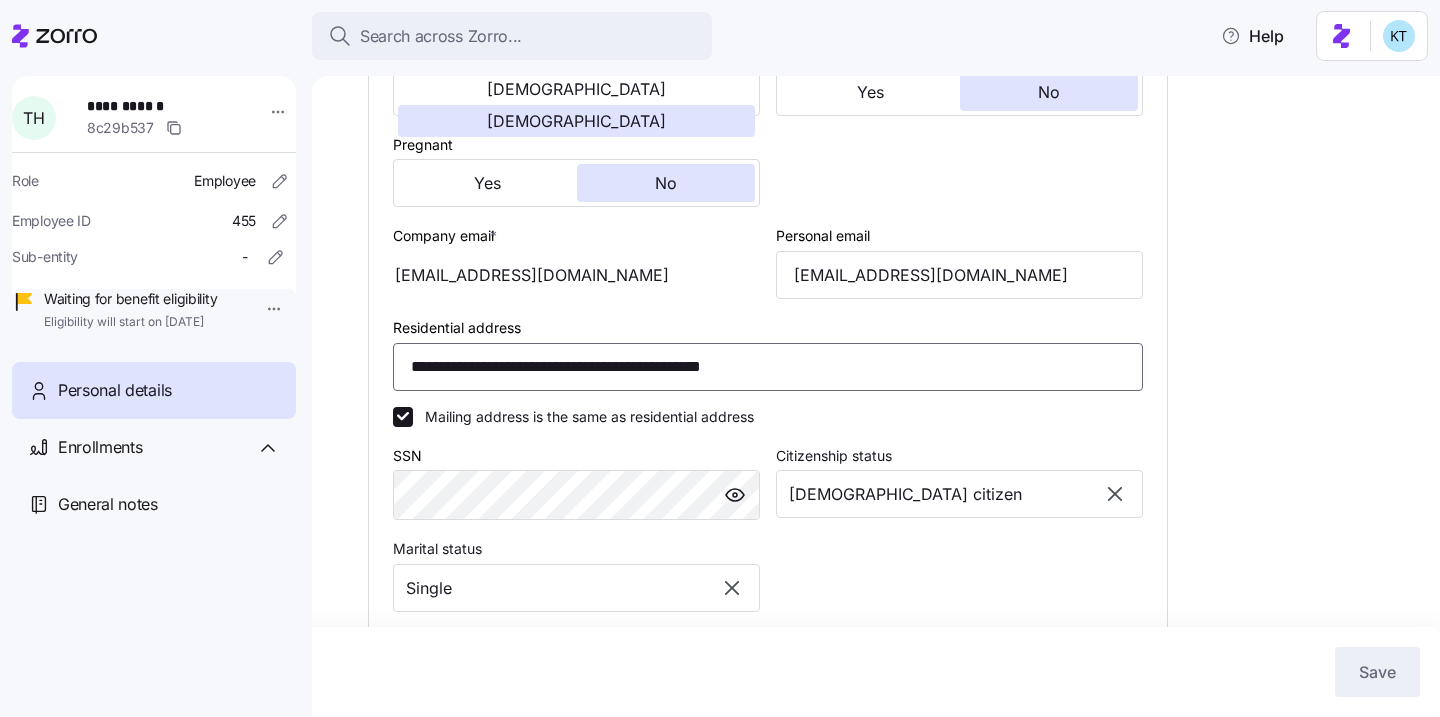 click on "**********" at bounding box center [768, 367] 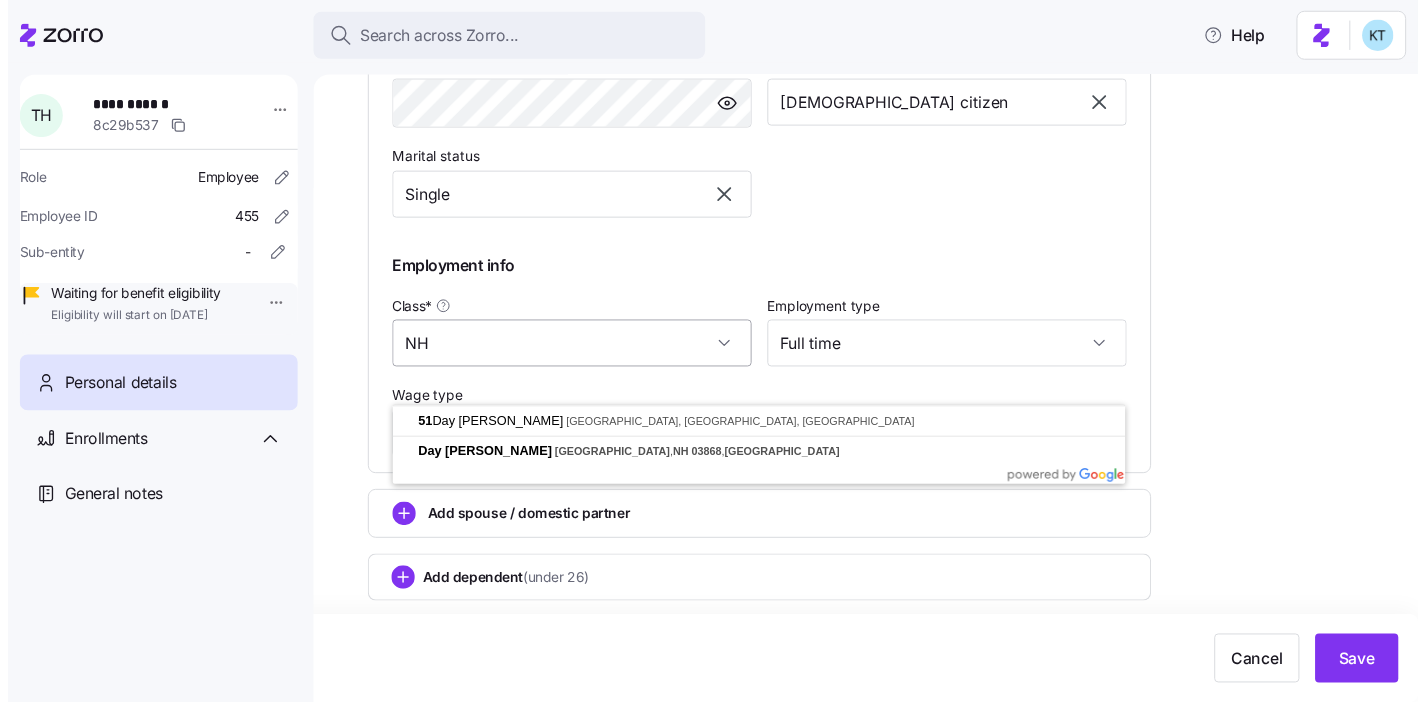 scroll, scrollTop: 0, scrollLeft: 0, axis: both 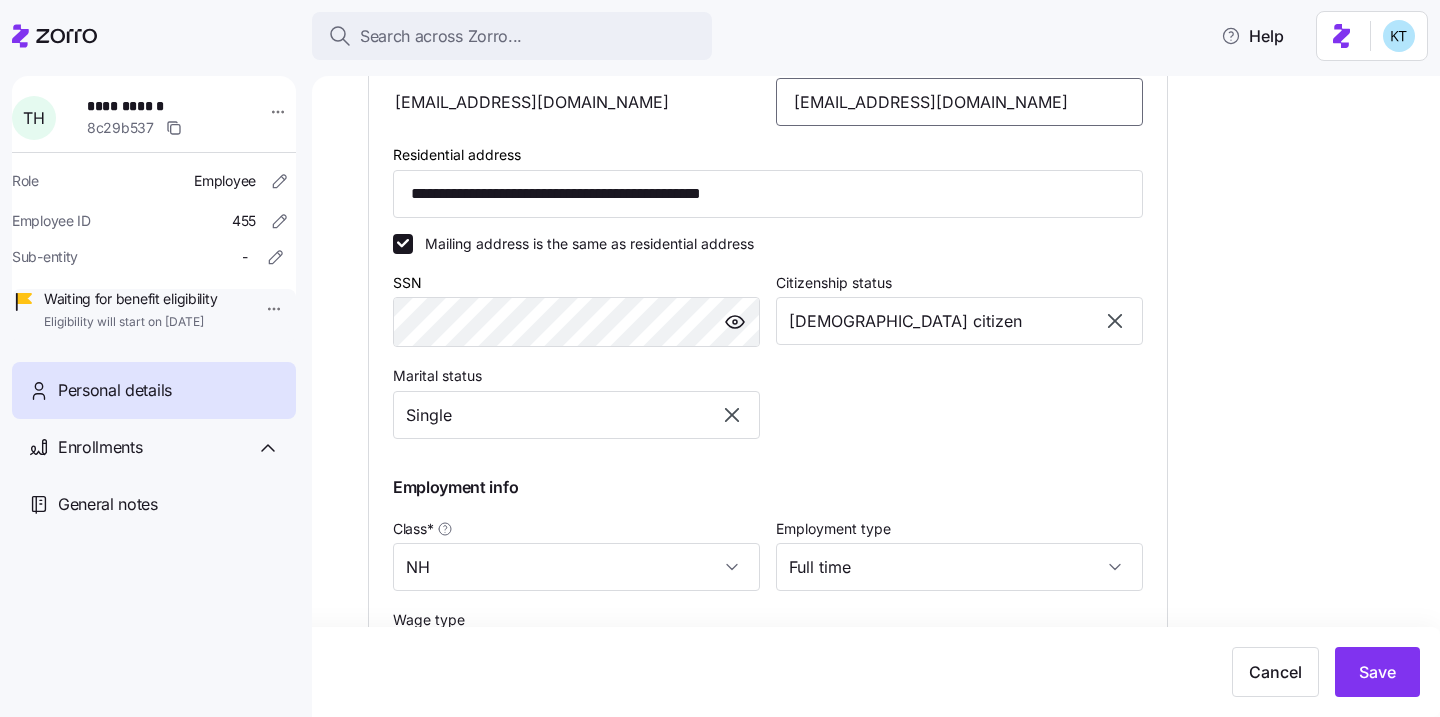 click on "[EMAIL_ADDRESS][DOMAIN_NAME]" at bounding box center [959, 102] 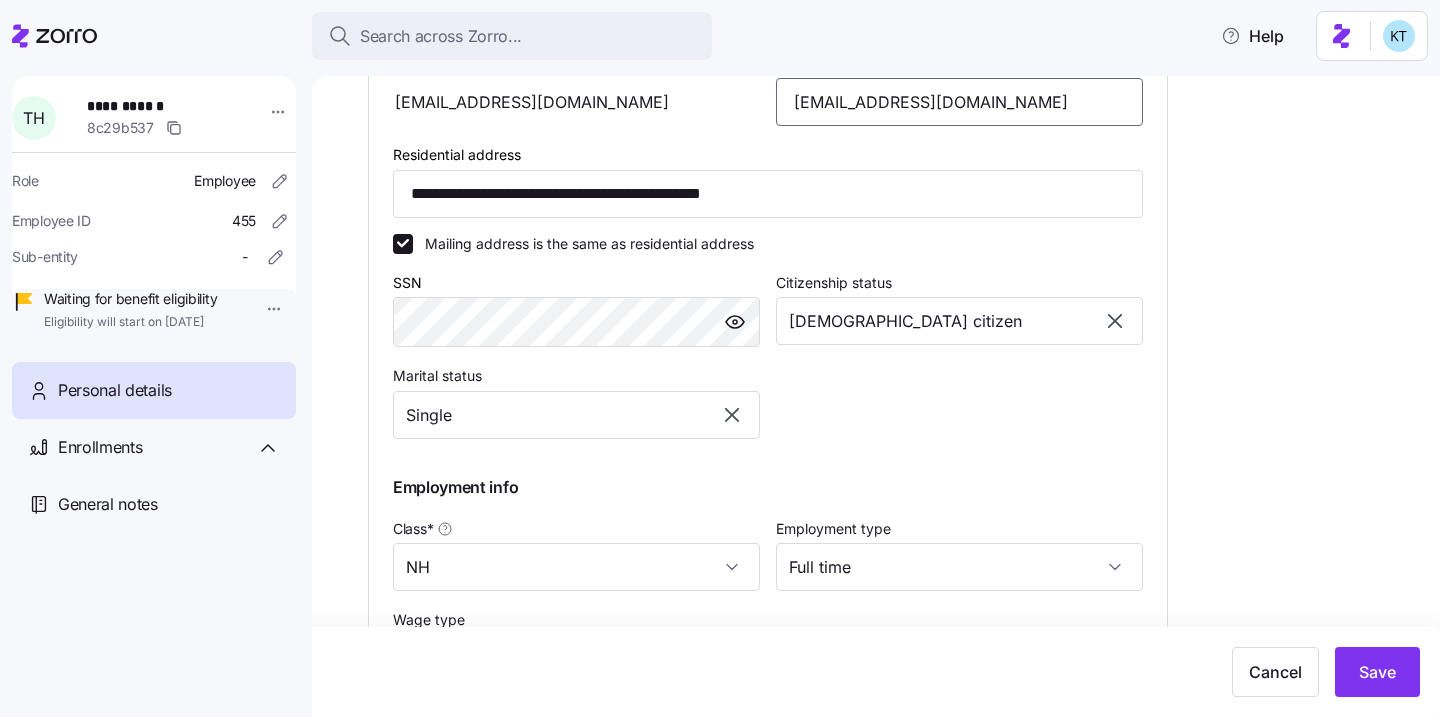 click on "[EMAIL_ADDRESS][DOMAIN_NAME]" at bounding box center (959, 102) 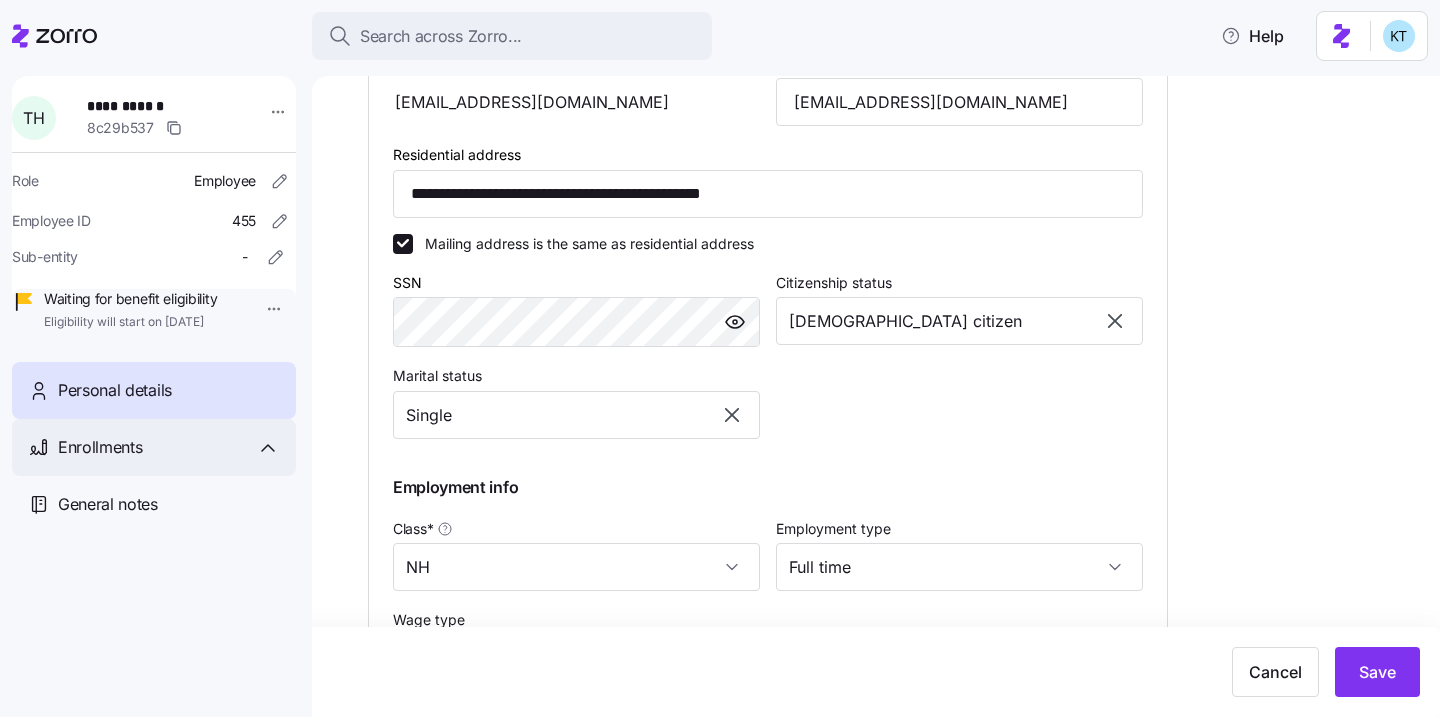 click on "Enrollments" at bounding box center (169, 447) 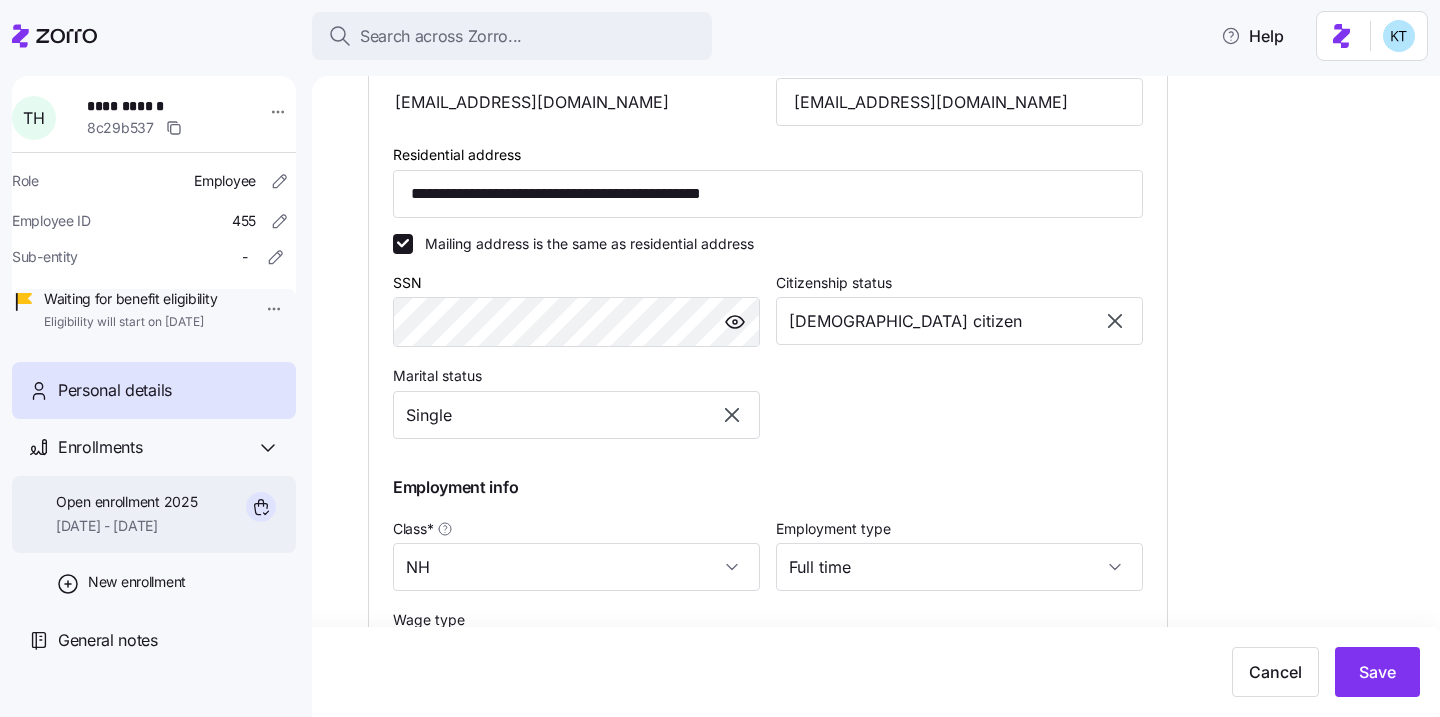 click on "Open enrollment 2025" at bounding box center [126, 502] 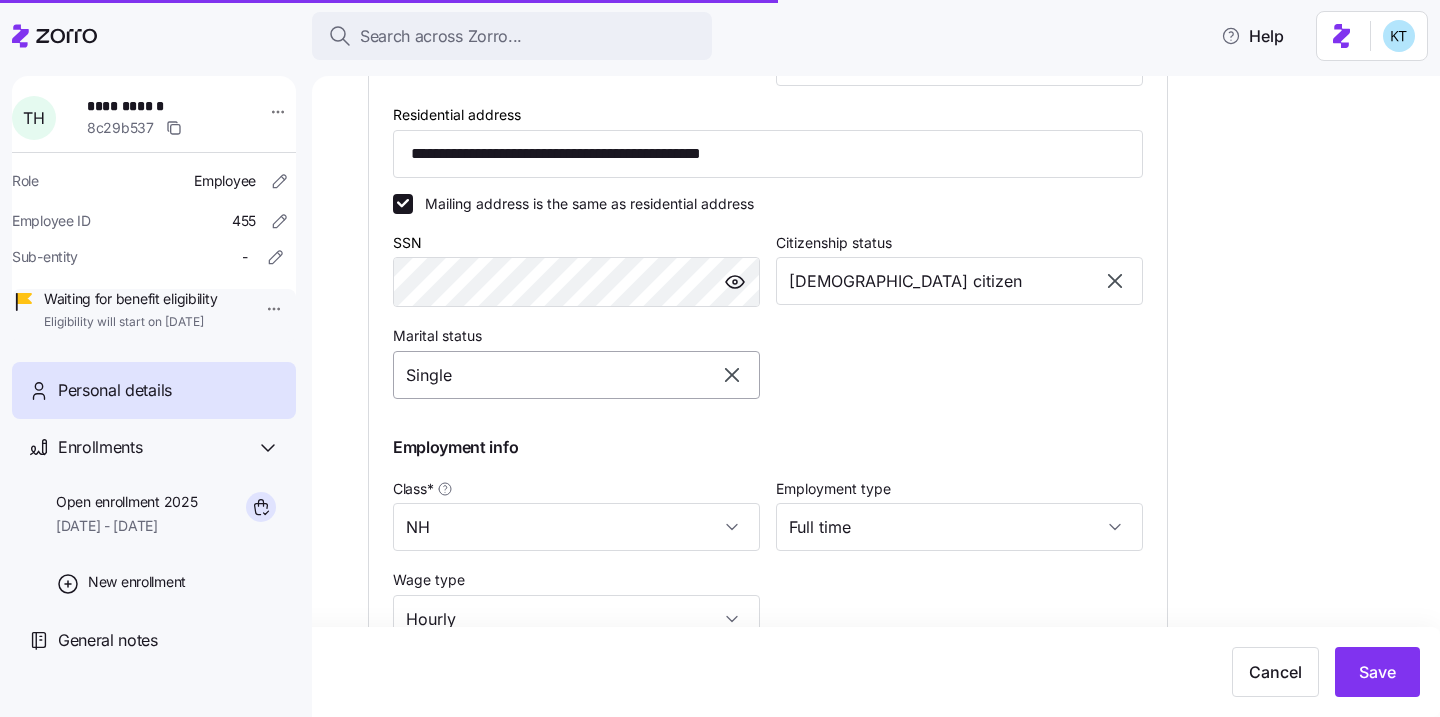 scroll, scrollTop: 749, scrollLeft: 0, axis: vertical 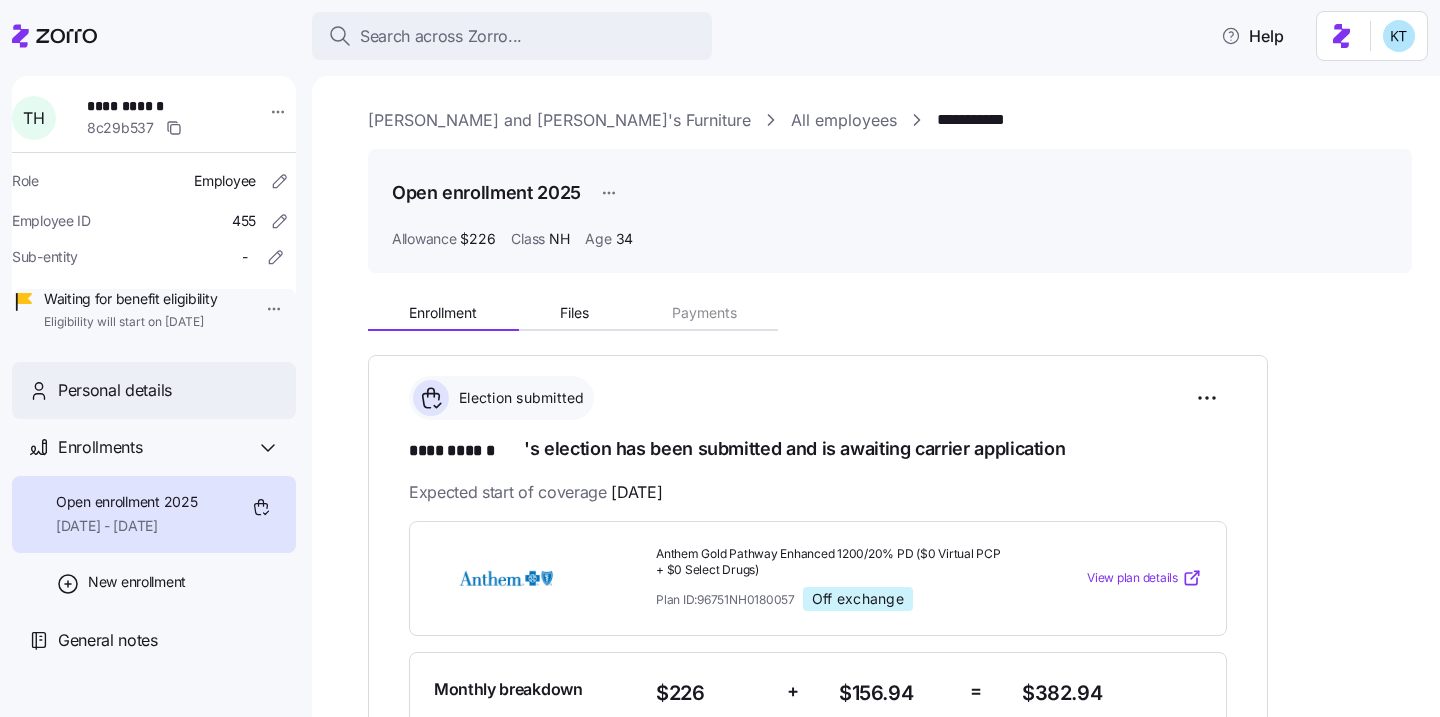 click on "Personal details" at bounding box center [154, 390] 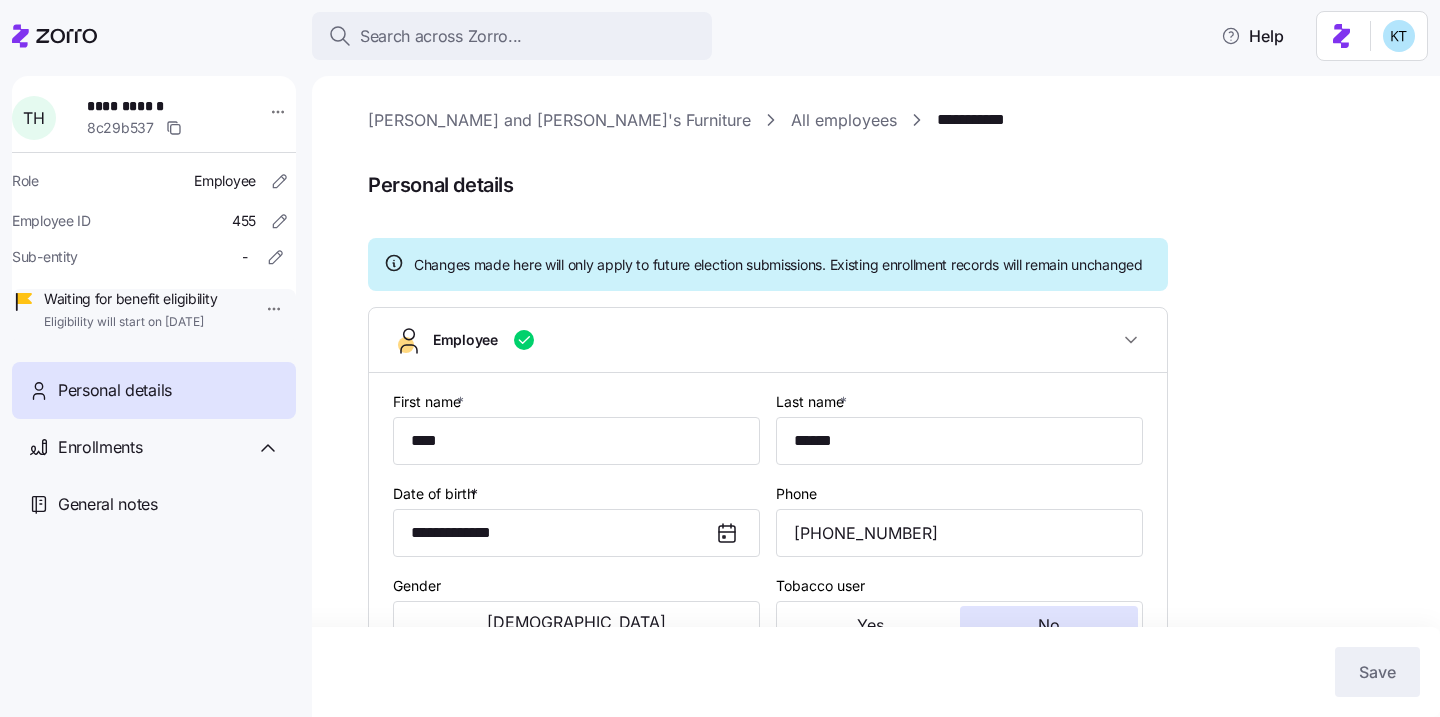 type on "NH" 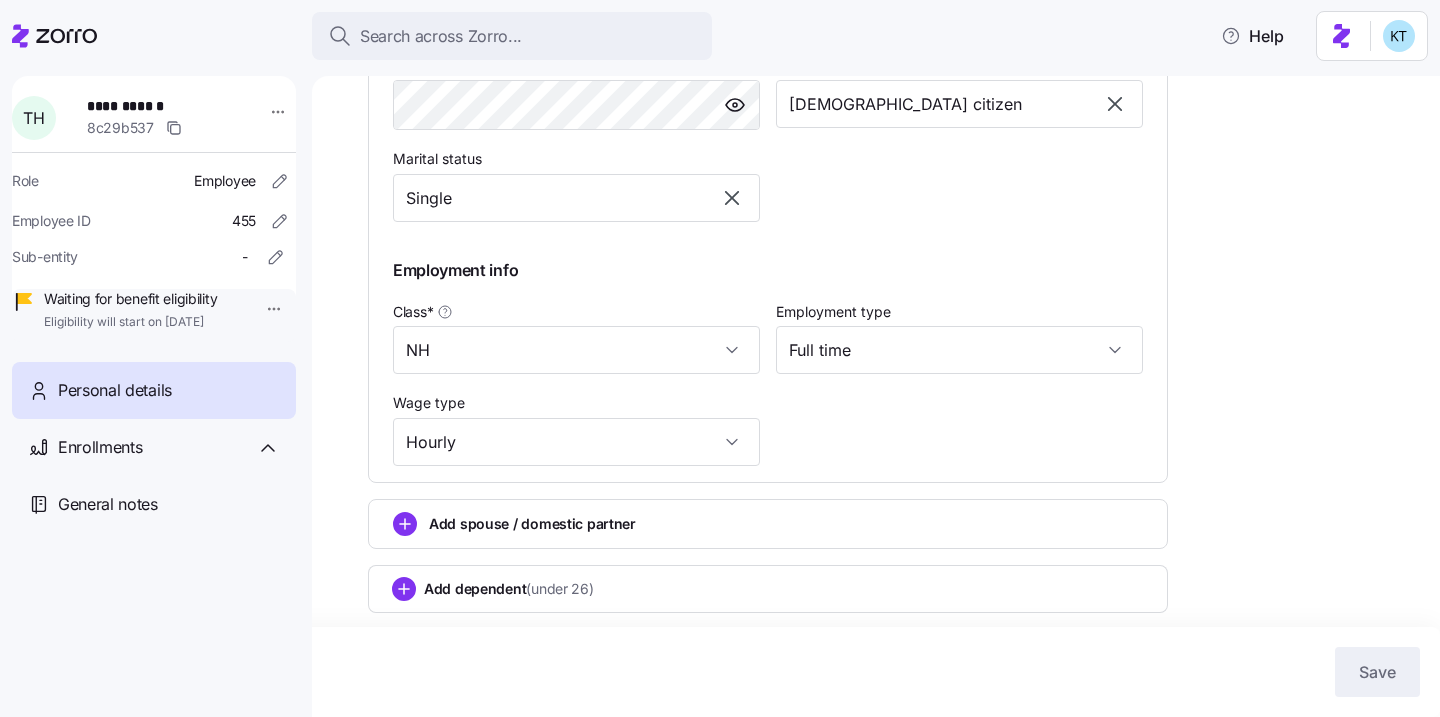 scroll, scrollTop: 948, scrollLeft: 0, axis: vertical 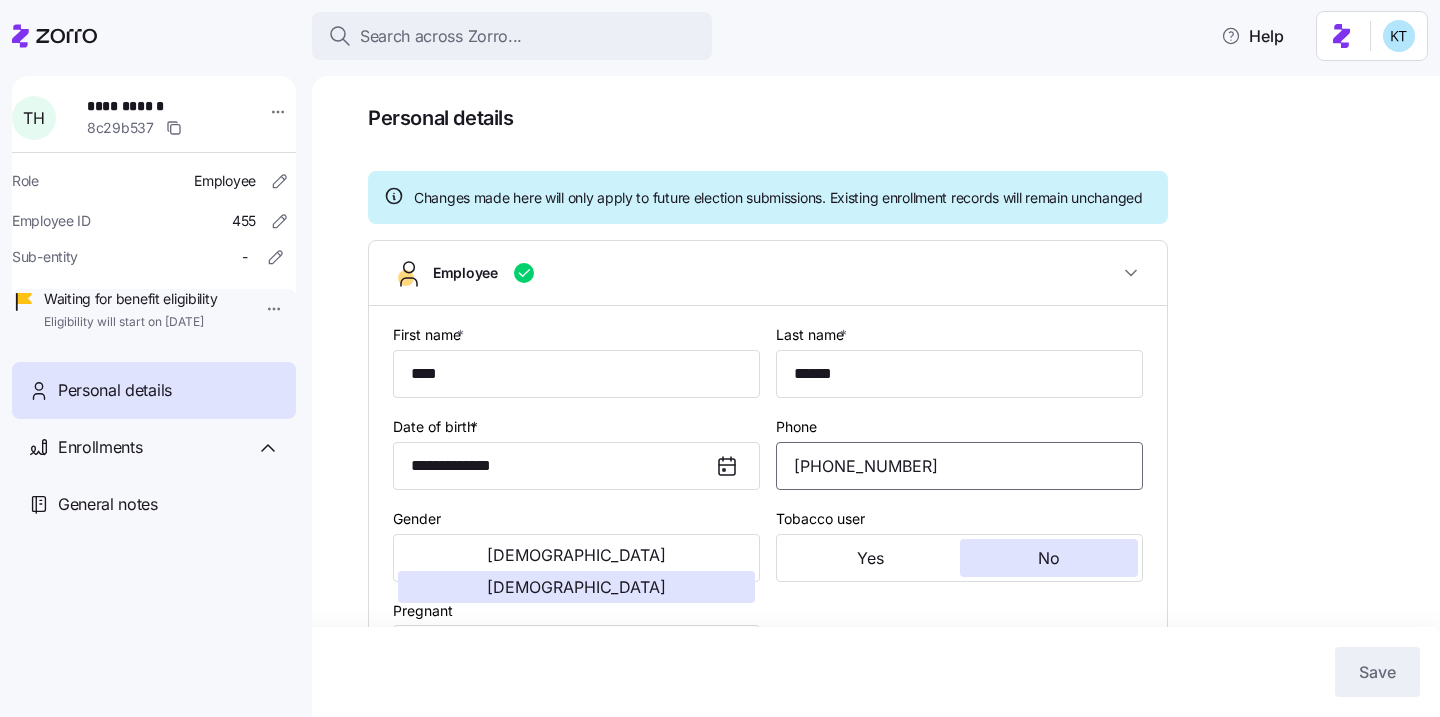 click on "(603) 312-3882" at bounding box center (959, 466) 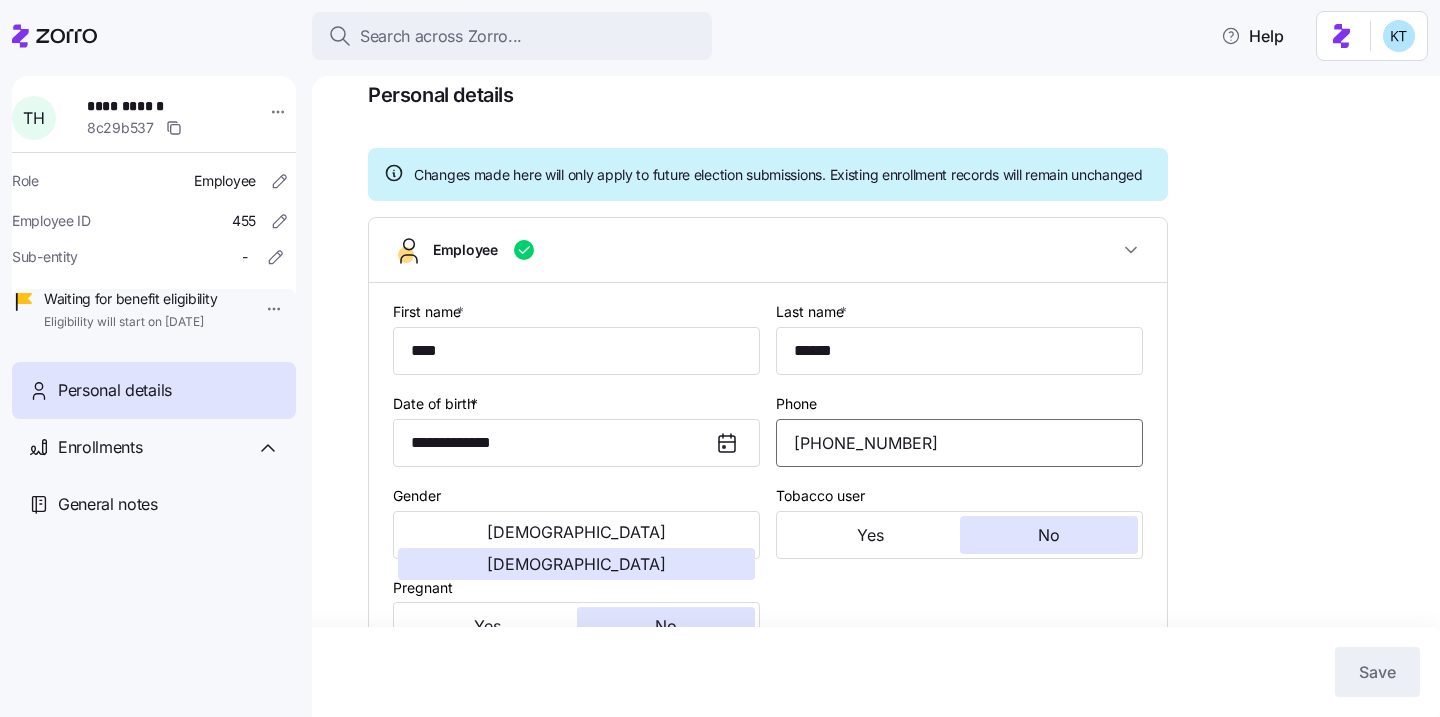 scroll, scrollTop: 408, scrollLeft: 0, axis: vertical 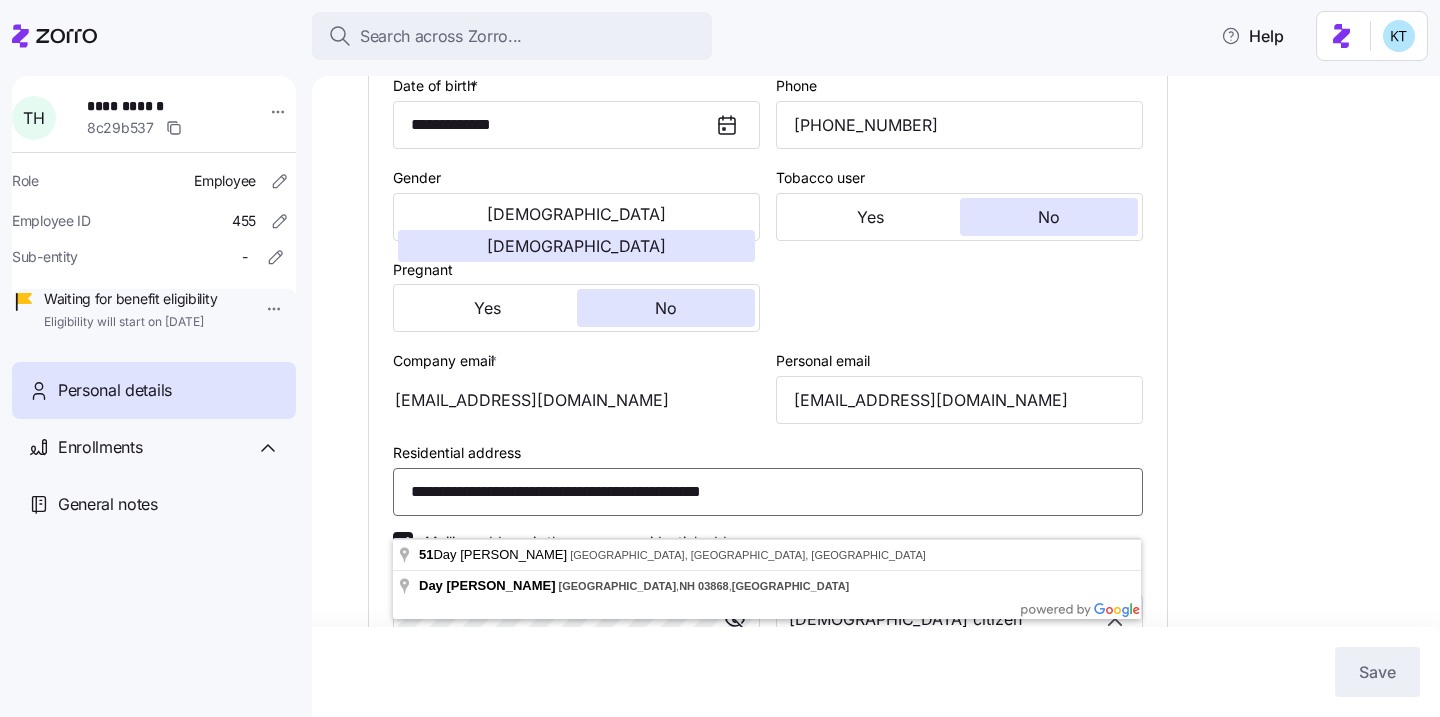 drag, startPoint x: 539, startPoint y: 520, endPoint x: 426, endPoint y: 517, distance: 113.03982 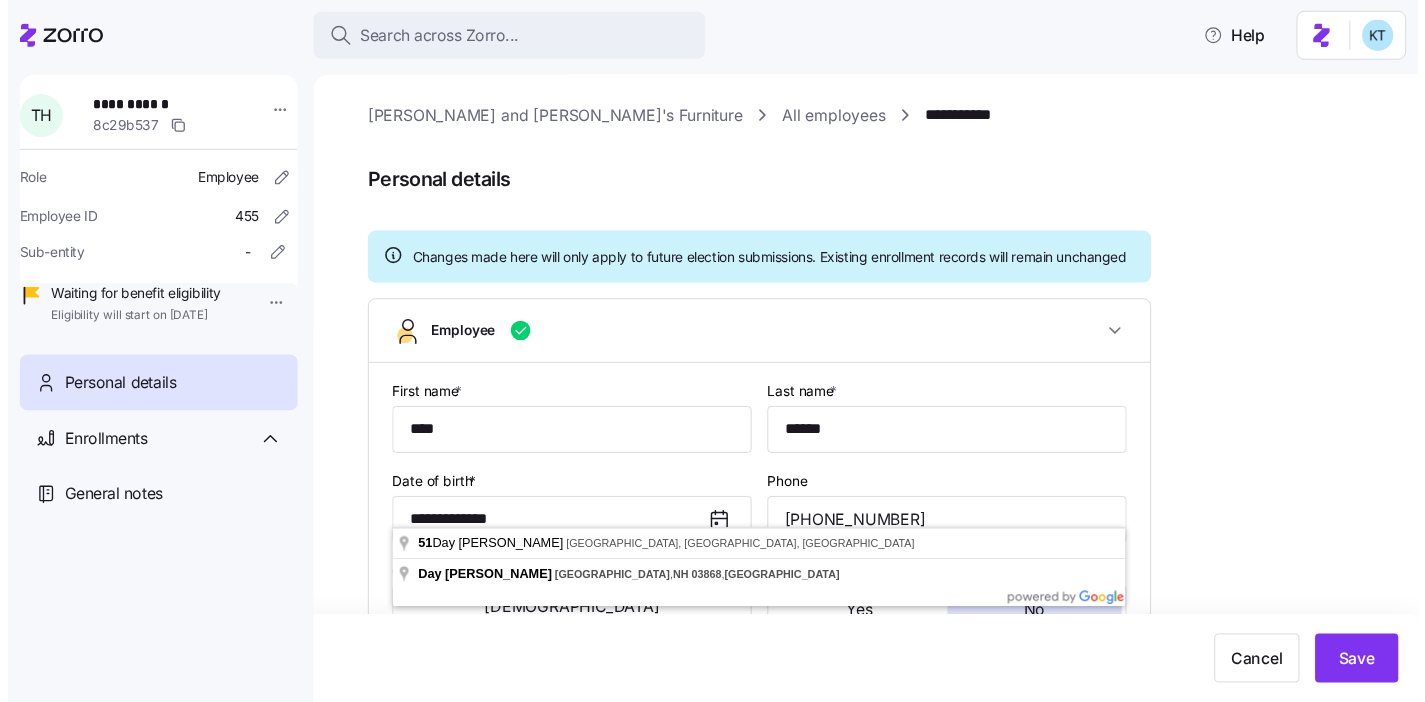 scroll, scrollTop: 0, scrollLeft: 0, axis: both 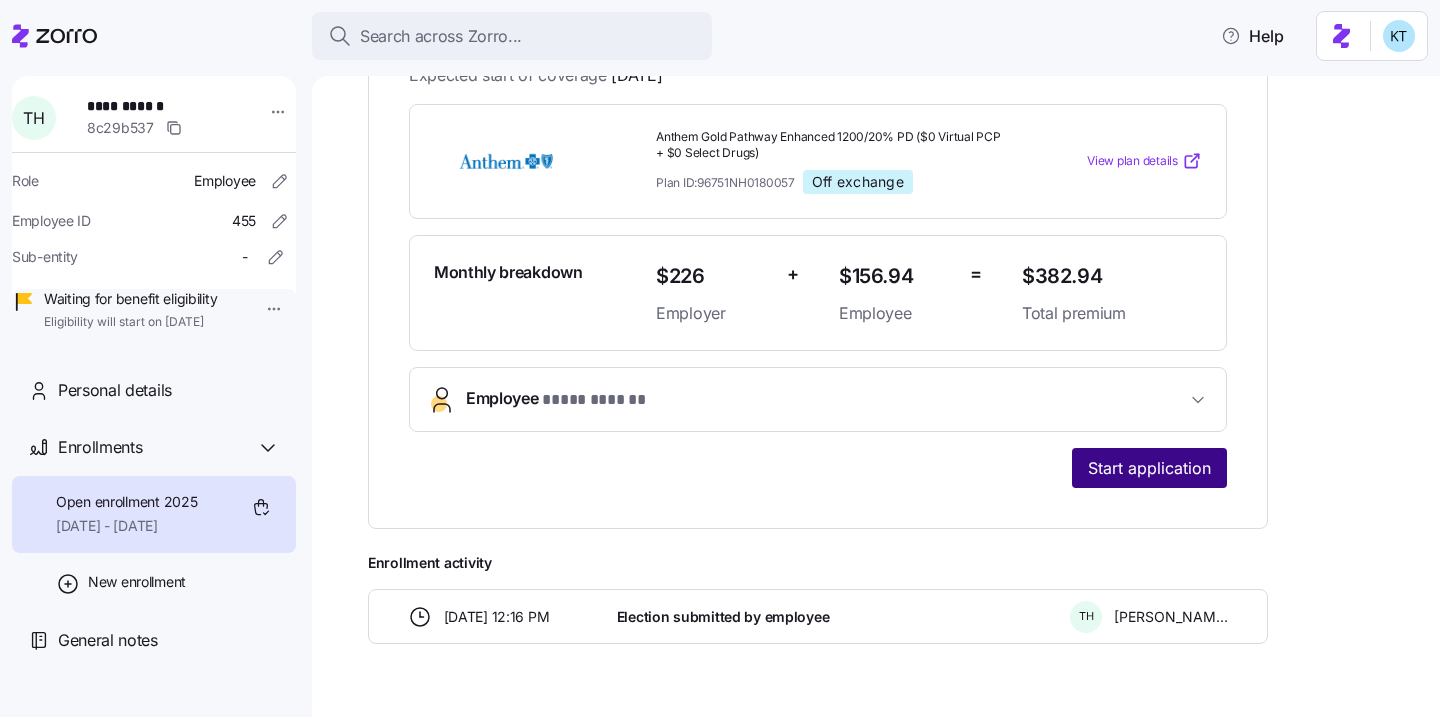 click on "Start application" at bounding box center (1149, 468) 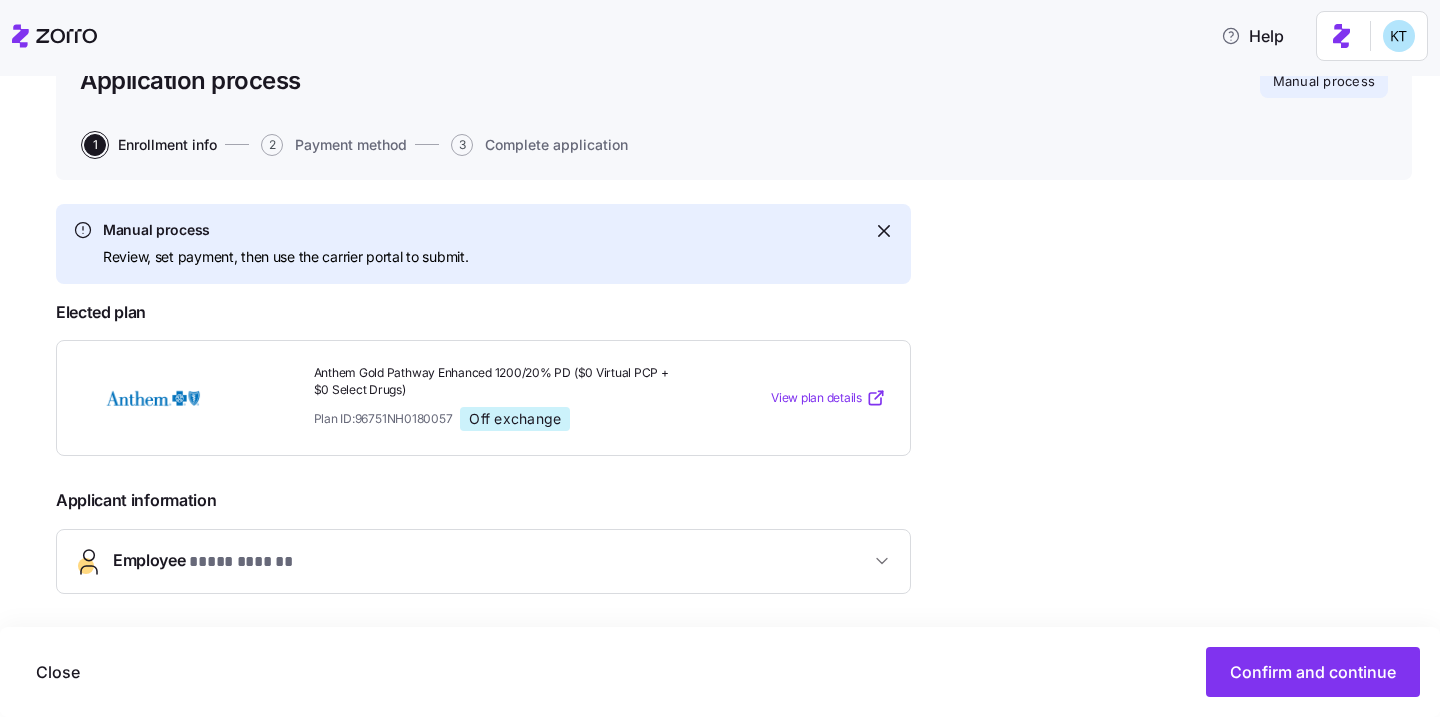 scroll, scrollTop: 275, scrollLeft: 0, axis: vertical 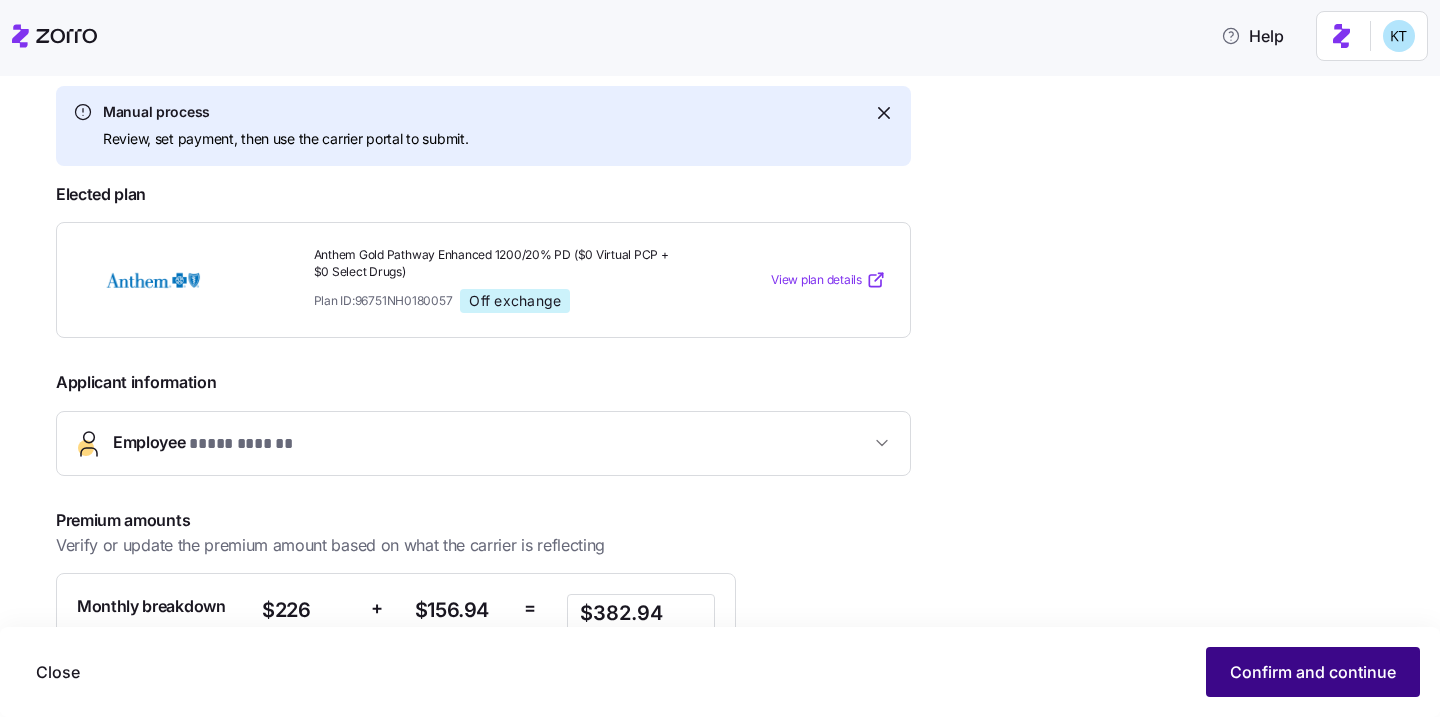 click on "Confirm and continue" at bounding box center [1313, 672] 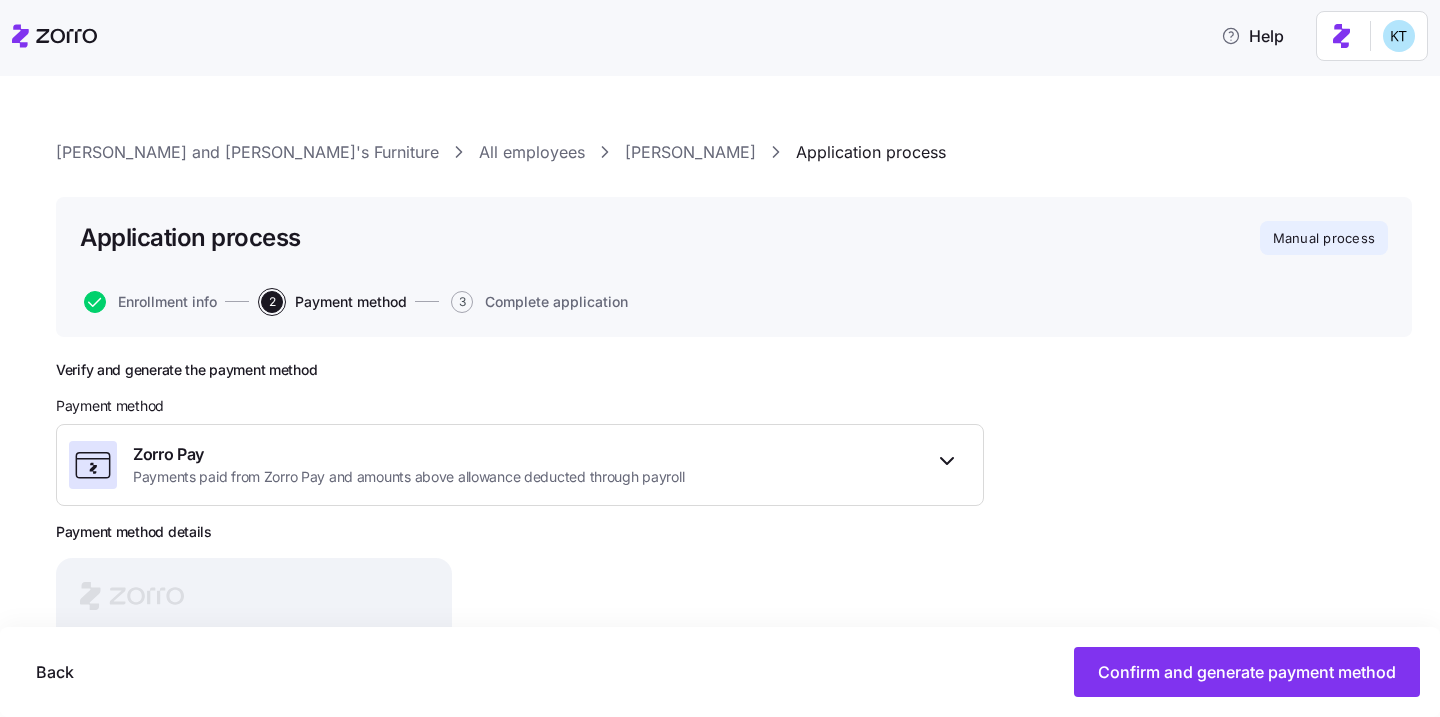 scroll, scrollTop: 238, scrollLeft: 0, axis: vertical 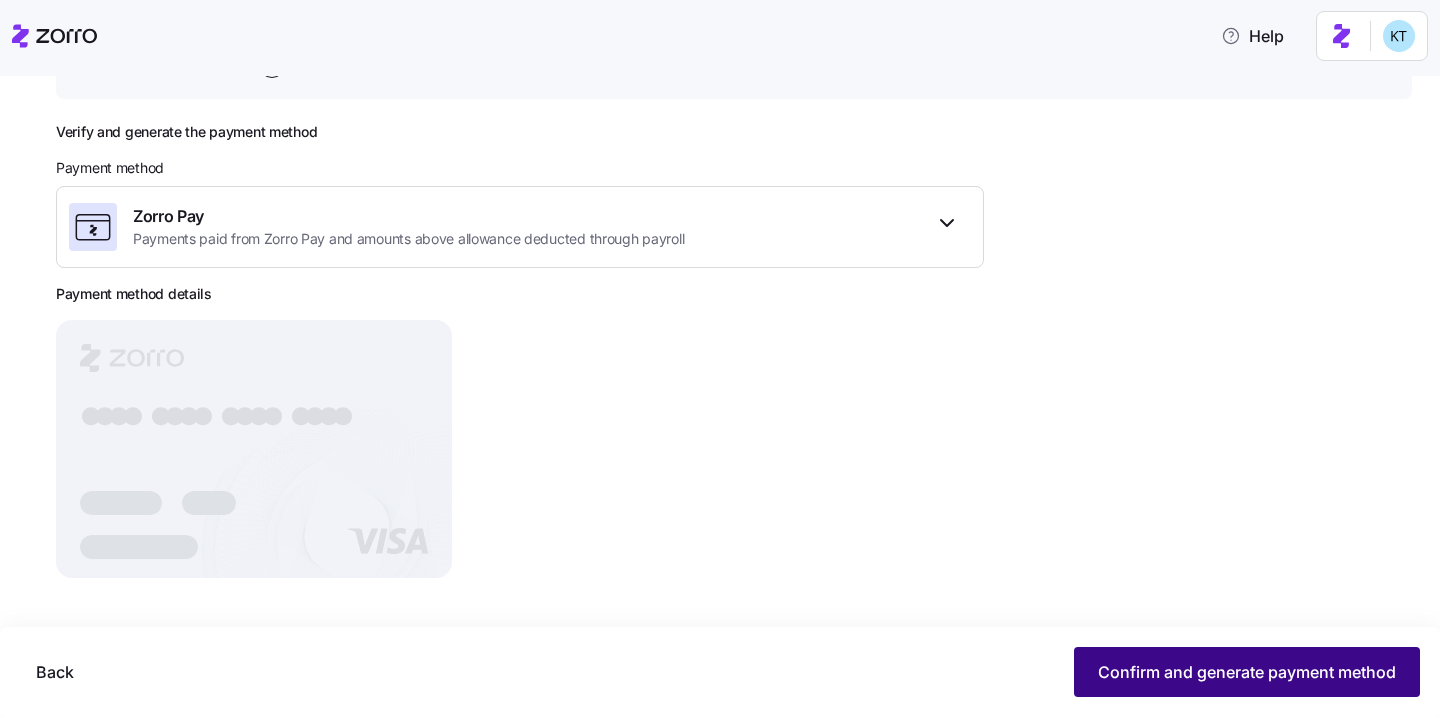 click on "Confirm and generate payment method" at bounding box center [1247, 672] 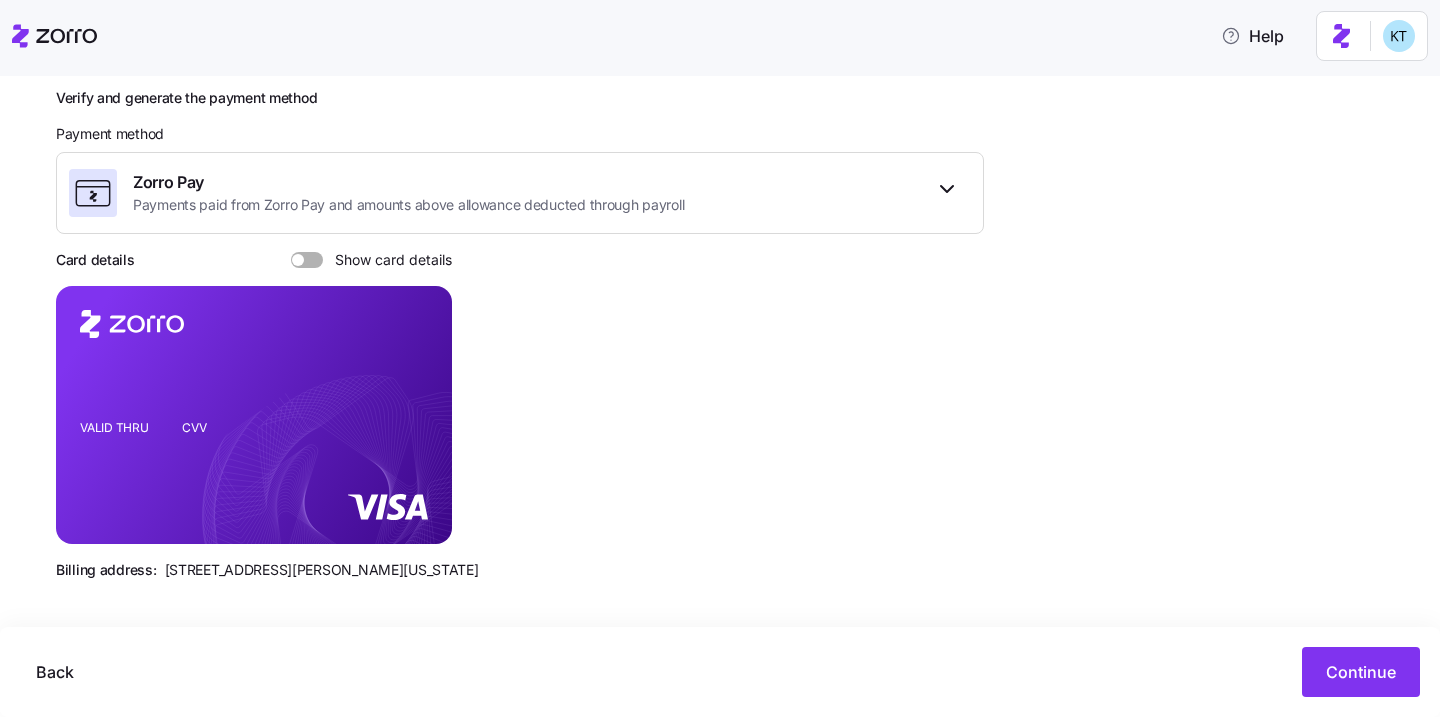 scroll, scrollTop: 275, scrollLeft: 0, axis: vertical 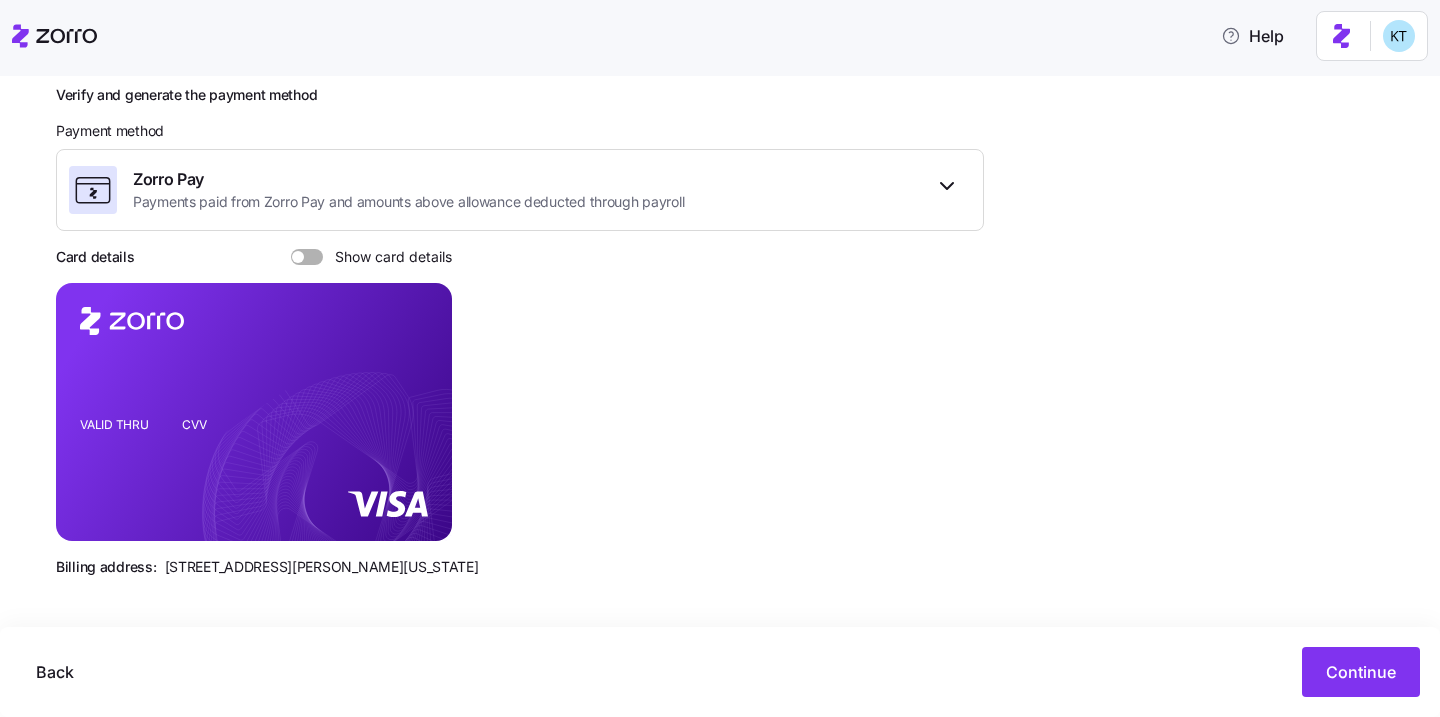 click at bounding box center [314, 257] 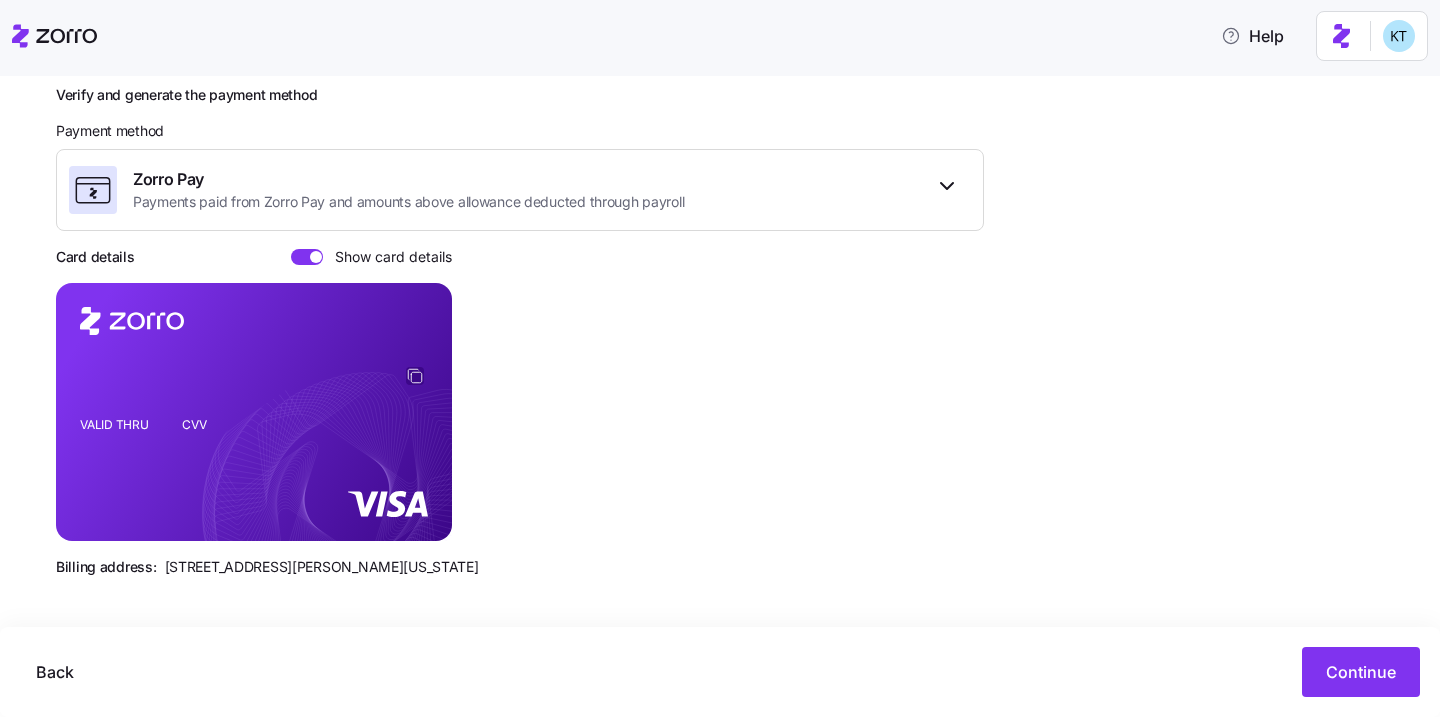 click 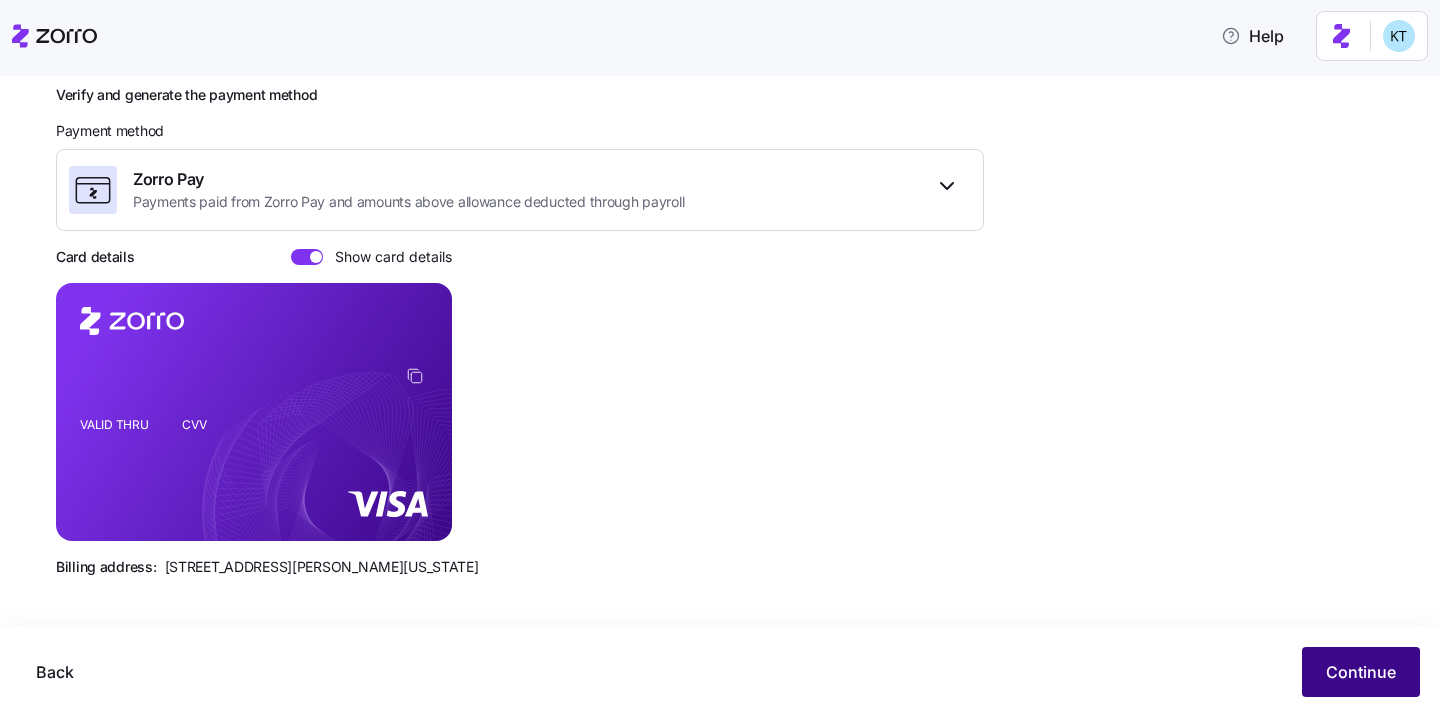 click on "Continue" at bounding box center [1361, 672] 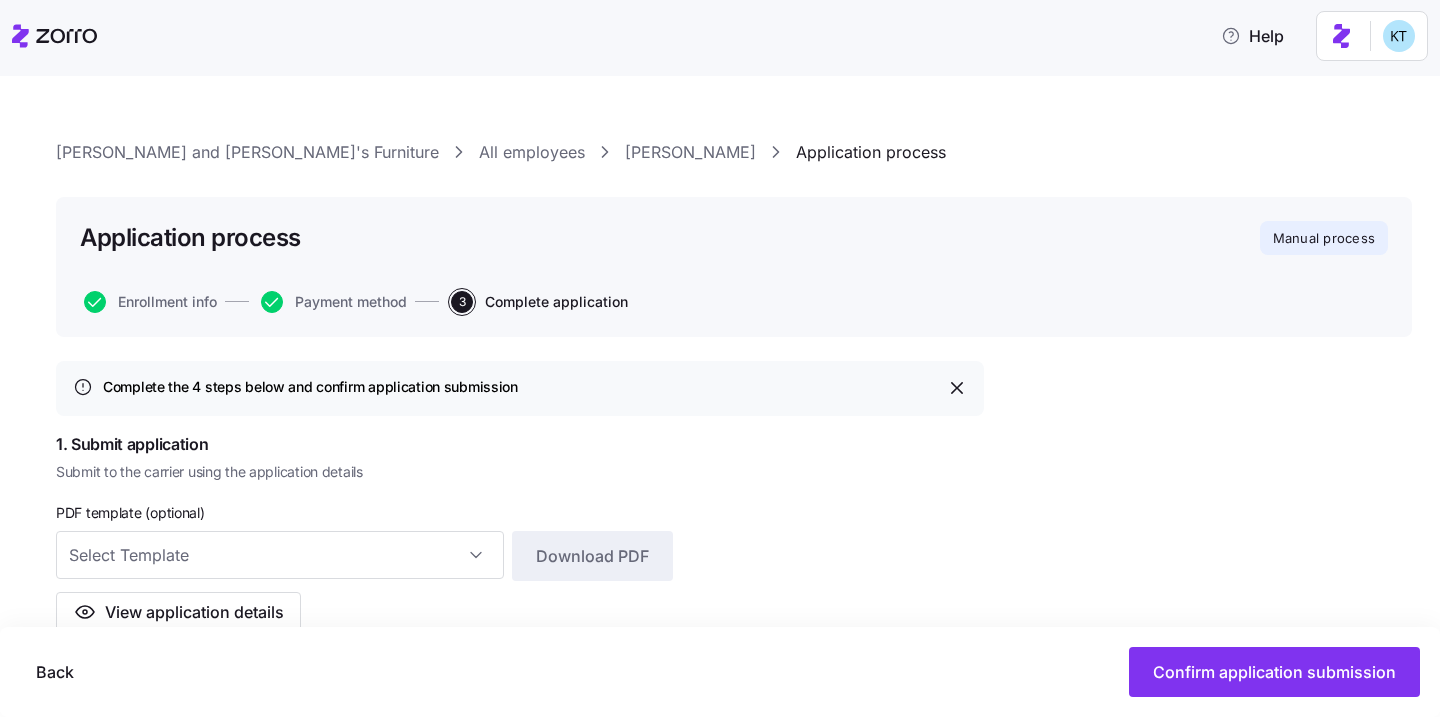 scroll, scrollTop: 859, scrollLeft: 0, axis: vertical 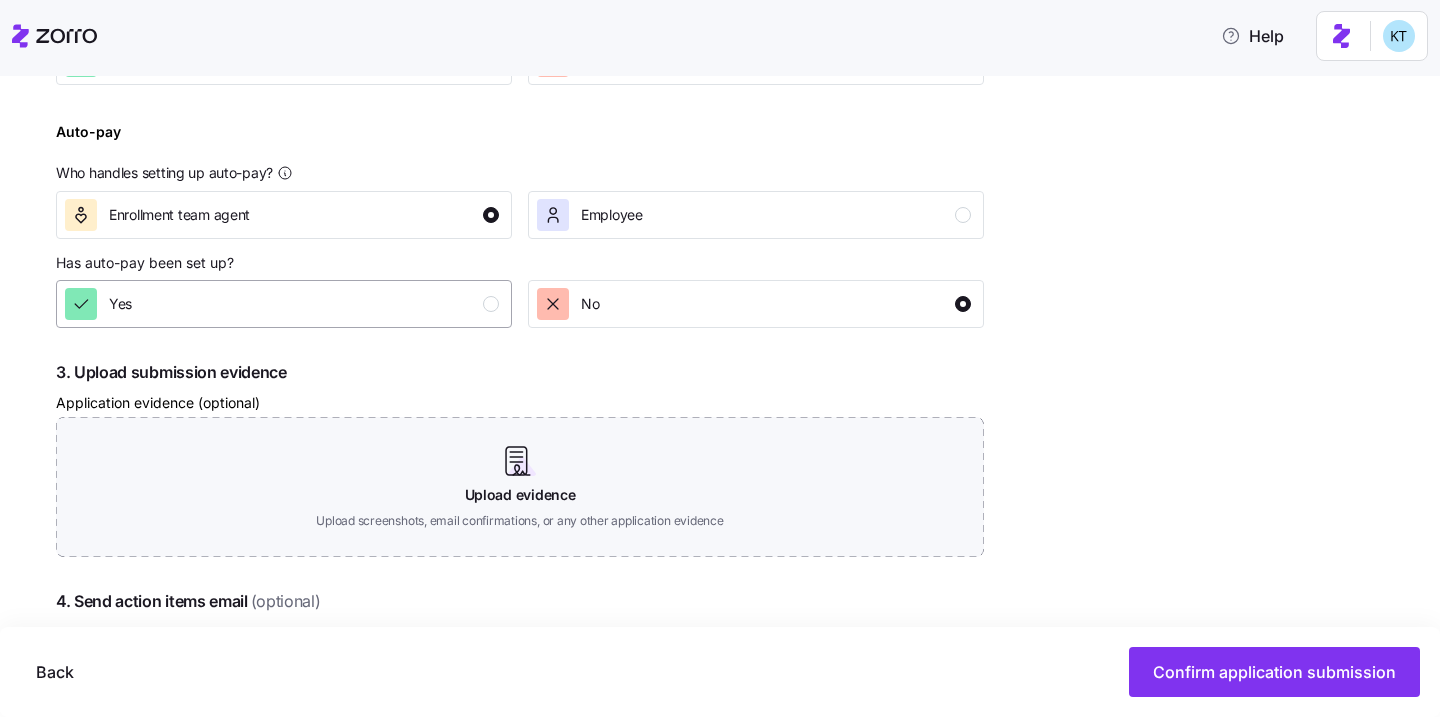 click on "Yes" at bounding box center (282, 304) 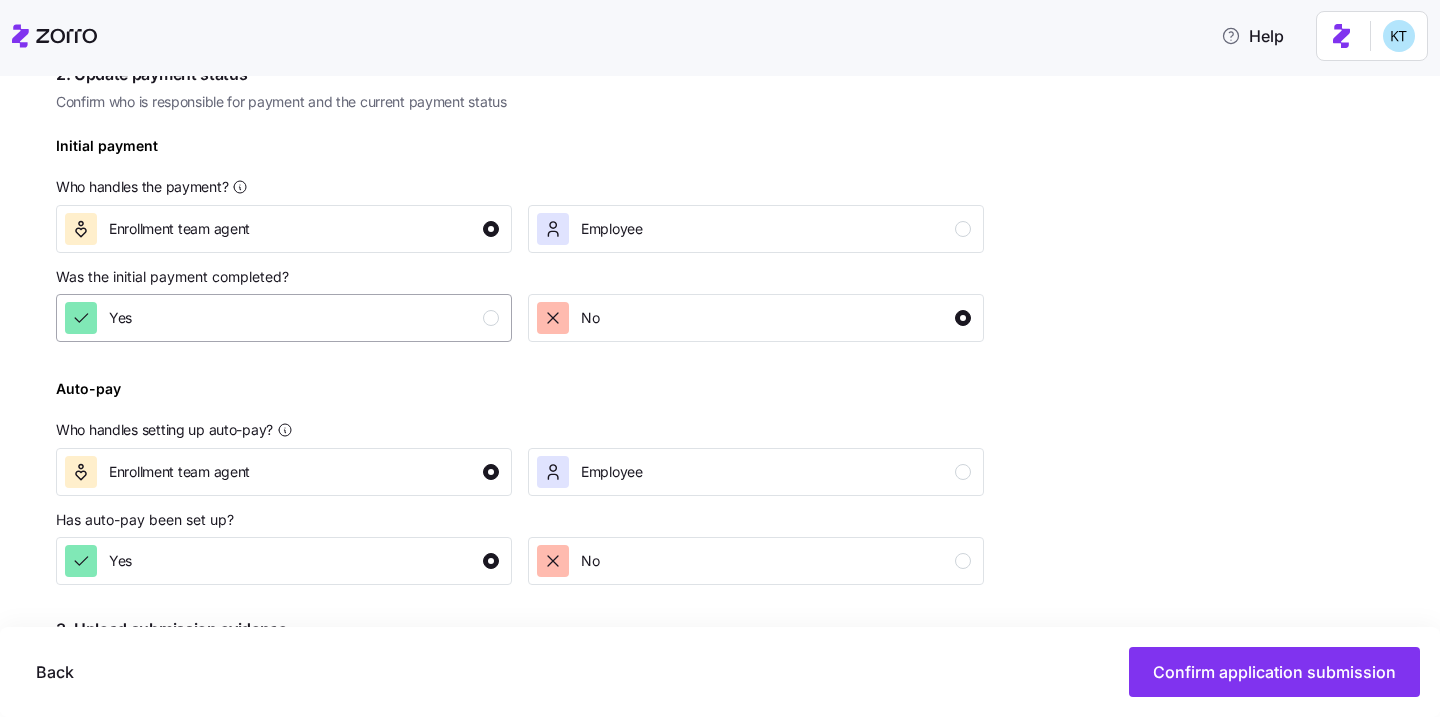 click on "Yes" at bounding box center (282, 318) 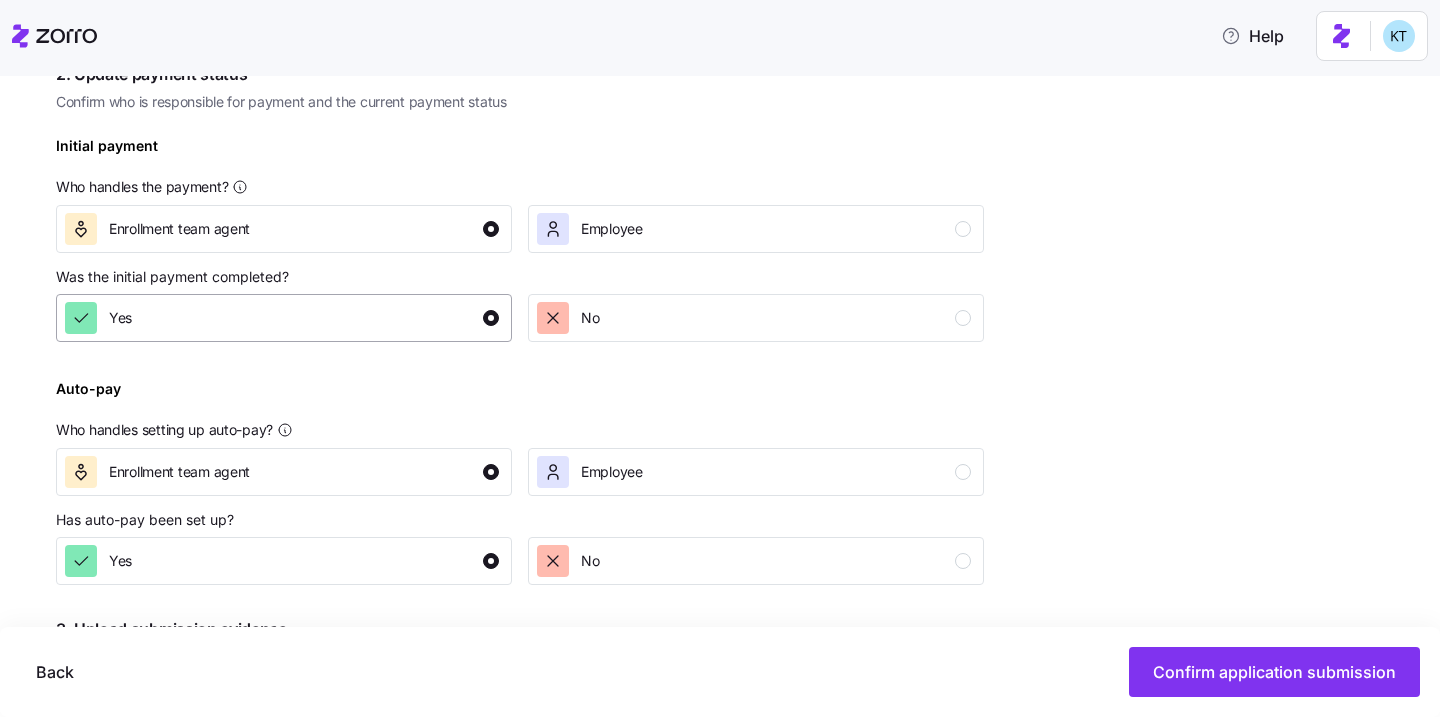 scroll, scrollTop: 989, scrollLeft: 0, axis: vertical 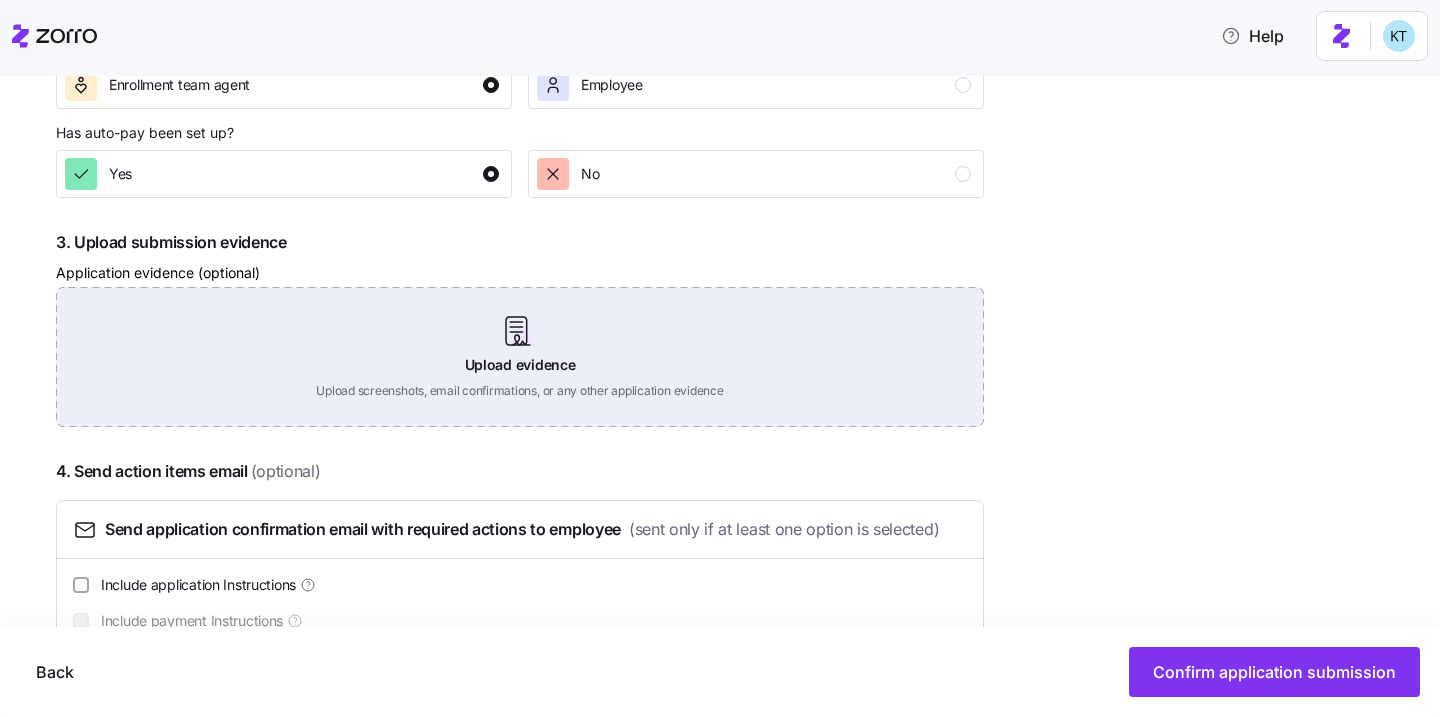 click on "Upload evidence Upload screenshots, email confirmations, or any other application evidence" at bounding box center (520, 357) 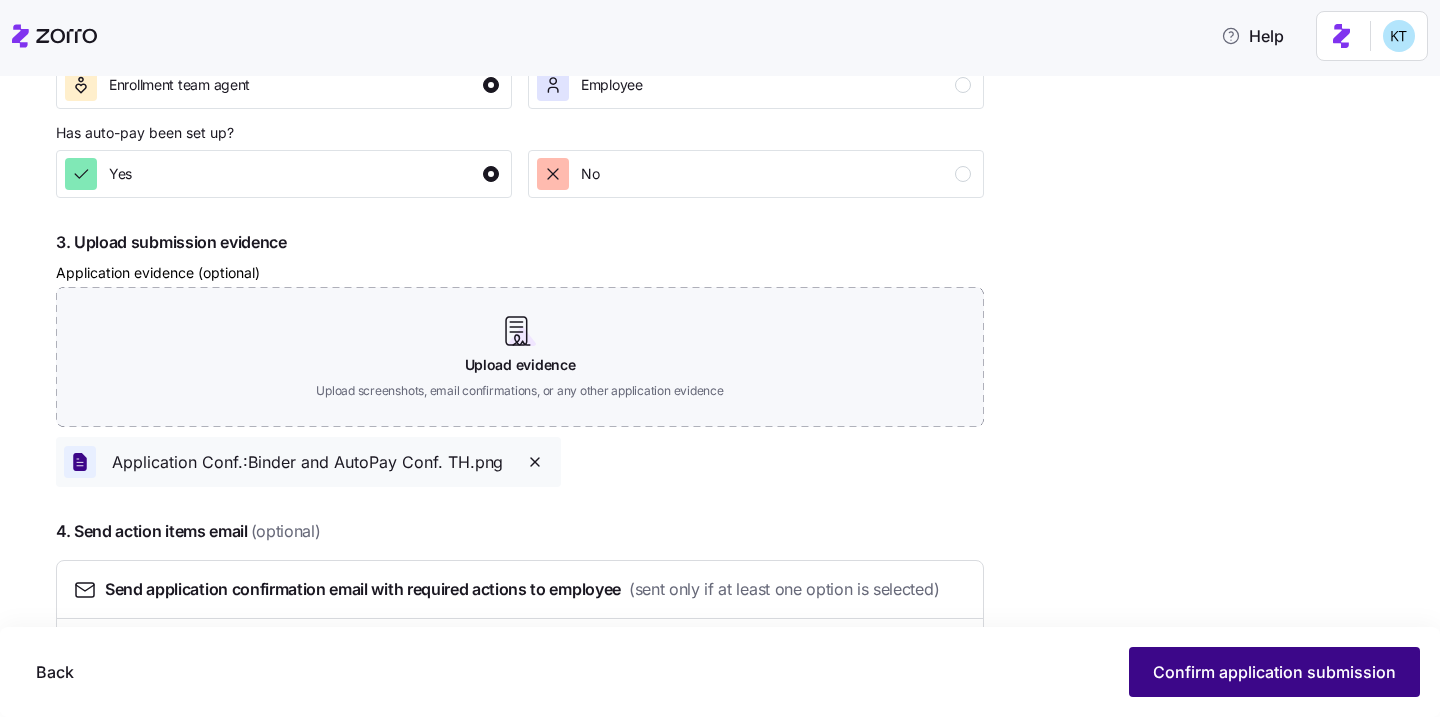 click on "Confirm application submission" at bounding box center [1274, 672] 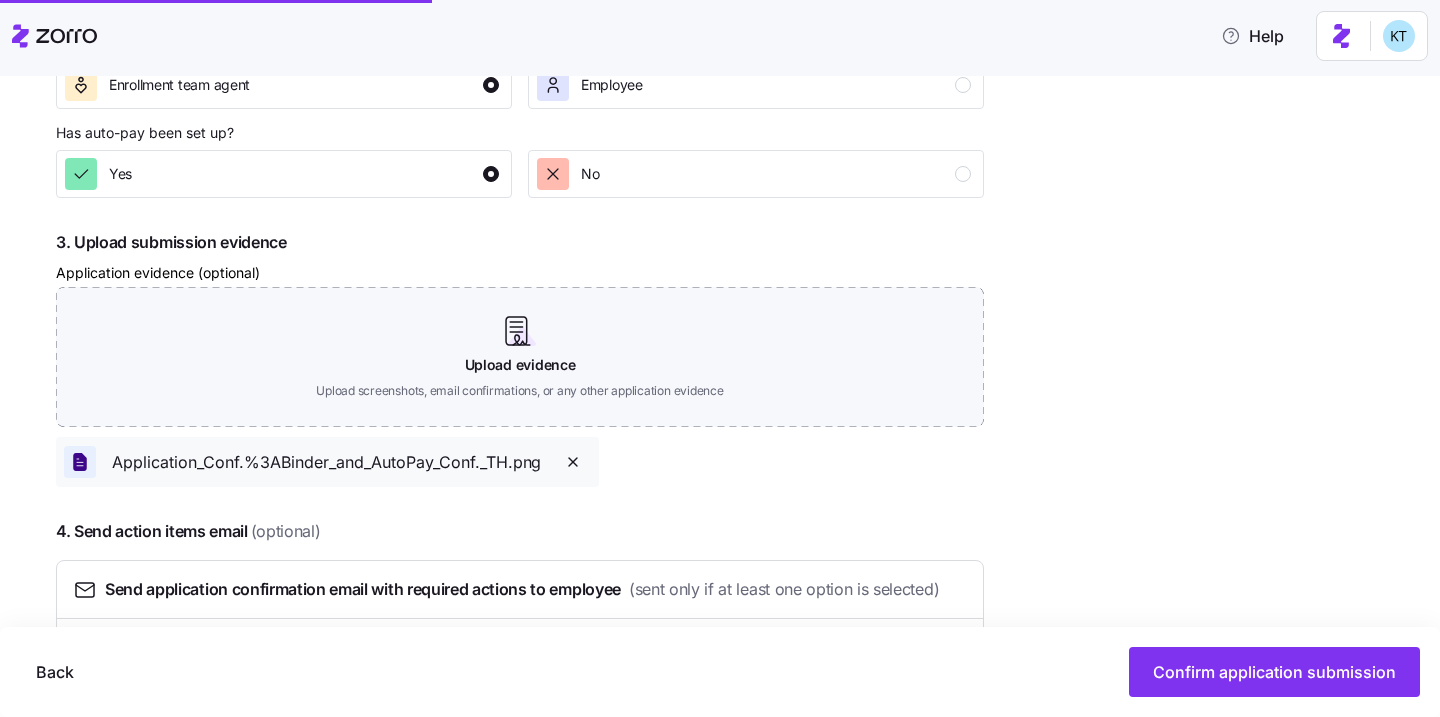 scroll, scrollTop: 989, scrollLeft: 0, axis: vertical 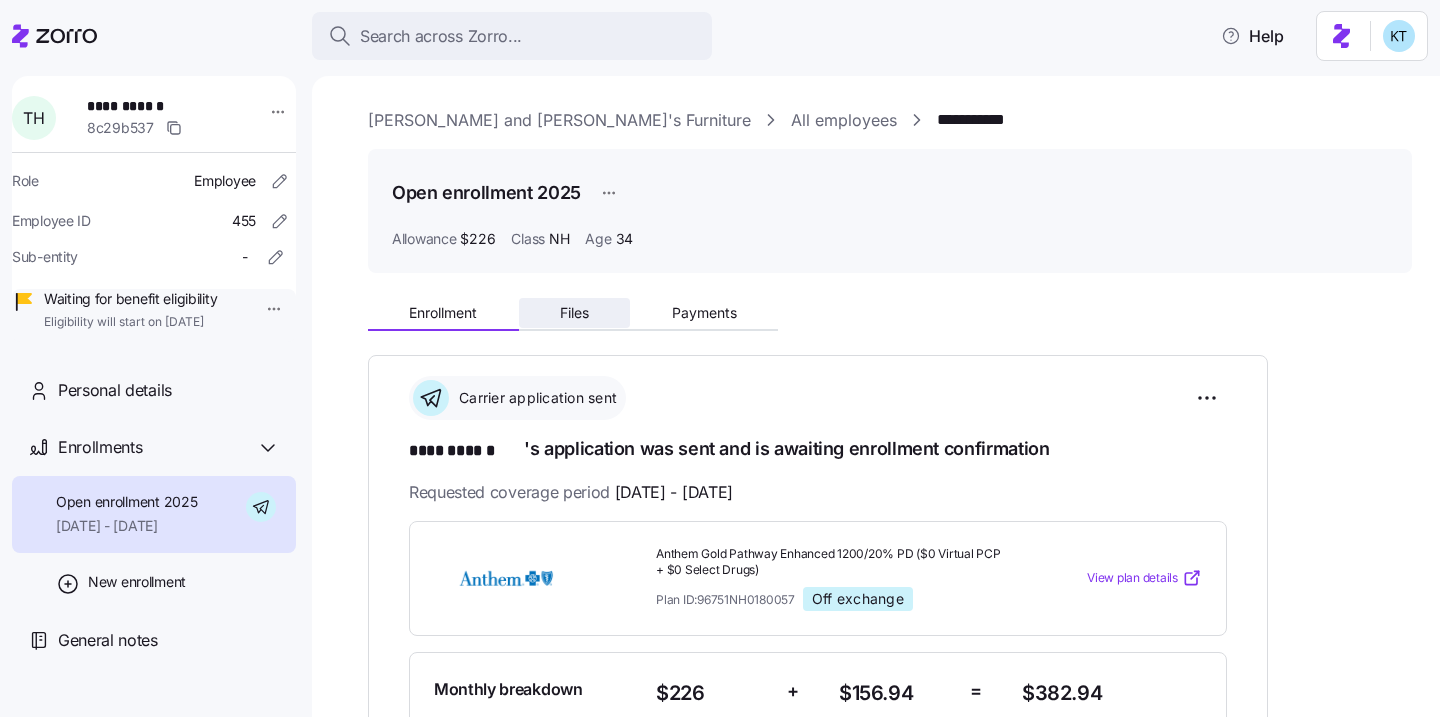 click on "Files" at bounding box center (574, 313) 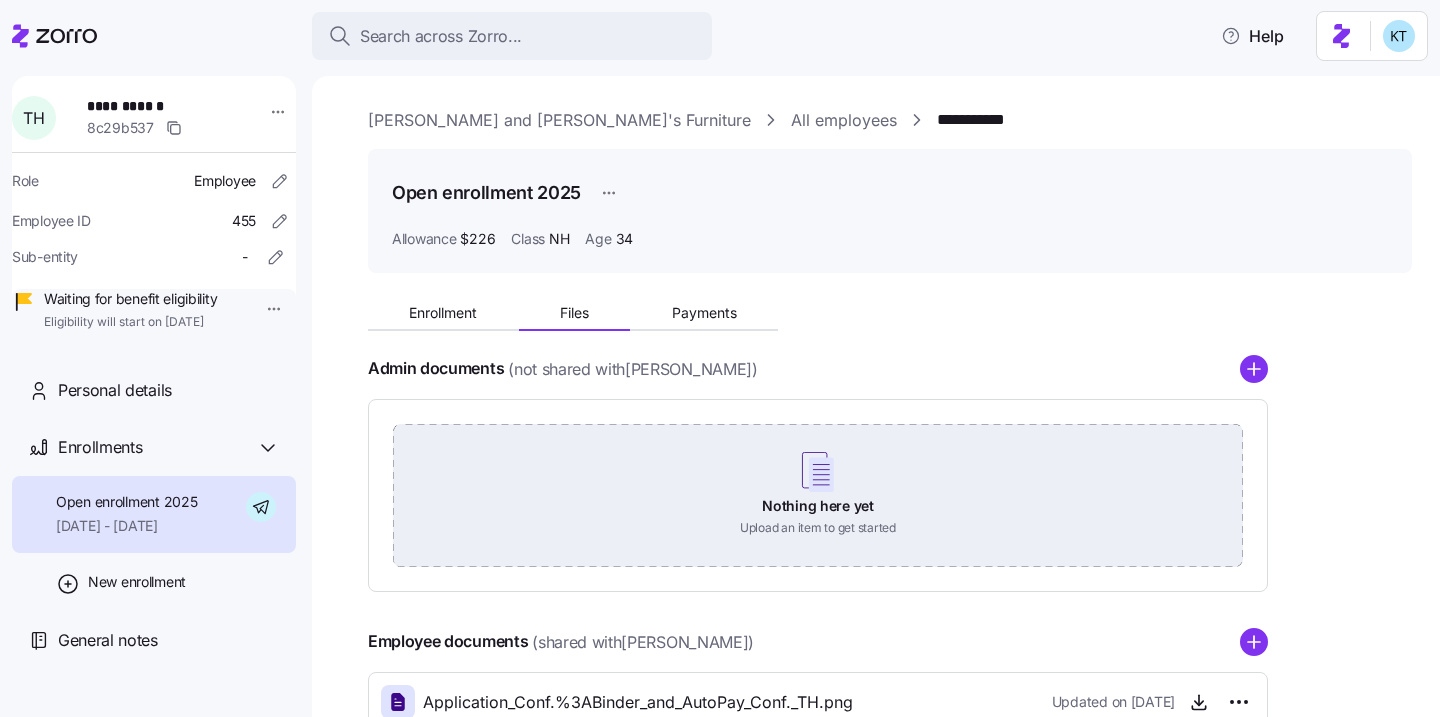 click on "Nothing here yet Upload an item to get started" at bounding box center (818, 494) 